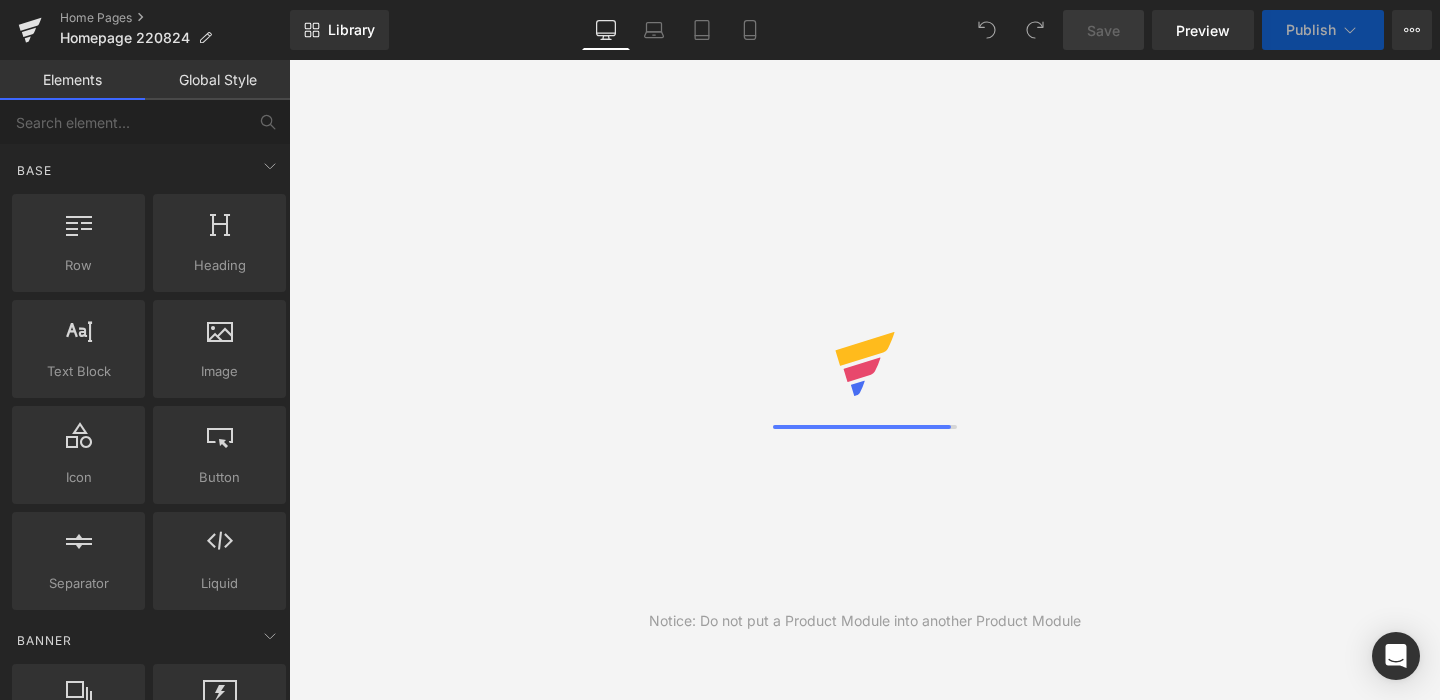 scroll, scrollTop: 0, scrollLeft: 0, axis: both 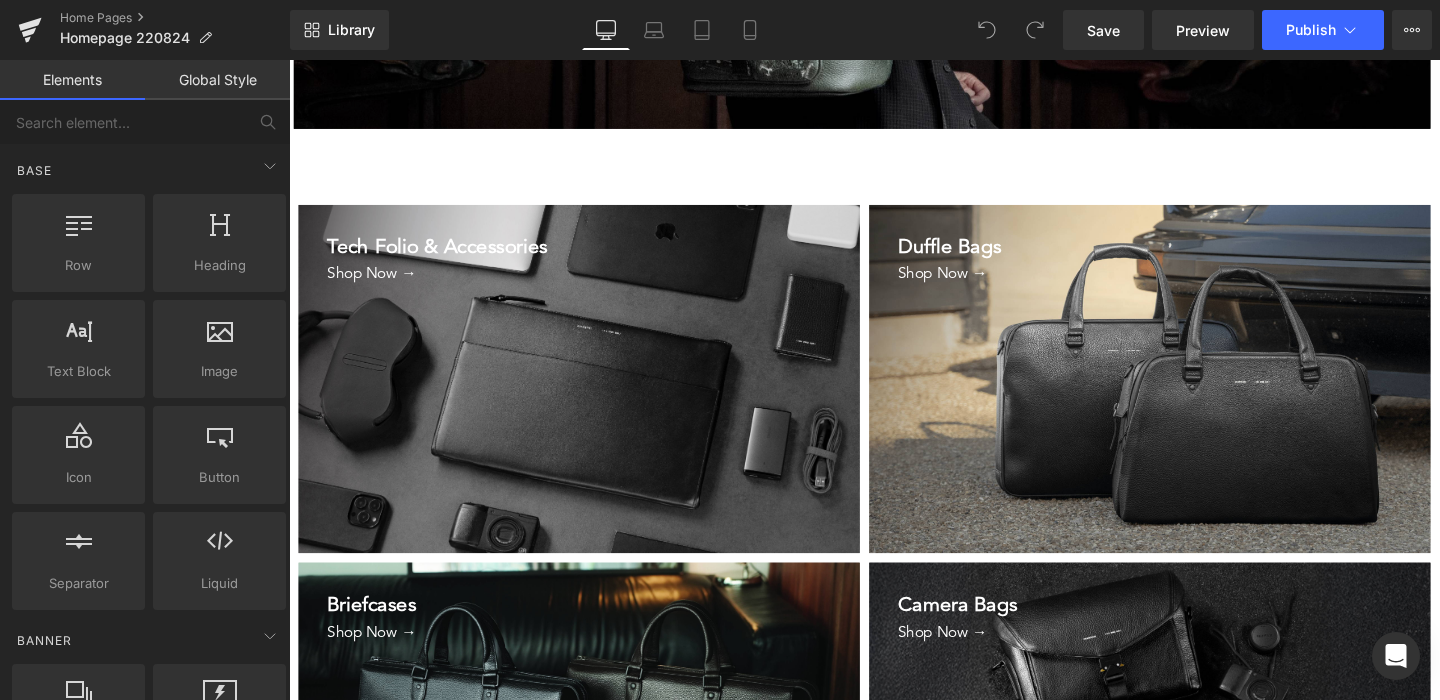 click on "Shop Now →" at bounding box center (609, 410) 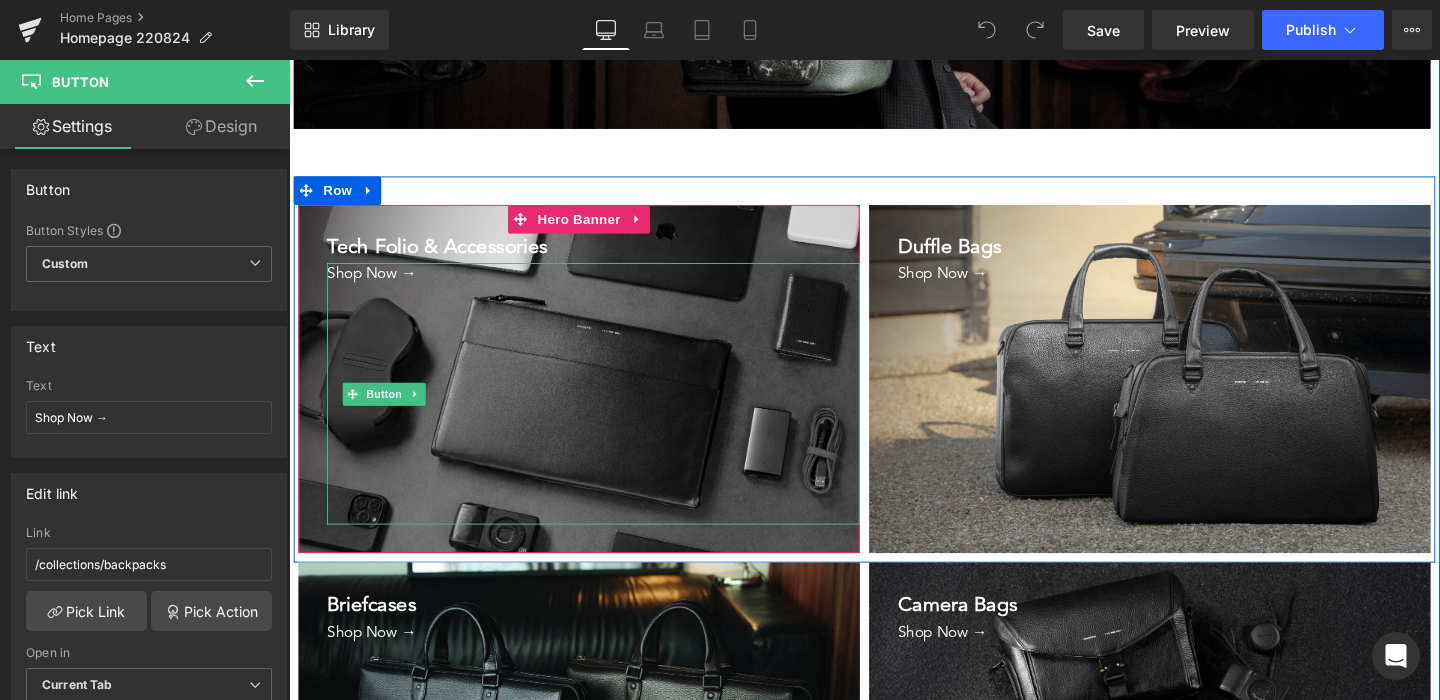 click on "Shop Now →" at bounding box center [609, 410] 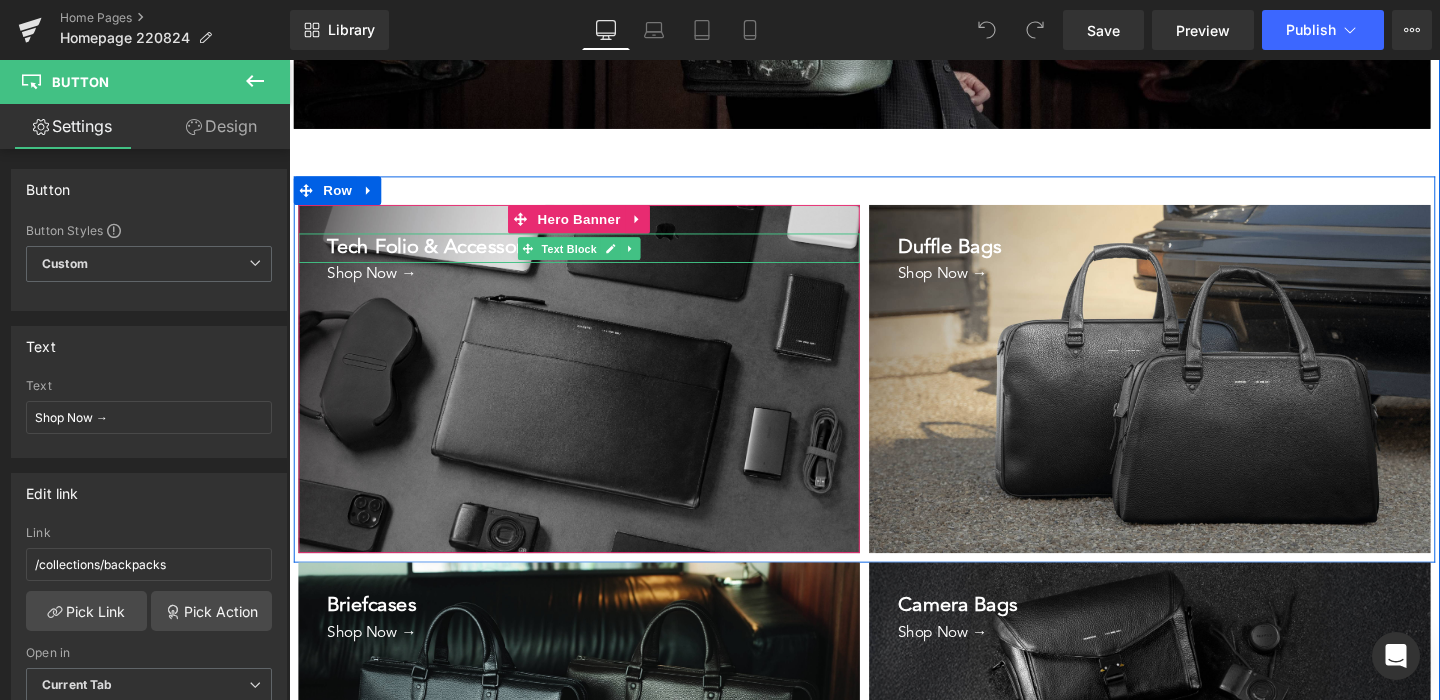 click on "Tech Folio & Accessories" at bounding box center (594, 258) 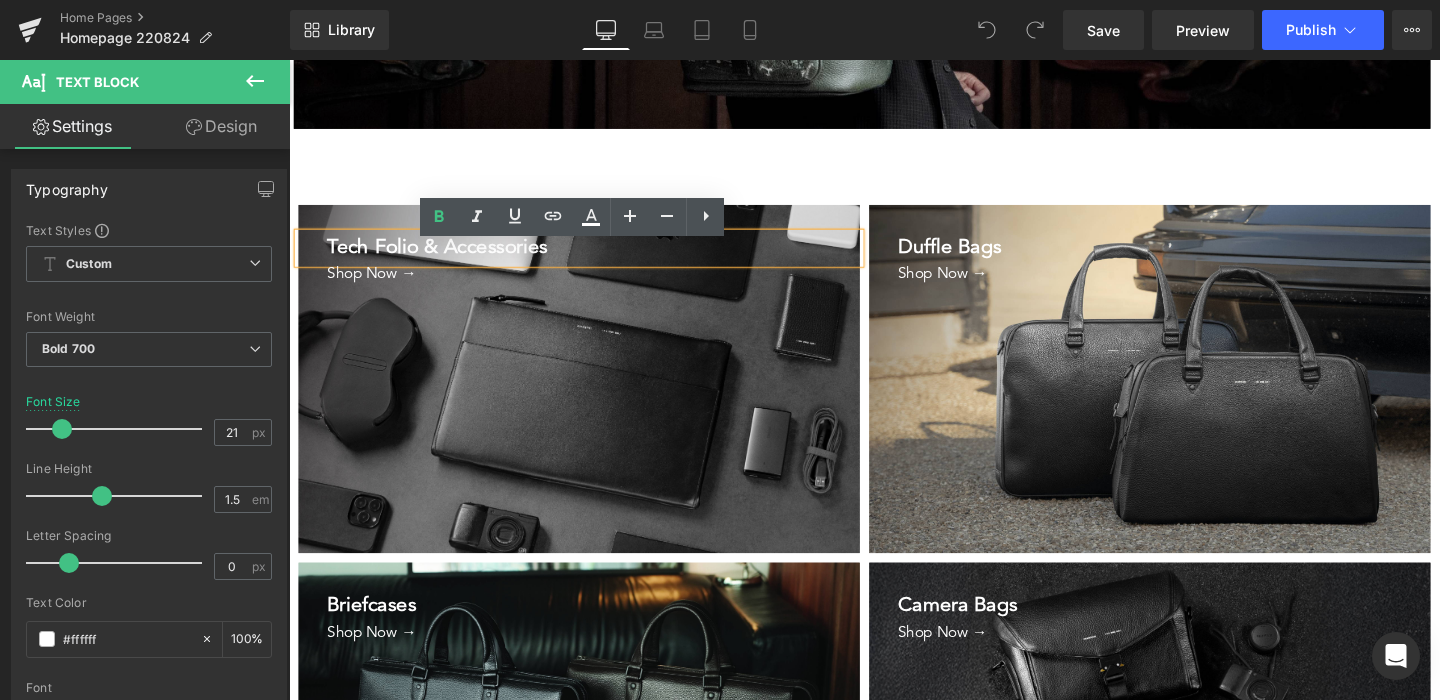 click at bounding box center (594, 395) 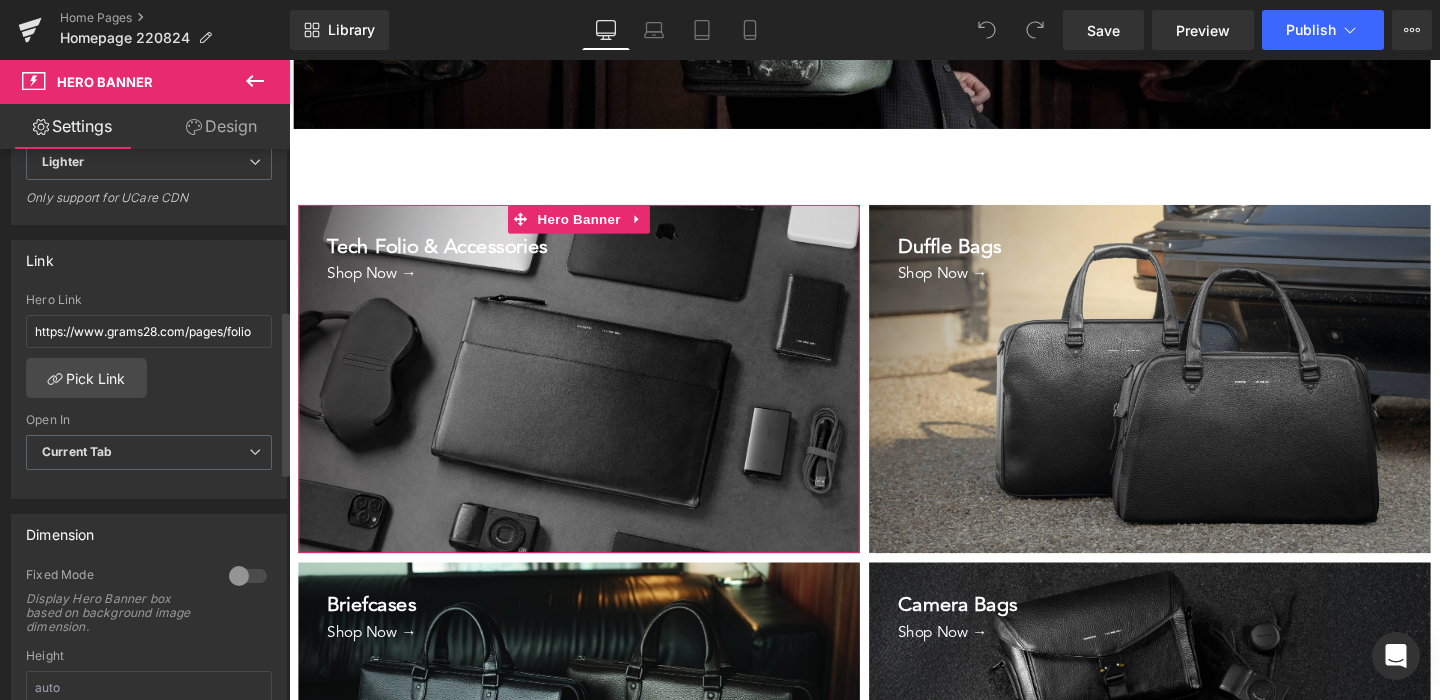 scroll, scrollTop: 555, scrollLeft: 0, axis: vertical 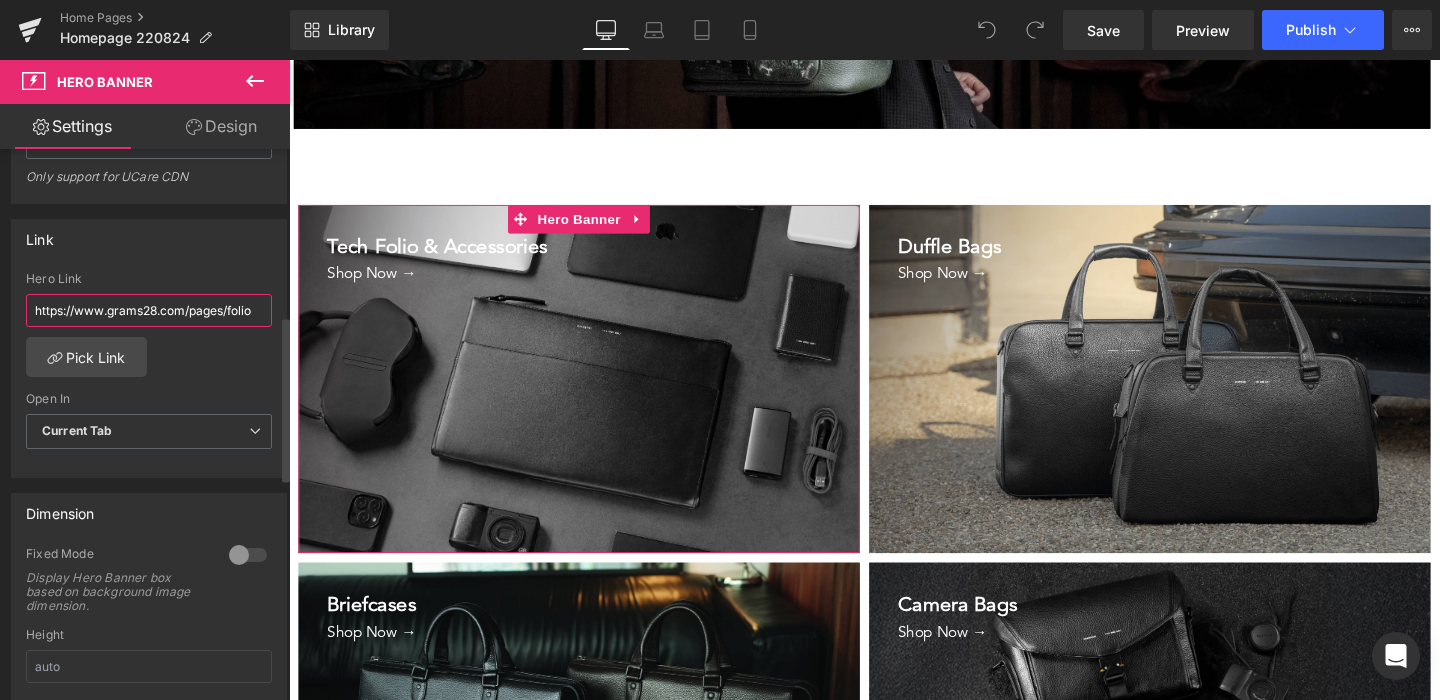 drag, startPoint x: 191, startPoint y: 311, endPoint x: 267, endPoint y: 312, distance: 76.00658 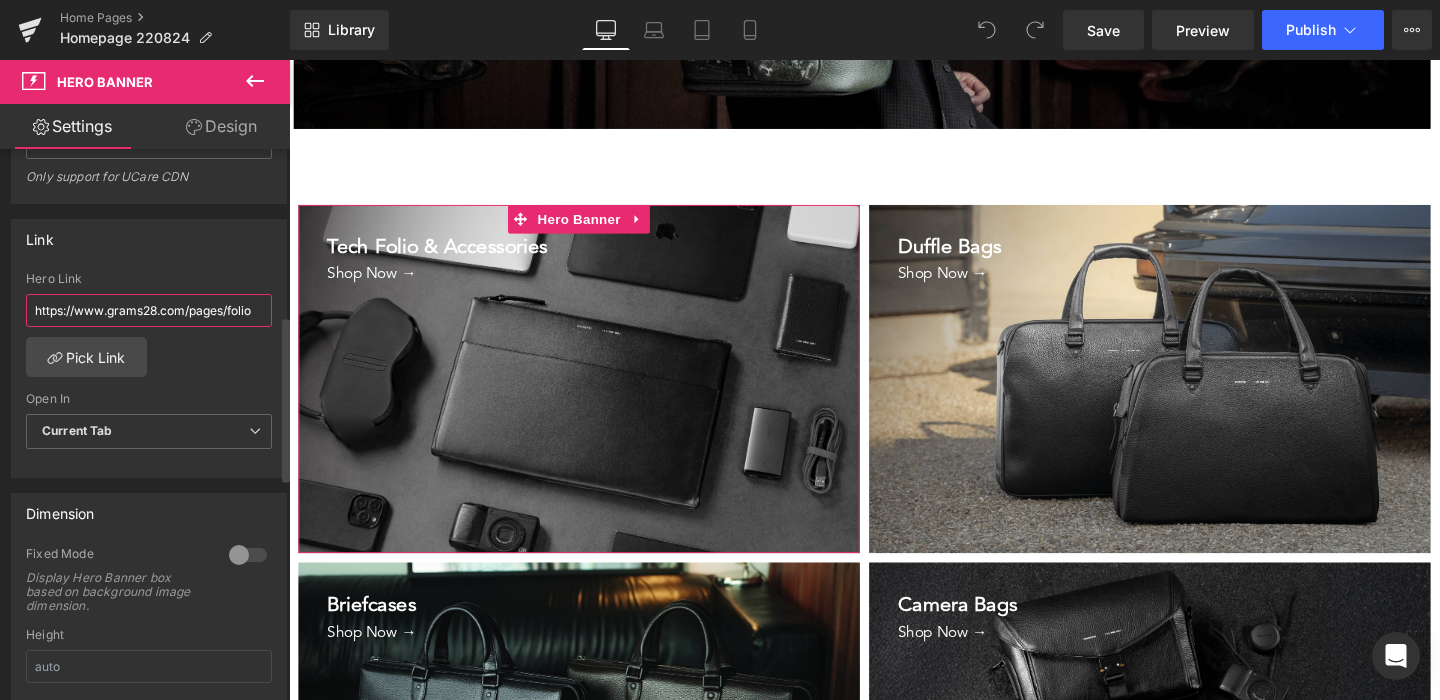 click on "https://www.grams28.com/pages/folio Hero Link https://www.grams28.com/pages/folio  Pick Link Current Tab New Tab Open In
Current Tab
Current Tab New Tab" at bounding box center [149, 374] 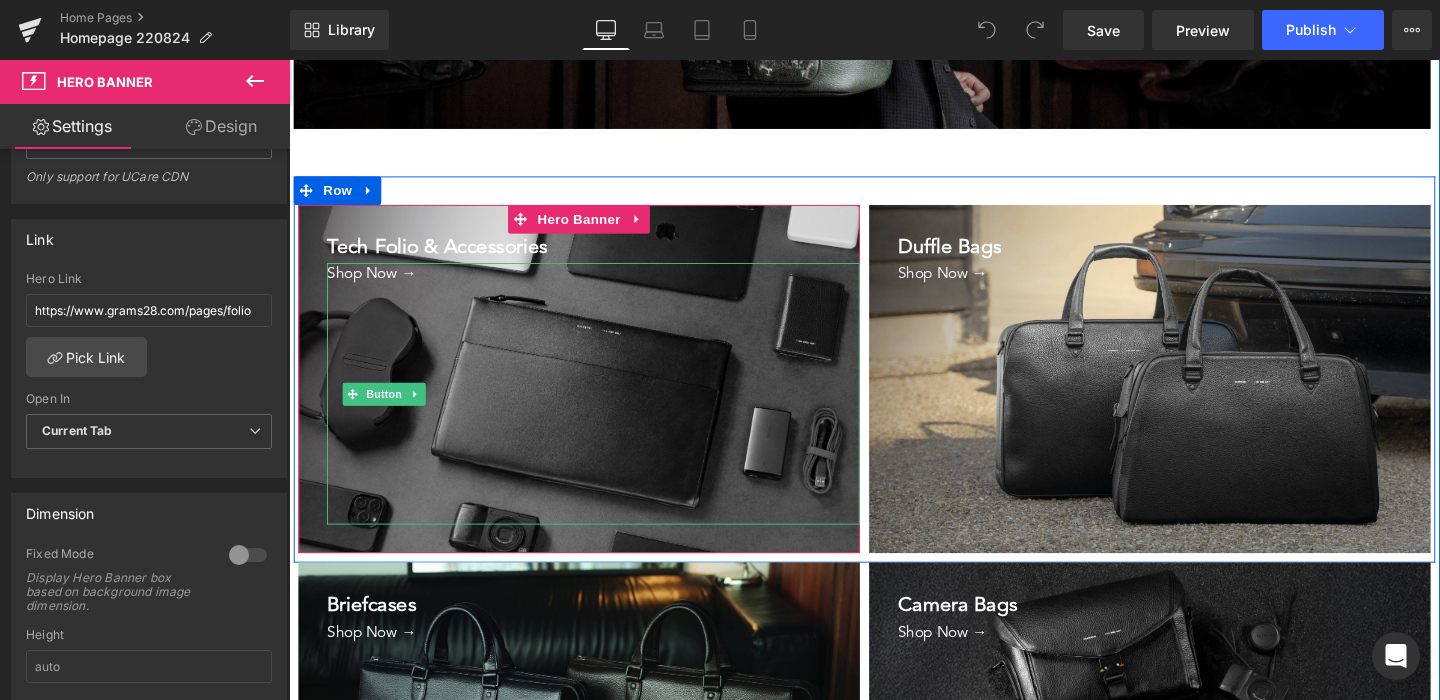 click on "Shop Now →" at bounding box center (609, 410) 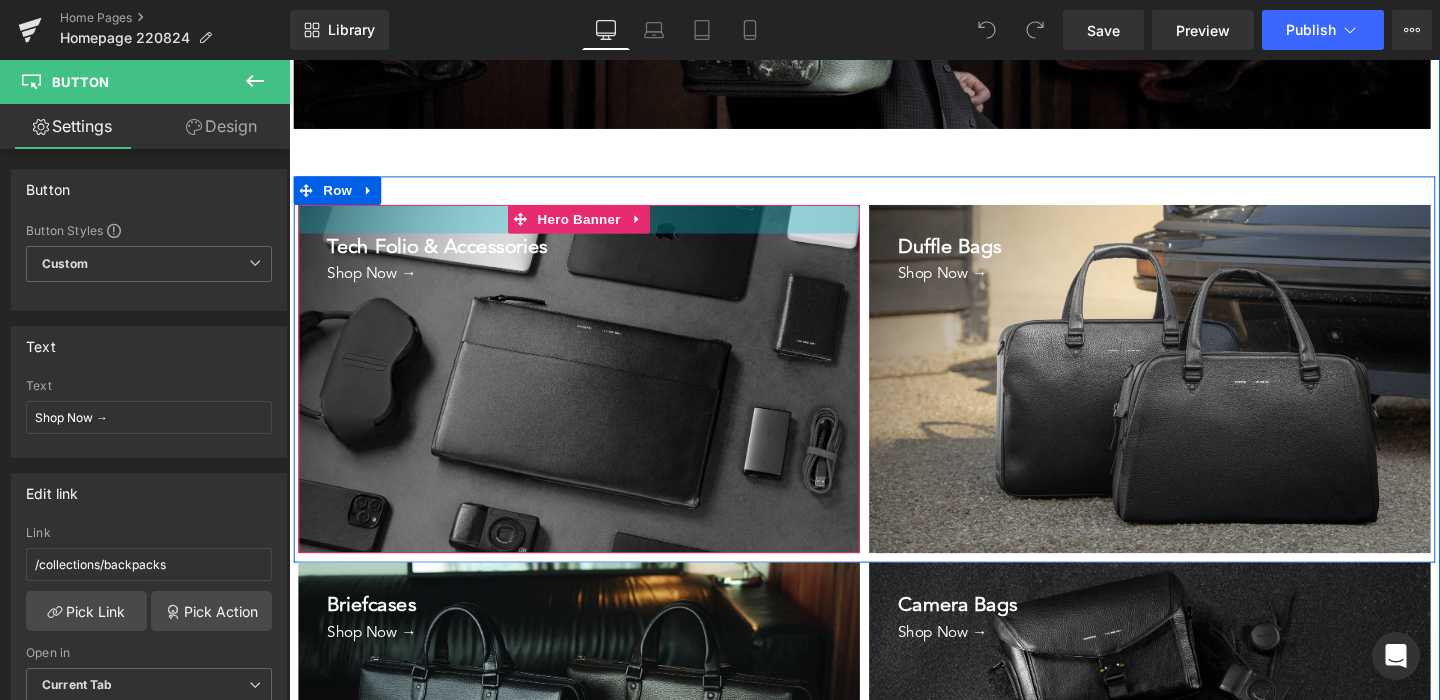click at bounding box center (594, 227) 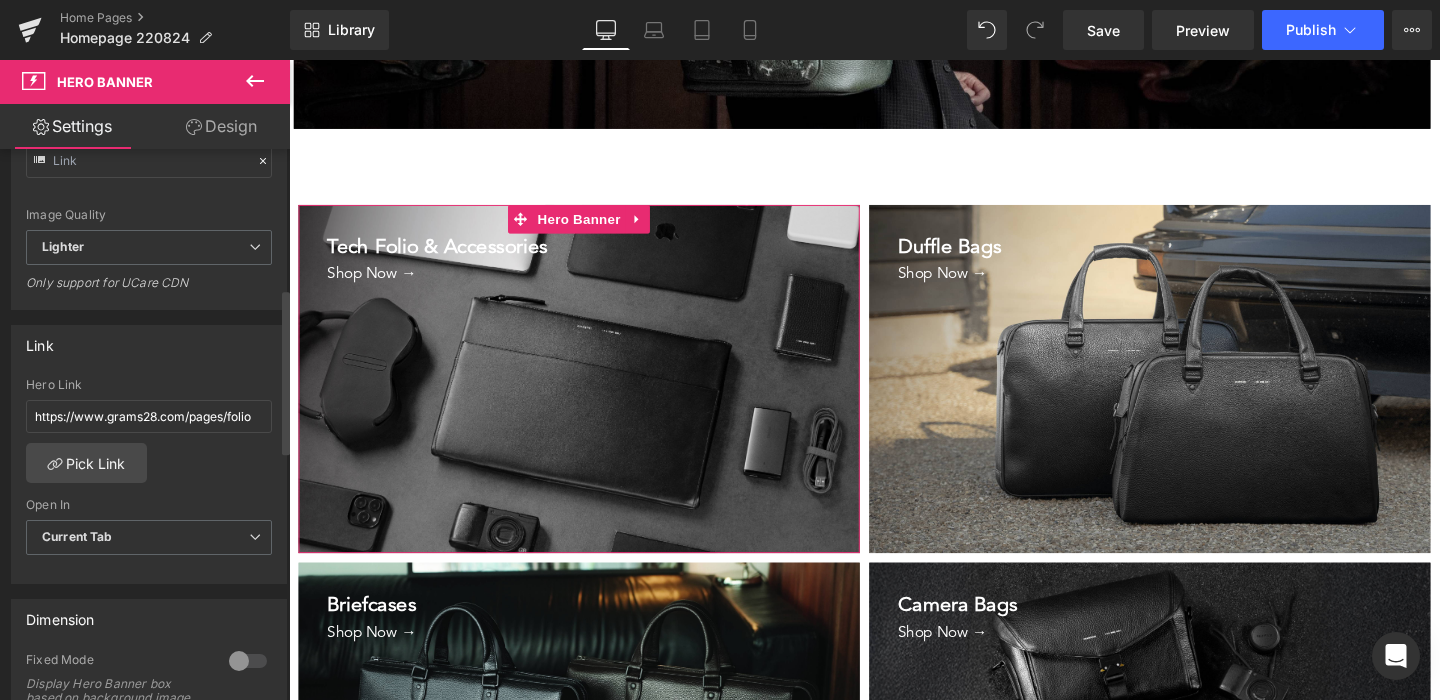 scroll, scrollTop: 464, scrollLeft: 0, axis: vertical 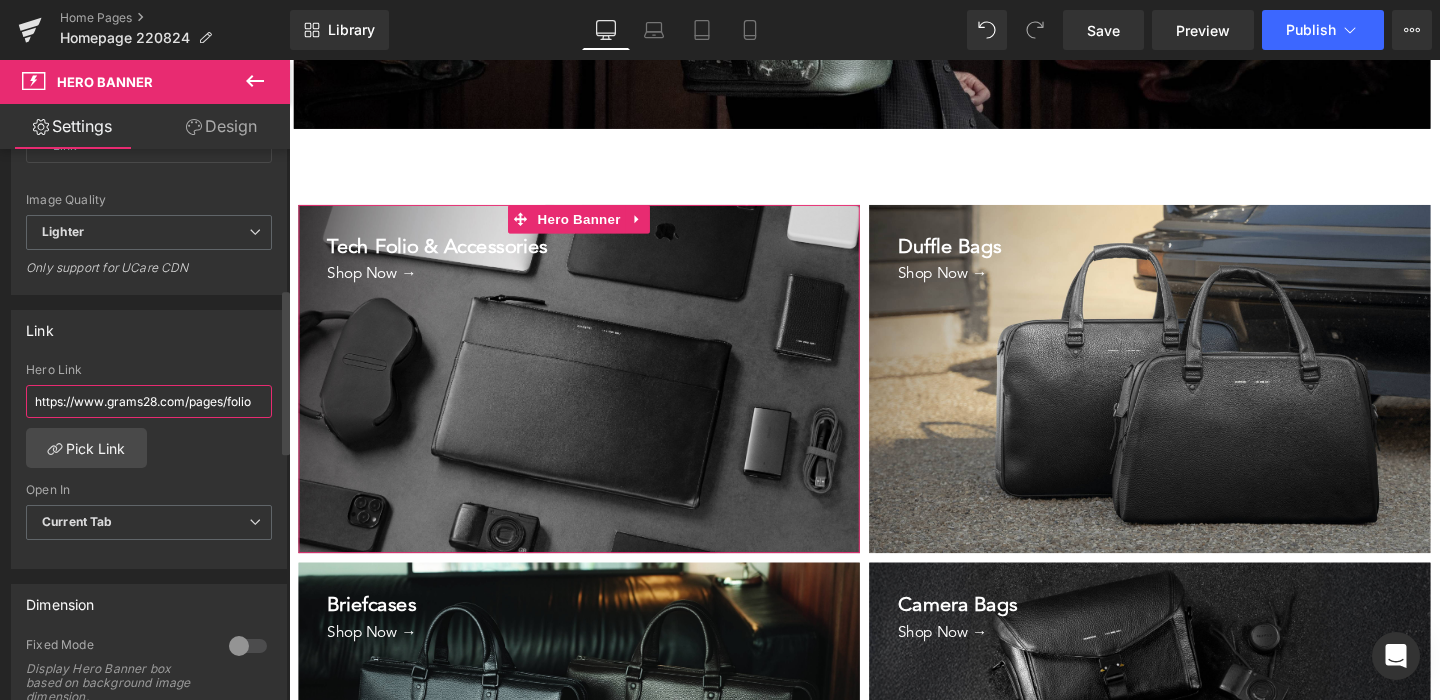 drag, startPoint x: 187, startPoint y: 403, endPoint x: 261, endPoint y: 405, distance: 74.02702 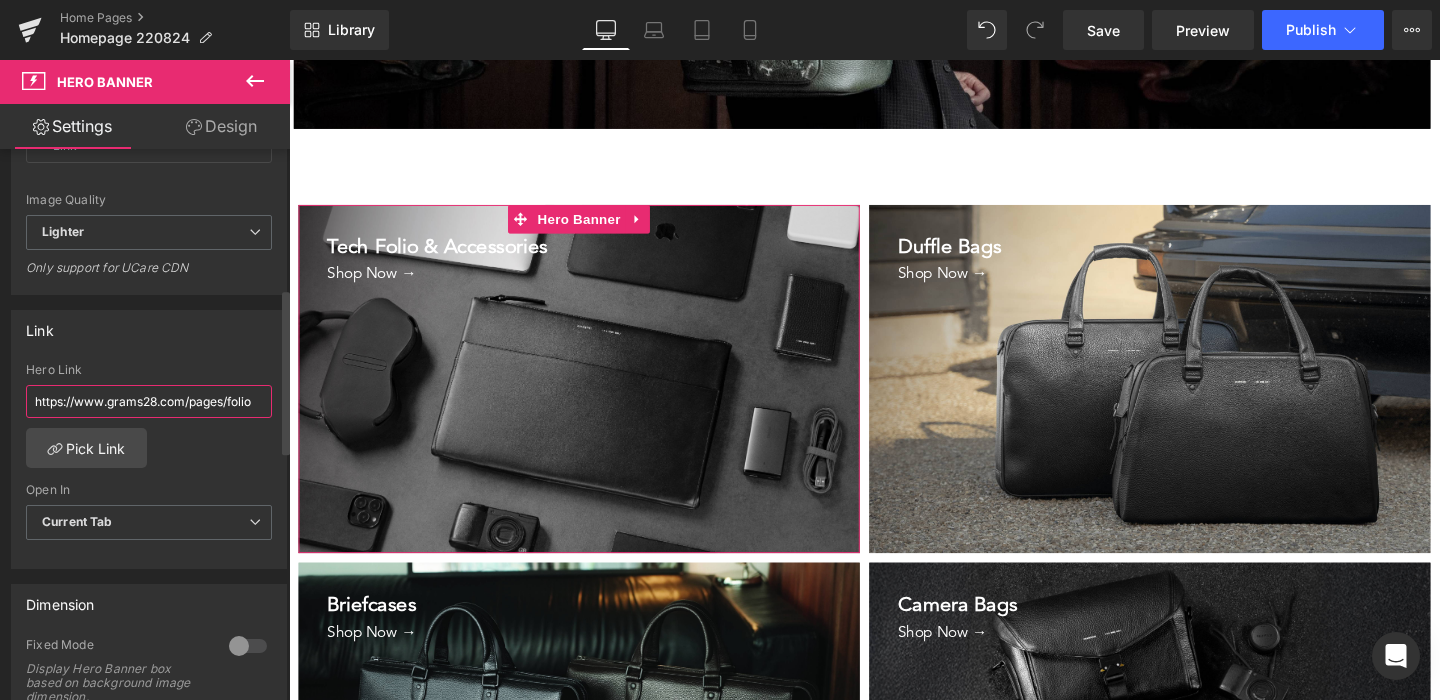 click on "https://www.grams28.com/pages/folio" at bounding box center (149, 401) 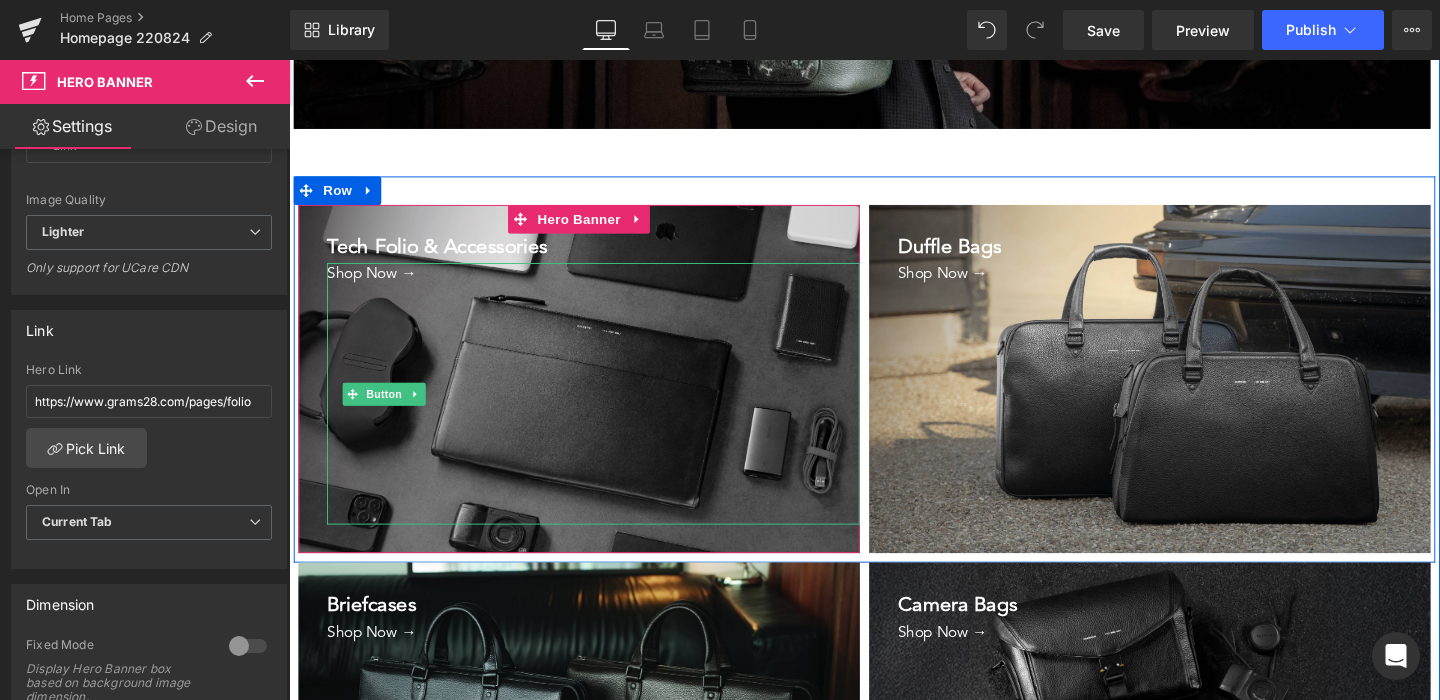 click on "Shop Now →" at bounding box center [609, 410] 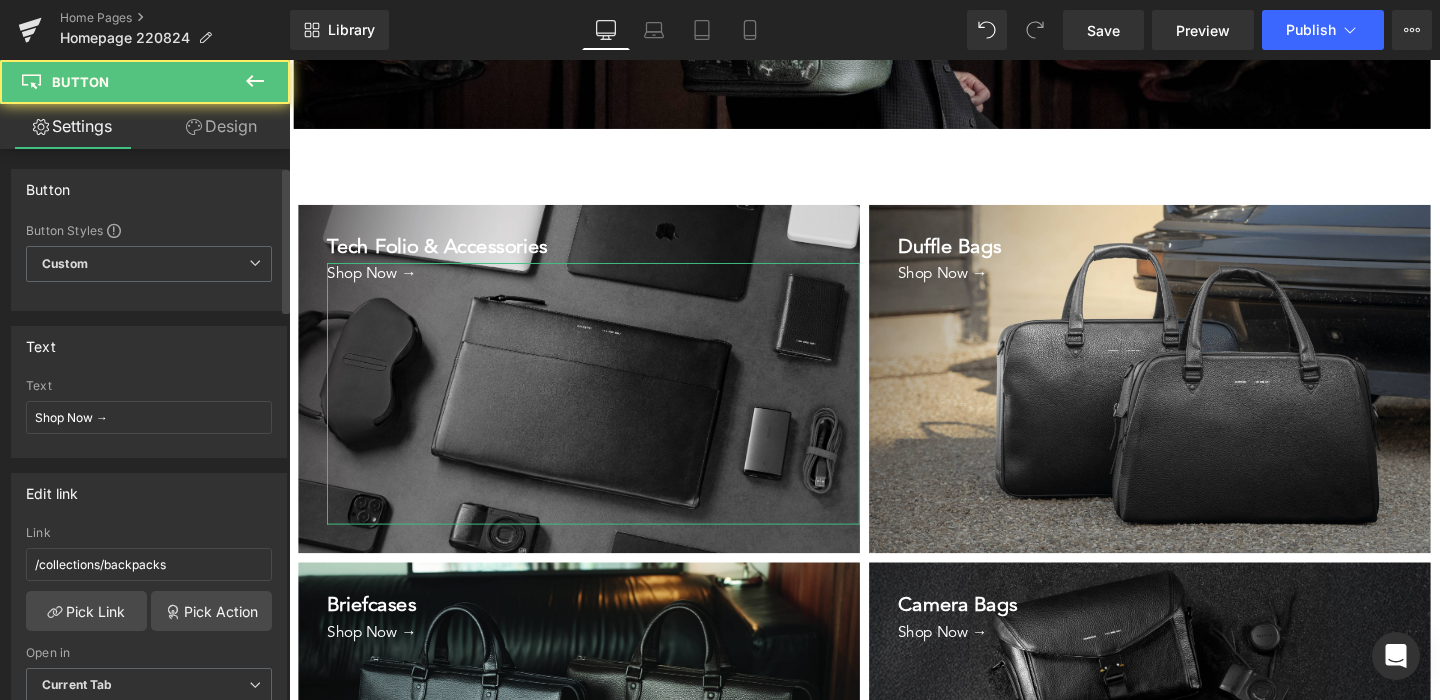 scroll, scrollTop: 160, scrollLeft: 0, axis: vertical 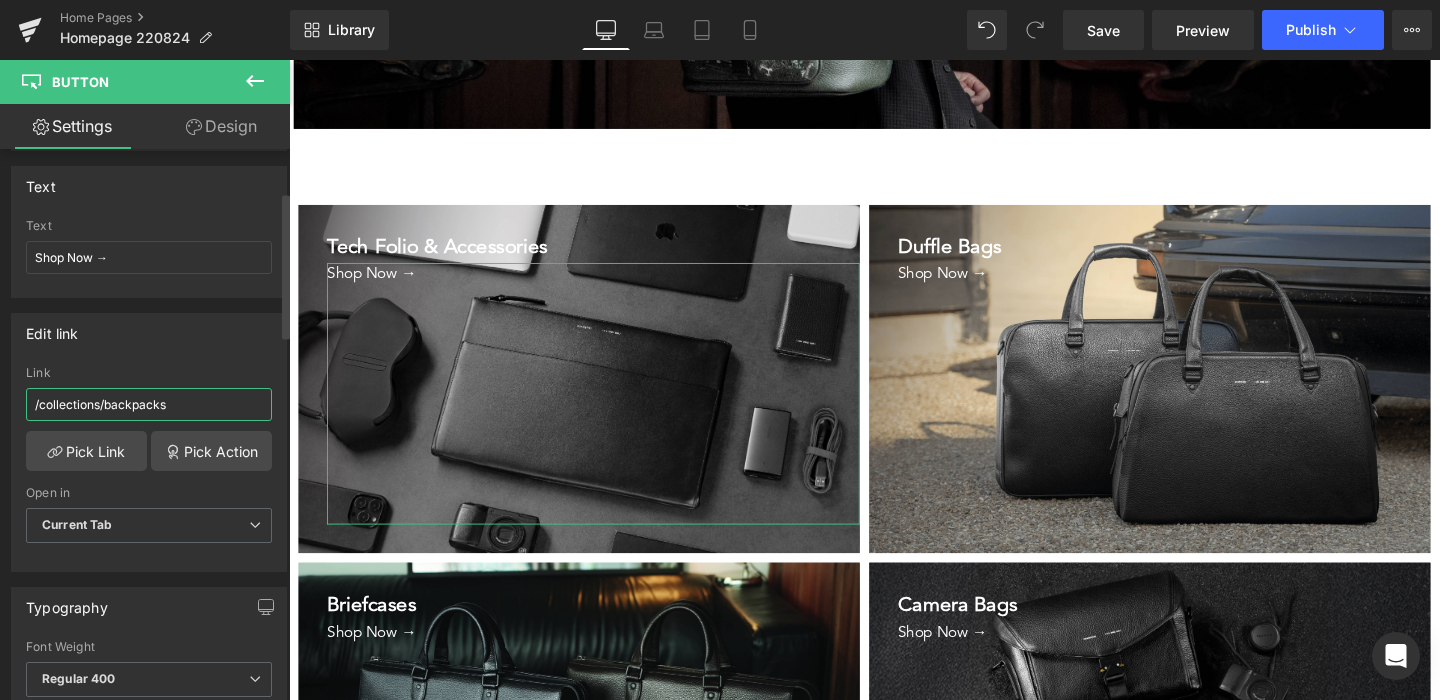 click on "/collections/backpacks" at bounding box center [149, 404] 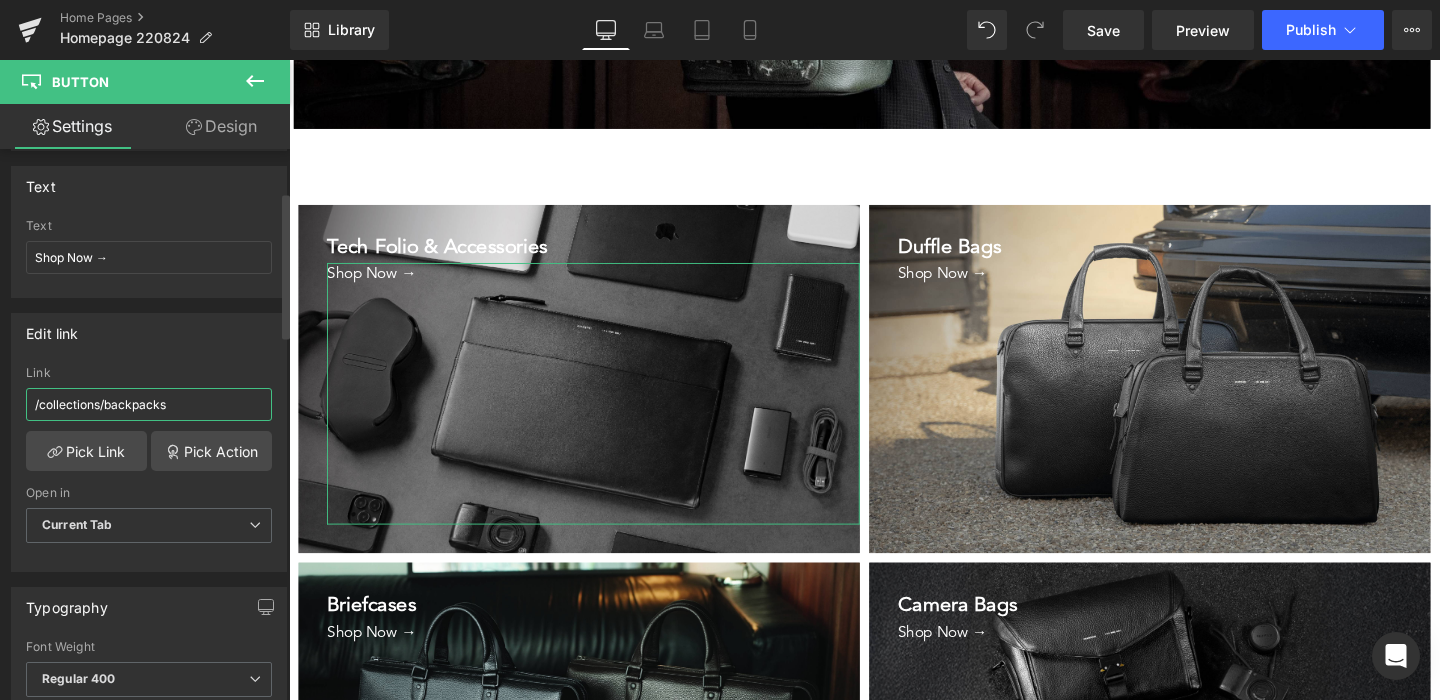 click on "/collections/backpacks" at bounding box center [149, 404] 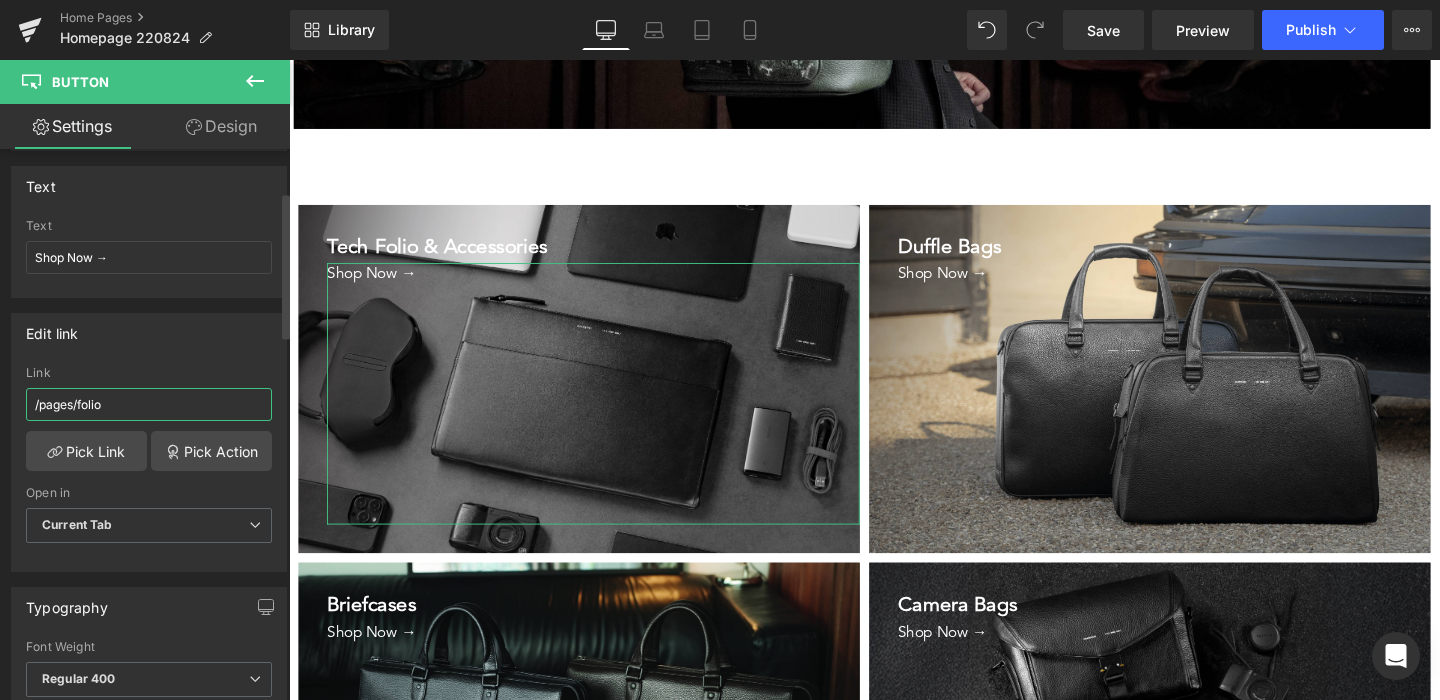 scroll, scrollTop: 280, scrollLeft: 0, axis: vertical 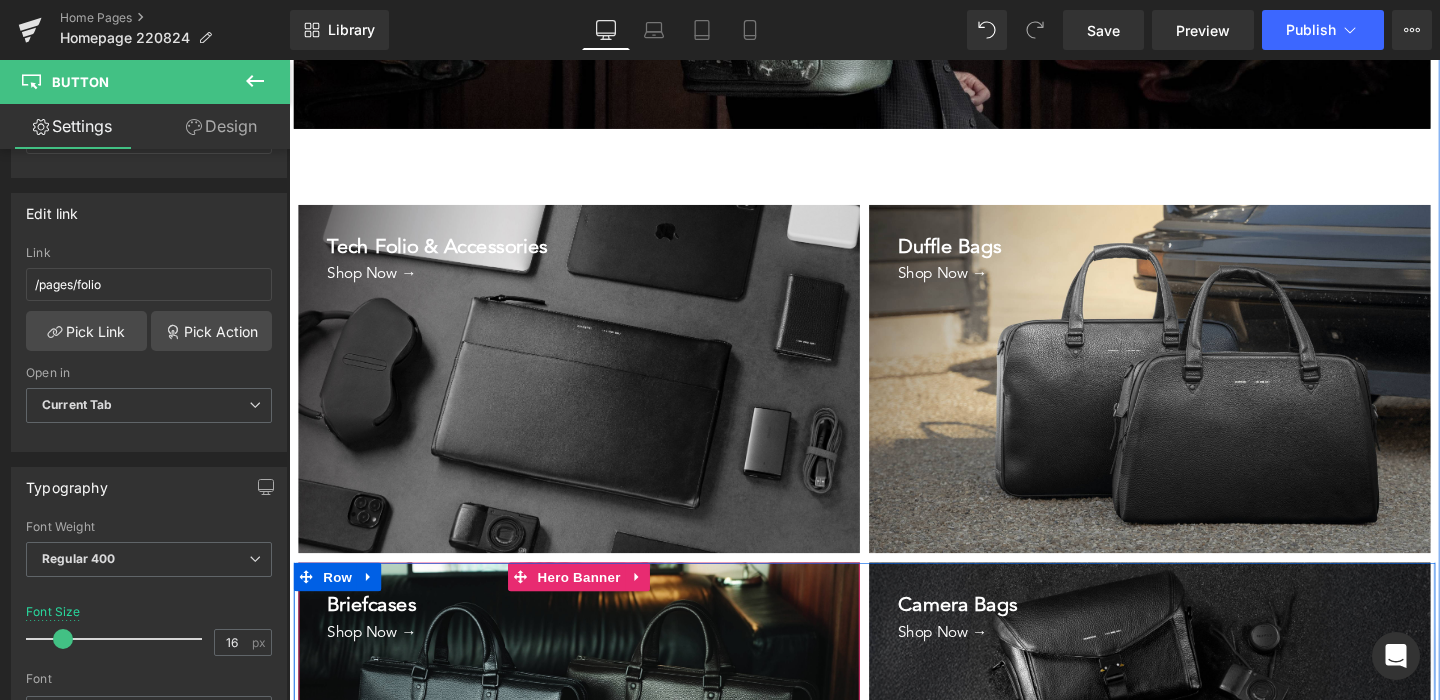 click at bounding box center [594, 771] 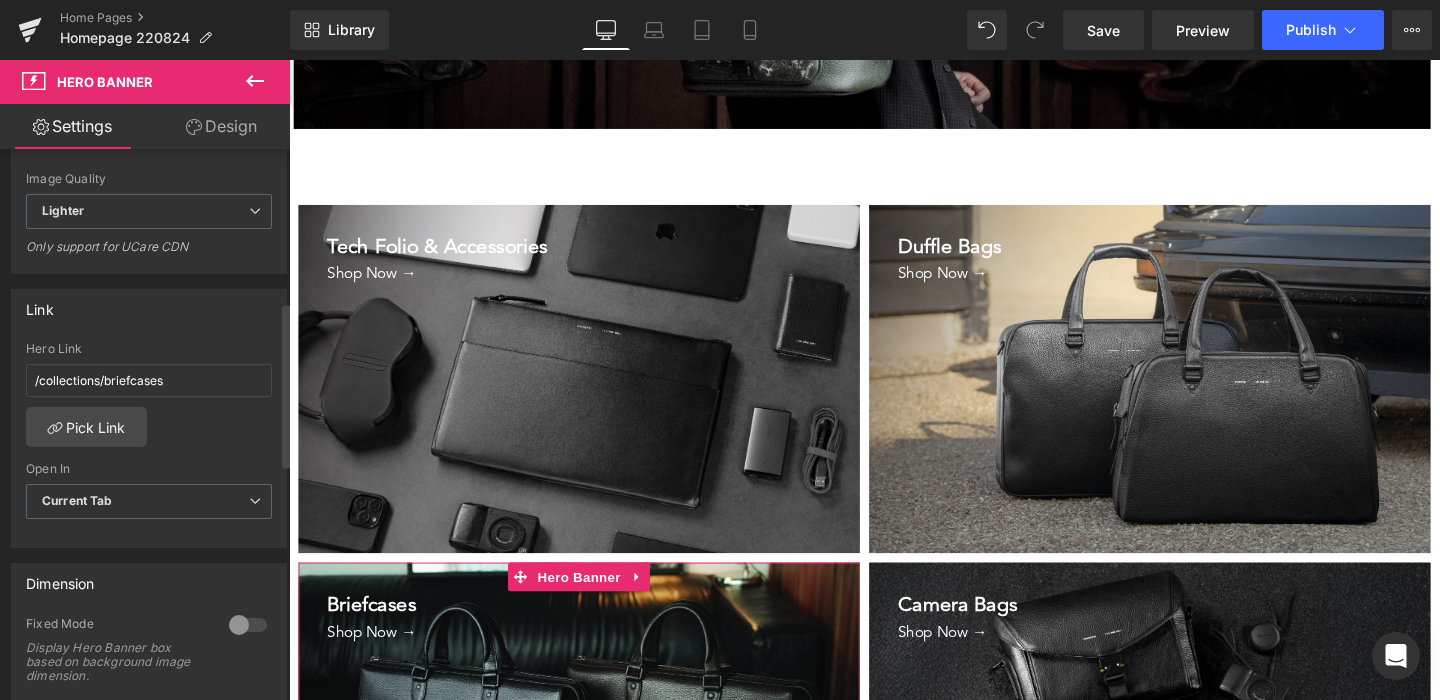 scroll, scrollTop: 536, scrollLeft: 0, axis: vertical 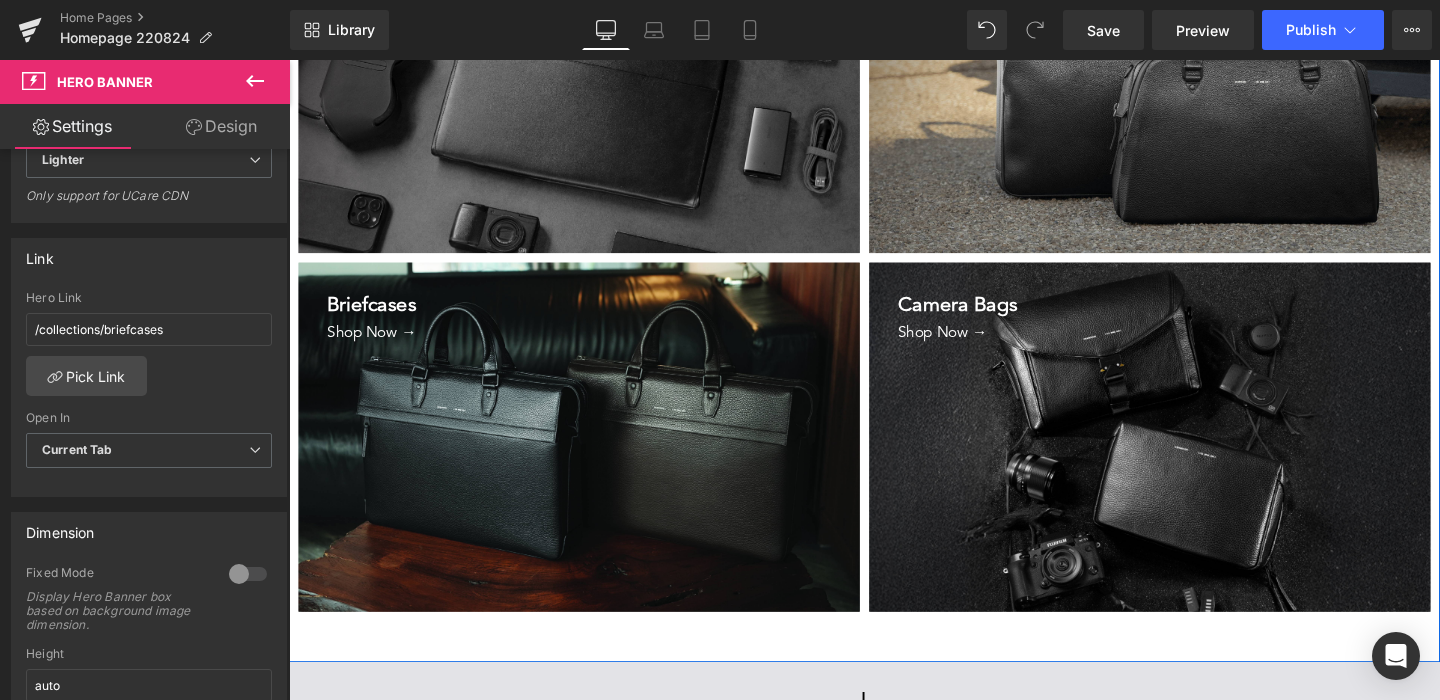 click on "Shop Now →" at bounding box center (609, 472) 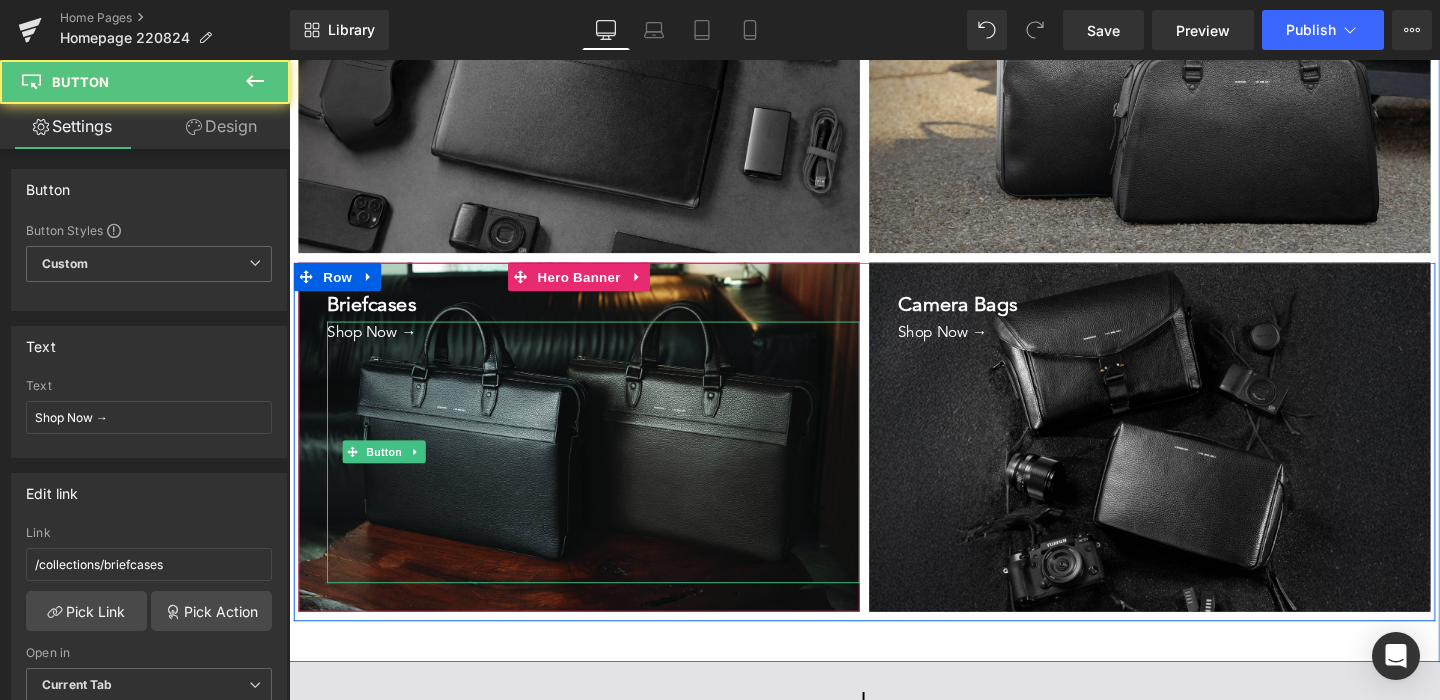 click on "Shop Now →" at bounding box center [609, 472] 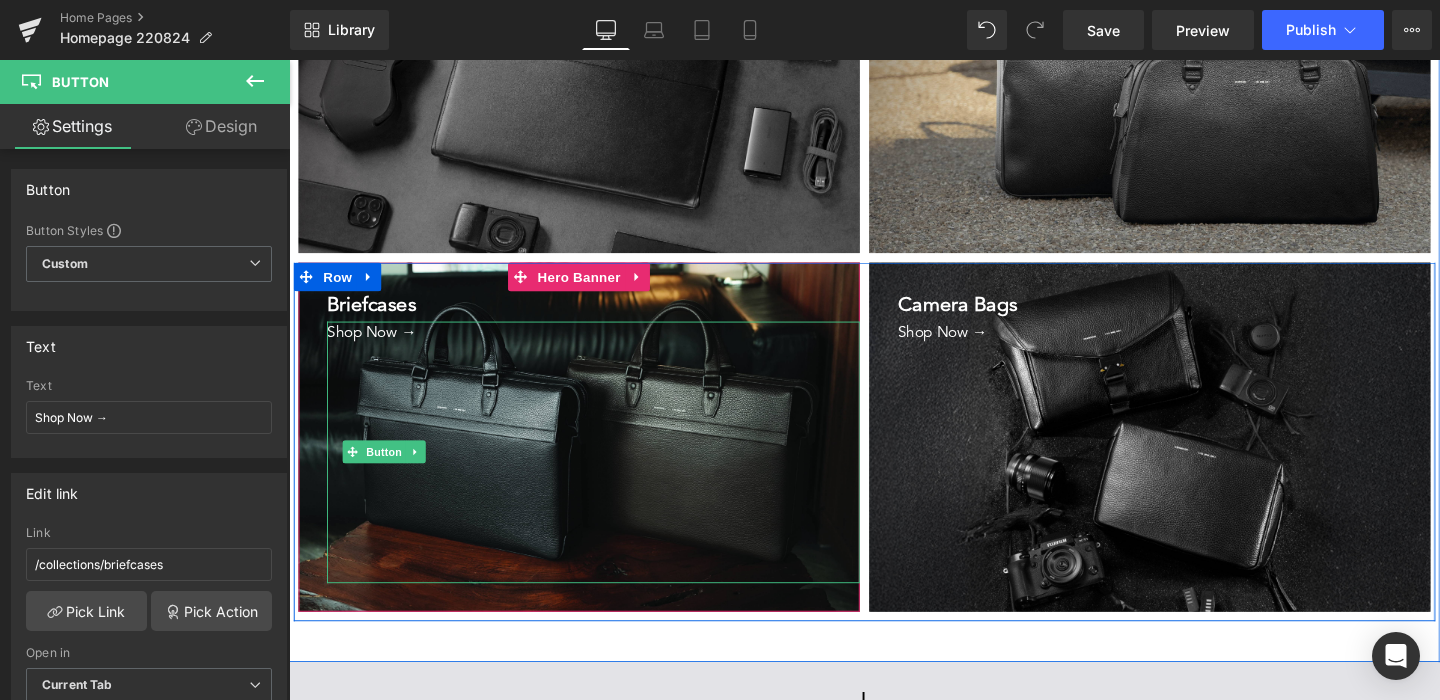click on "Shop Now →" at bounding box center (609, 472) 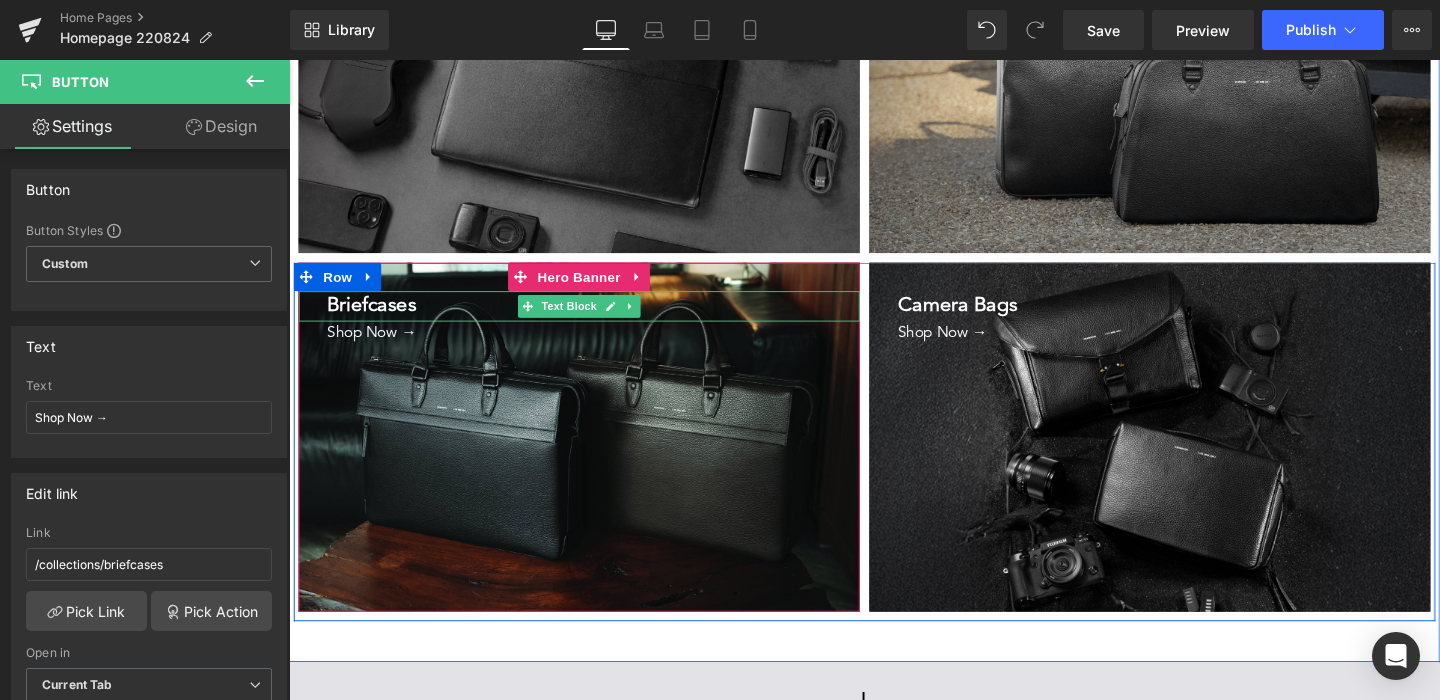 click on "Briefcases" at bounding box center (594, 319) 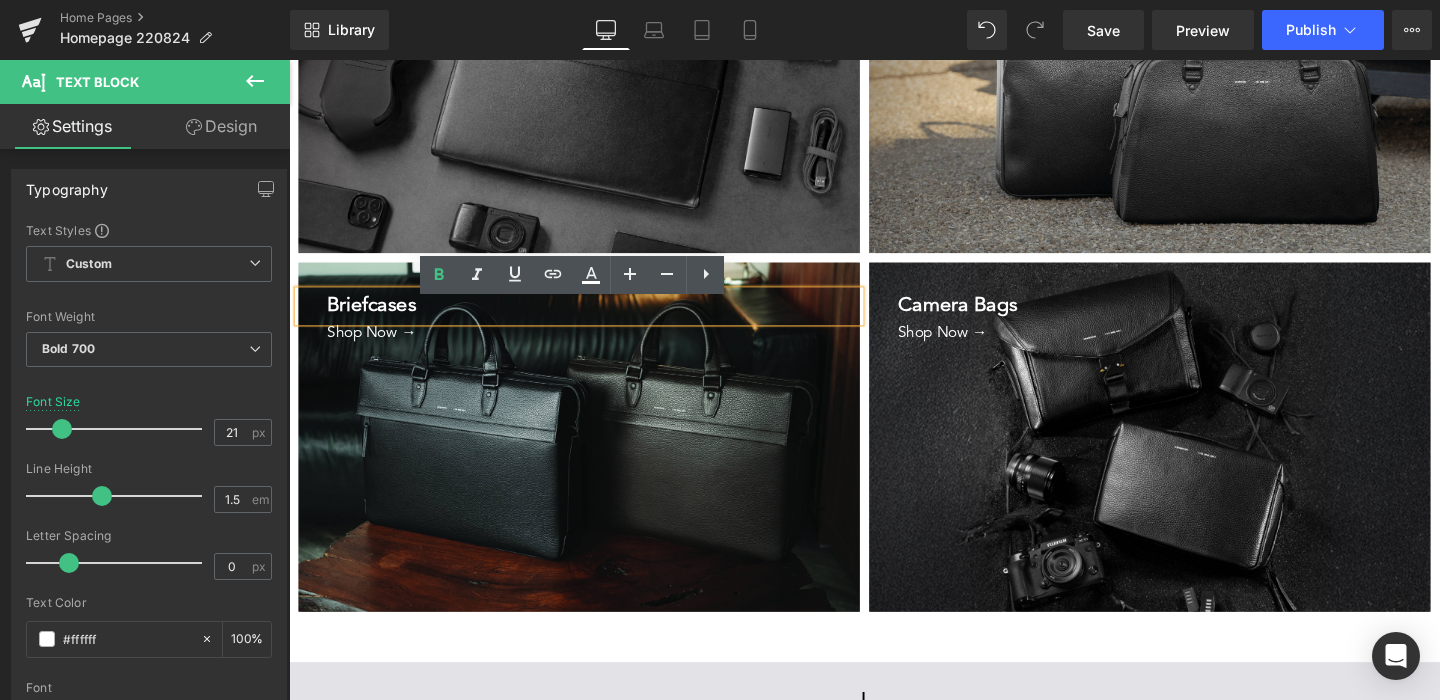 click at bounding box center [594, 456] 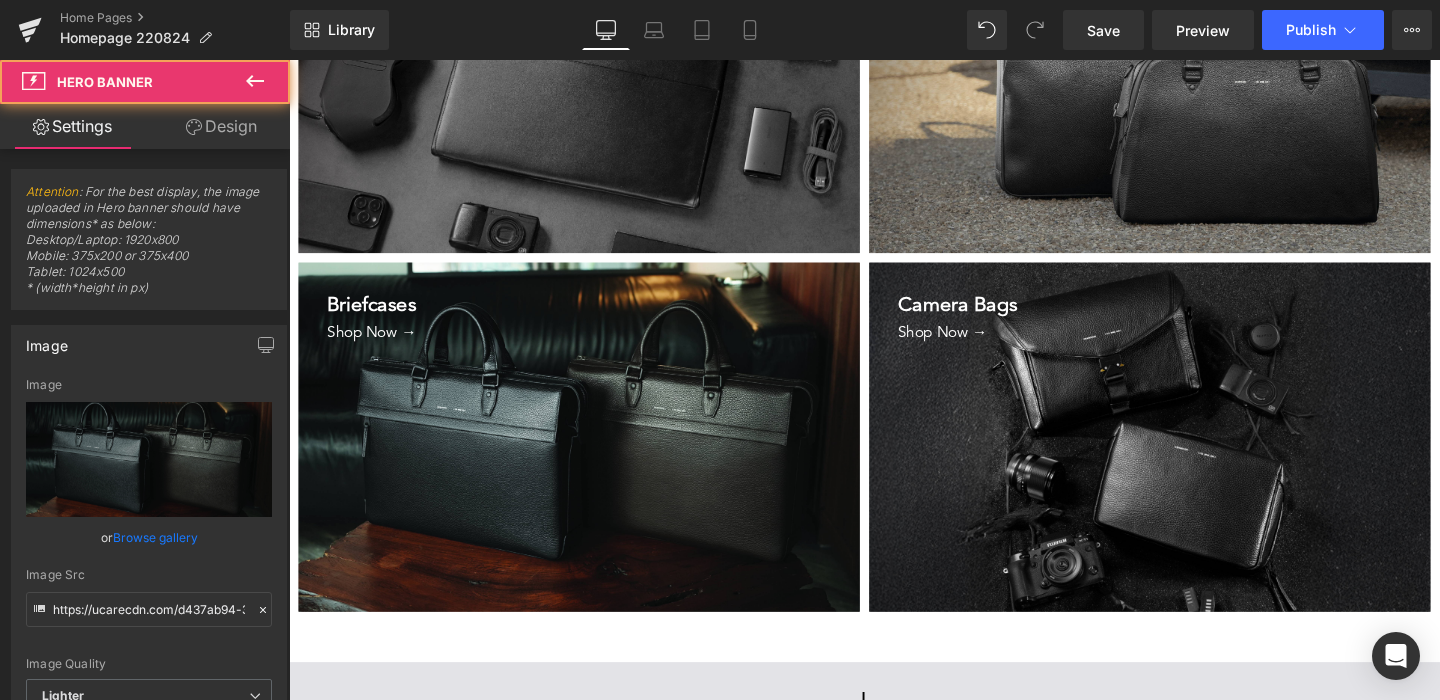 click at bounding box center (594, 456) 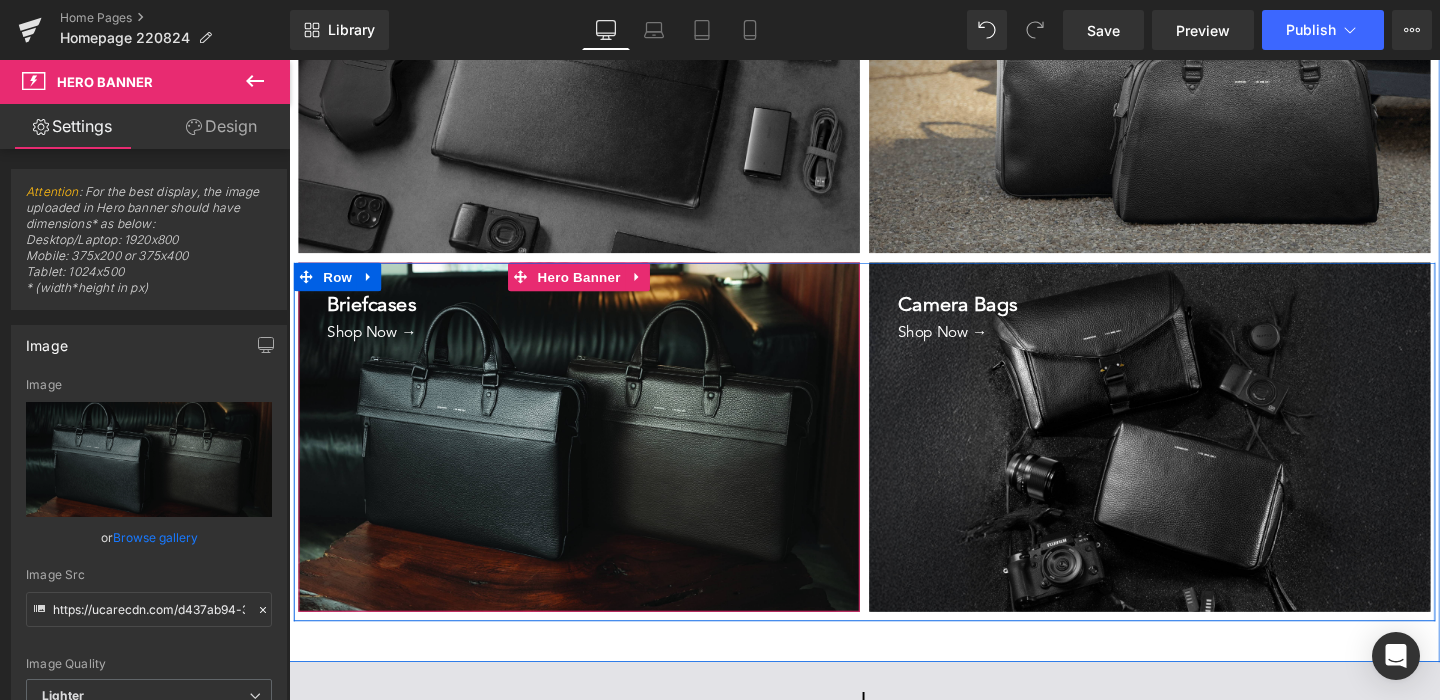 click at bounding box center (594, 456) 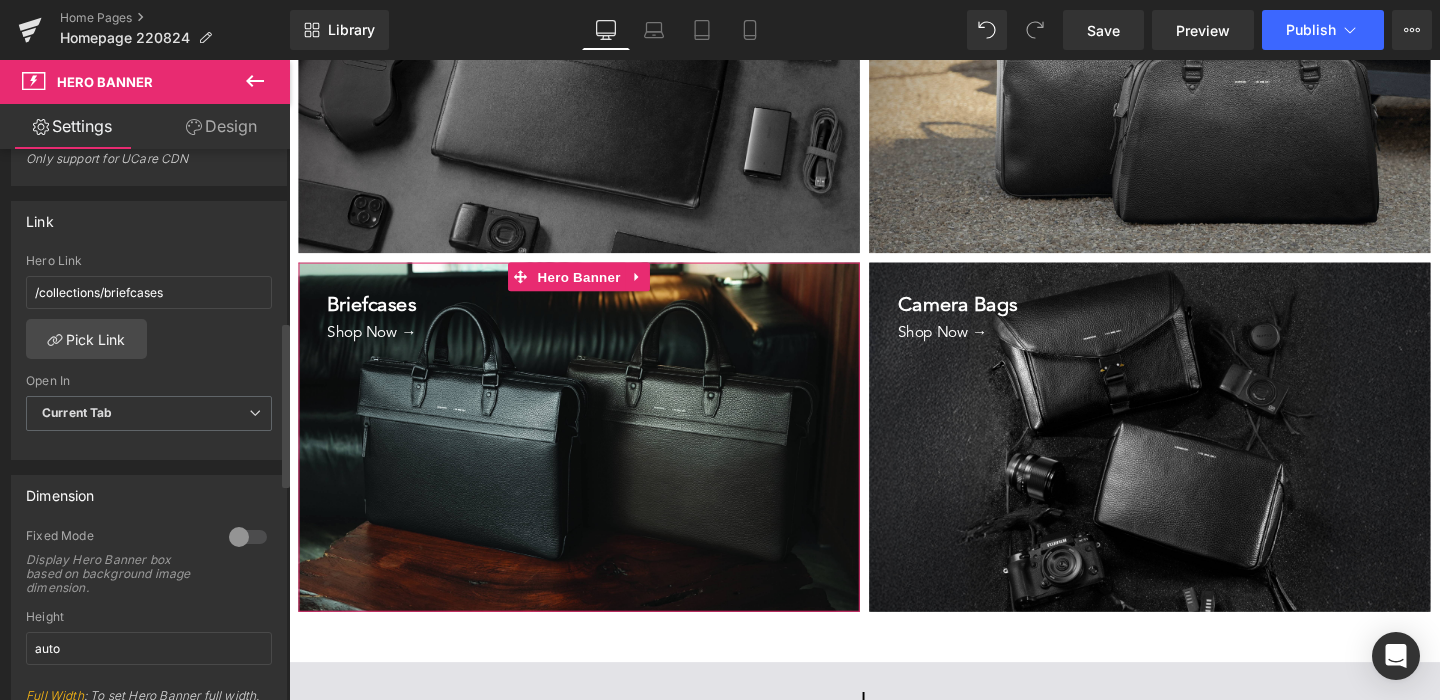 scroll, scrollTop: 590, scrollLeft: 0, axis: vertical 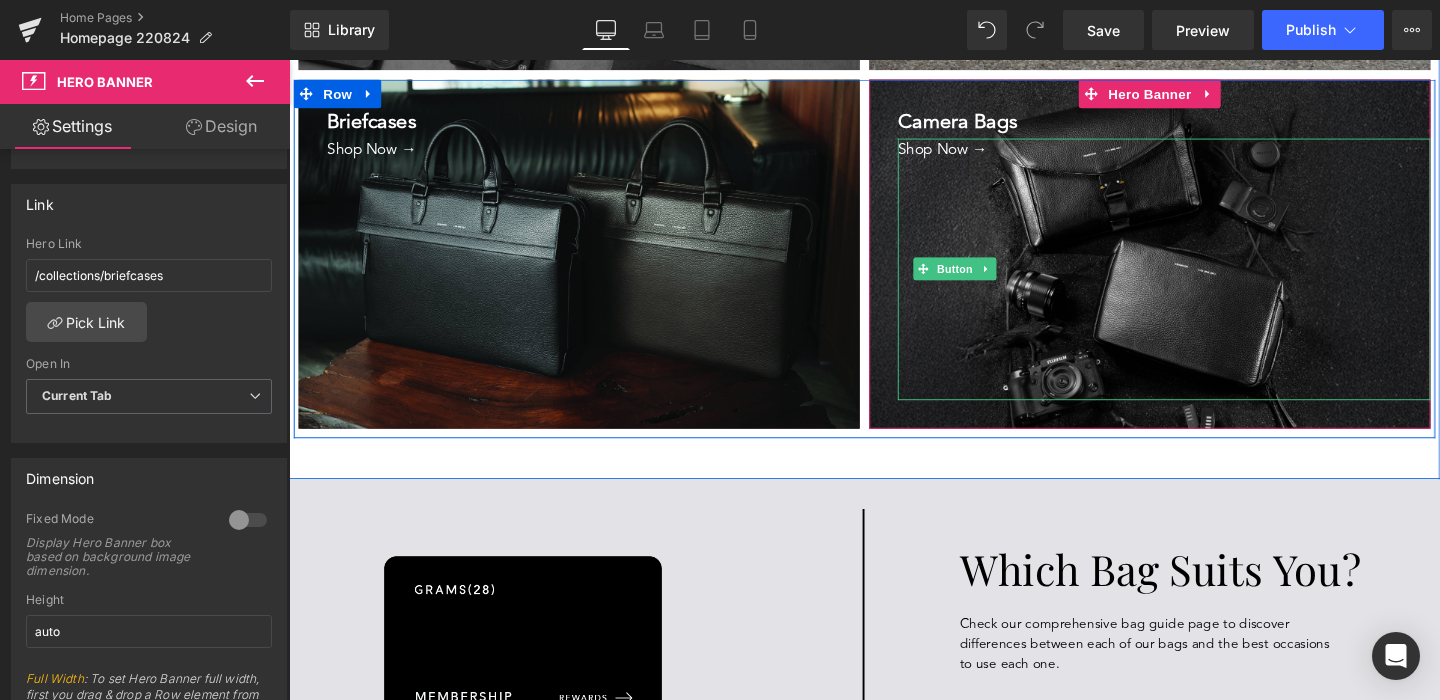 click on "Shop Now →" at bounding box center [988, 280] 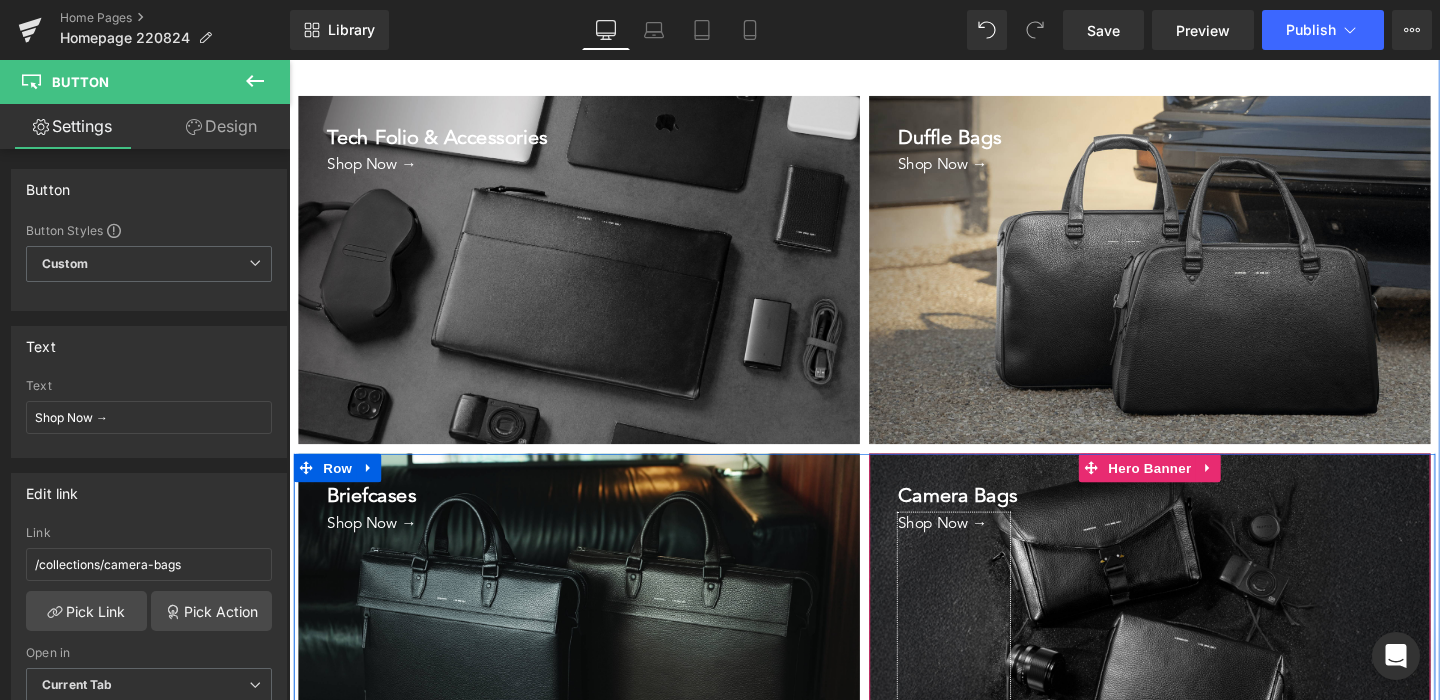 scroll, scrollTop: 3350, scrollLeft: 0, axis: vertical 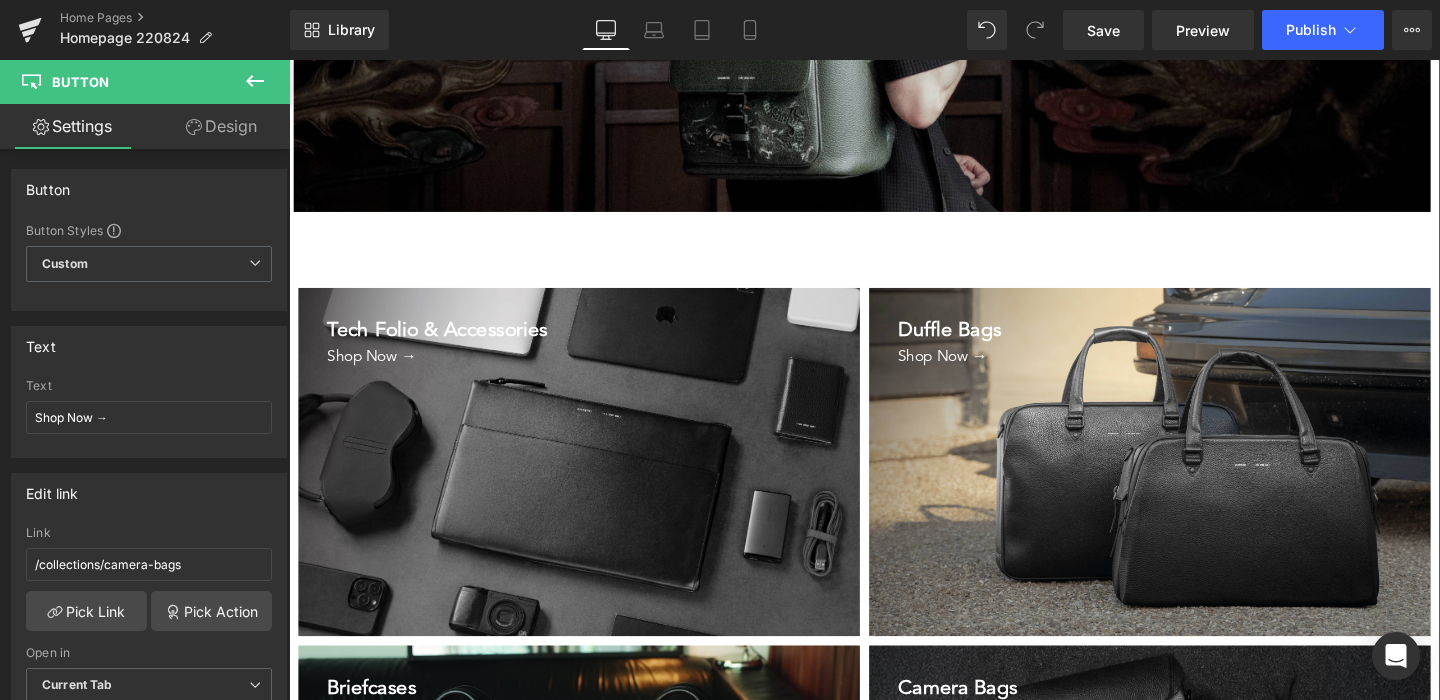 click on "Shop Now →" at bounding box center [988, 498] 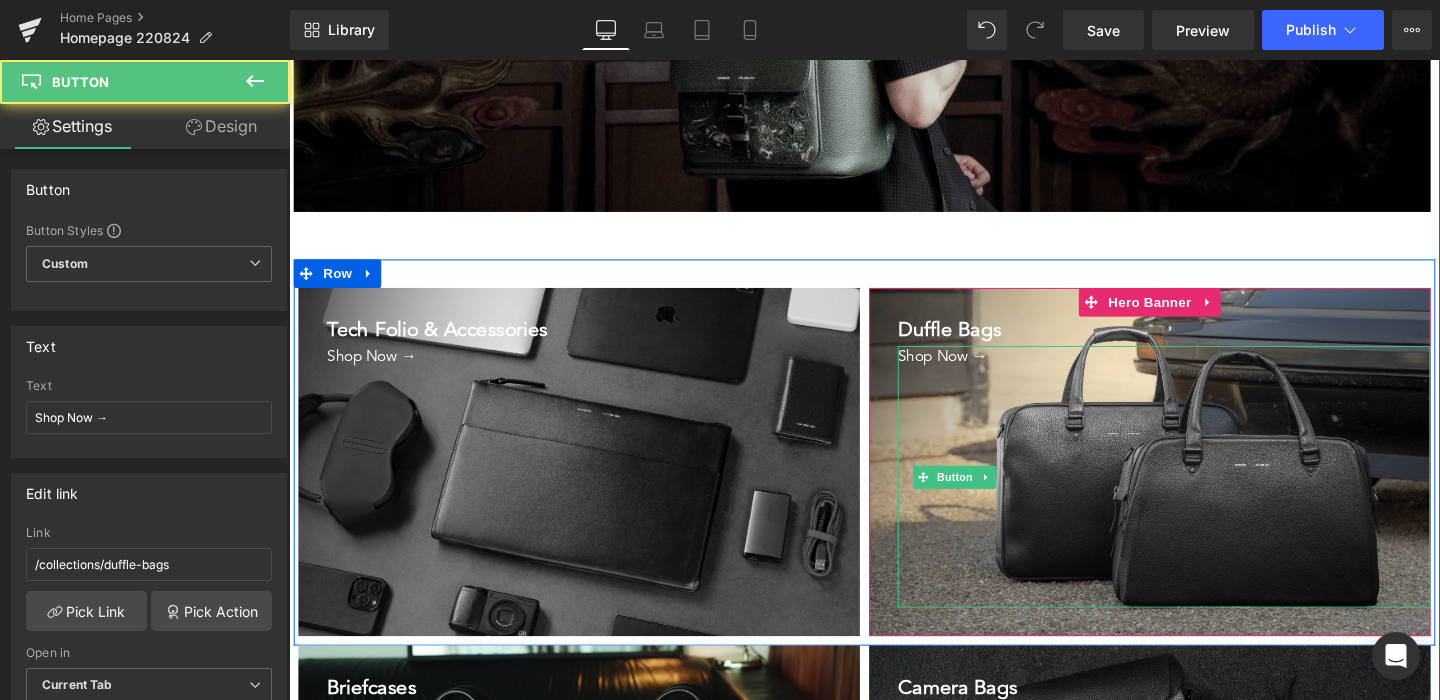 click on "Shop Now →" at bounding box center (1209, 498) 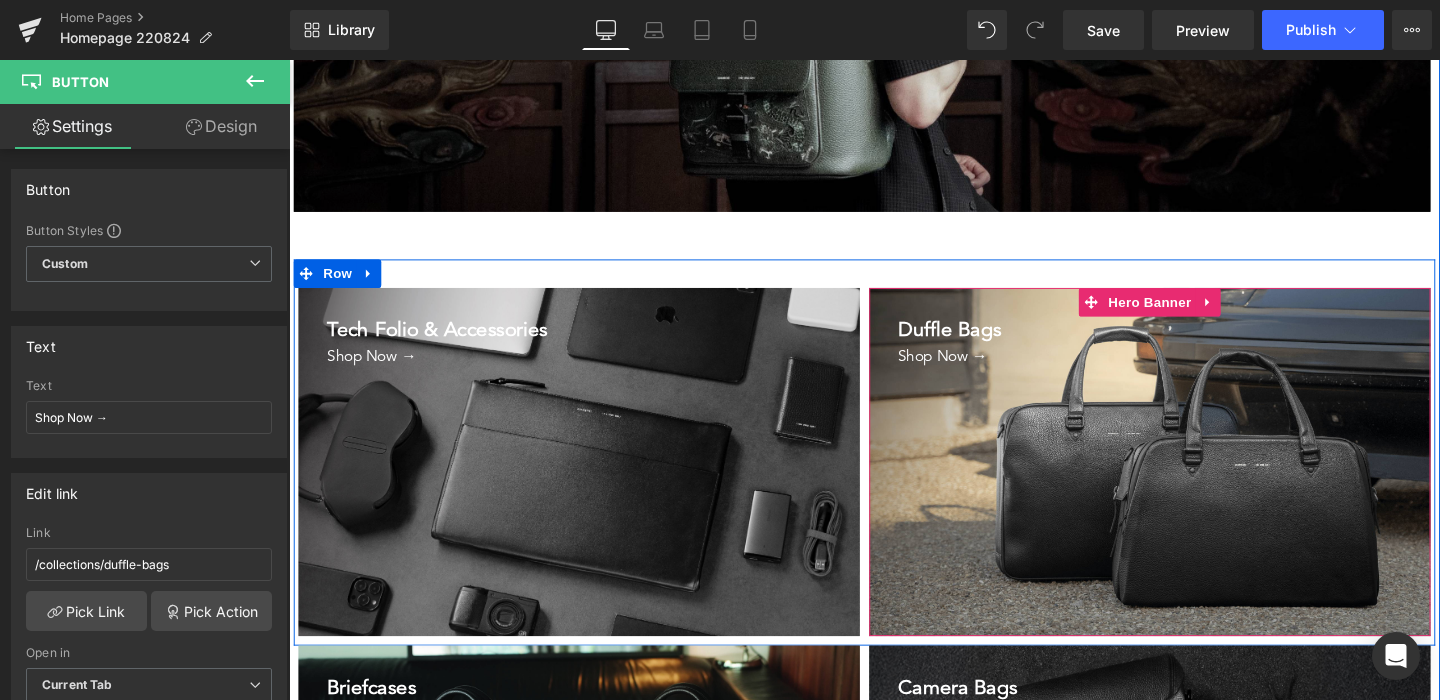 click on "Duffle Bags
Text Block         Shop Now → Button" at bounding box center (1194, 483) 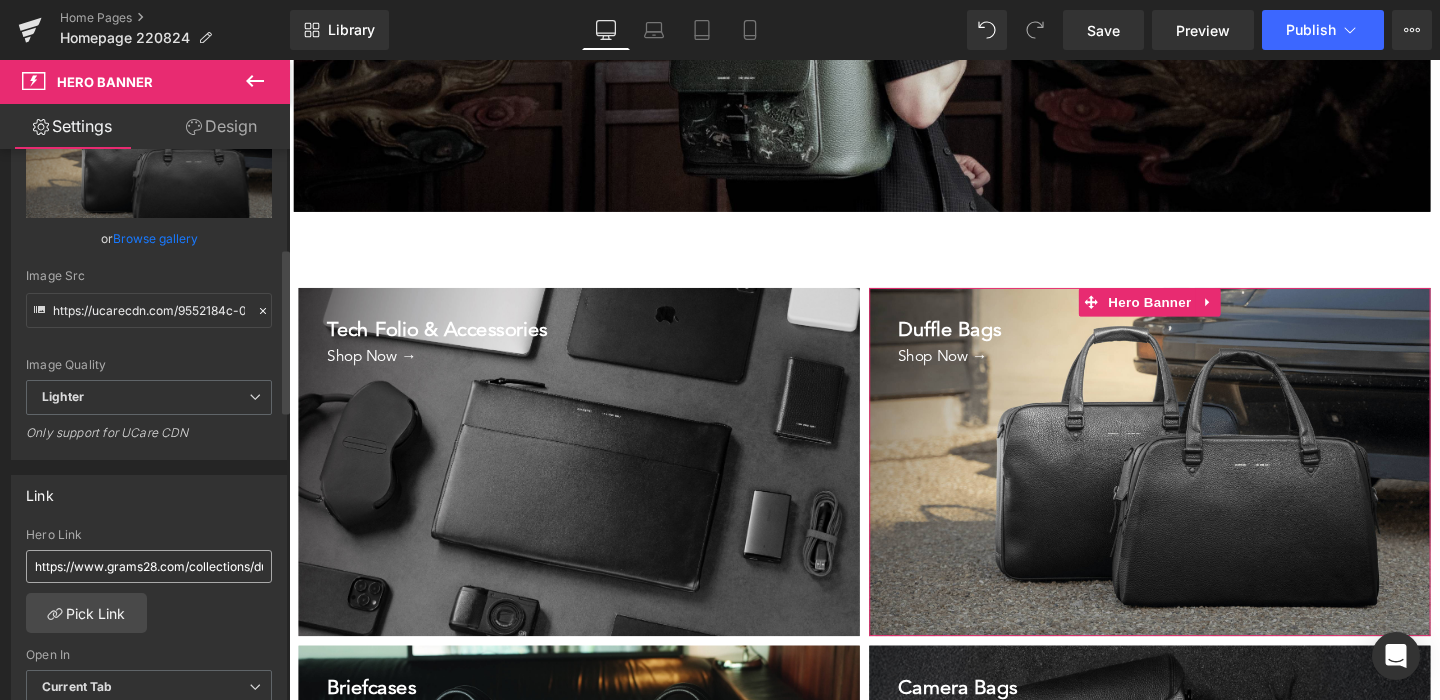 scroll, scrollTop: 411, scrollLeft: 0, axis: vertical 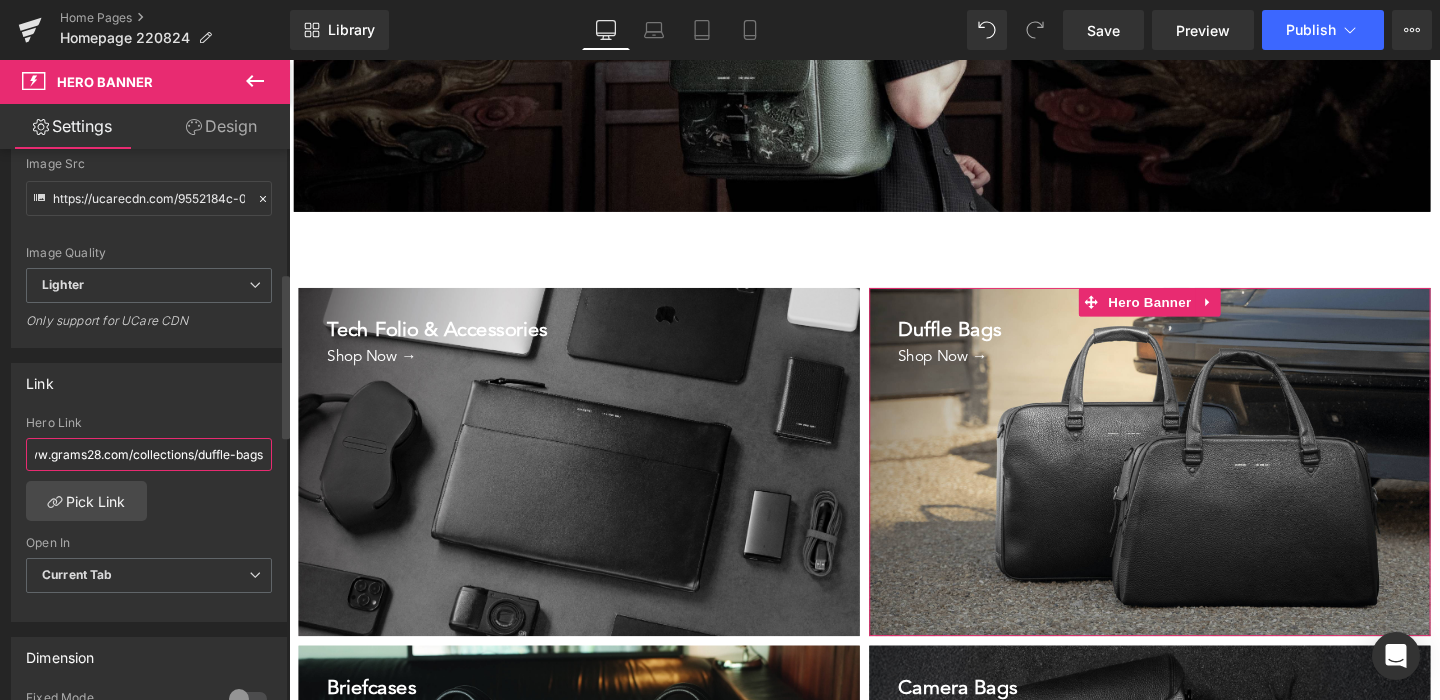 drag, startPoint x: 223, startPoint y: 456, endPoint x: 263, endPoint y: 456, distance: 40 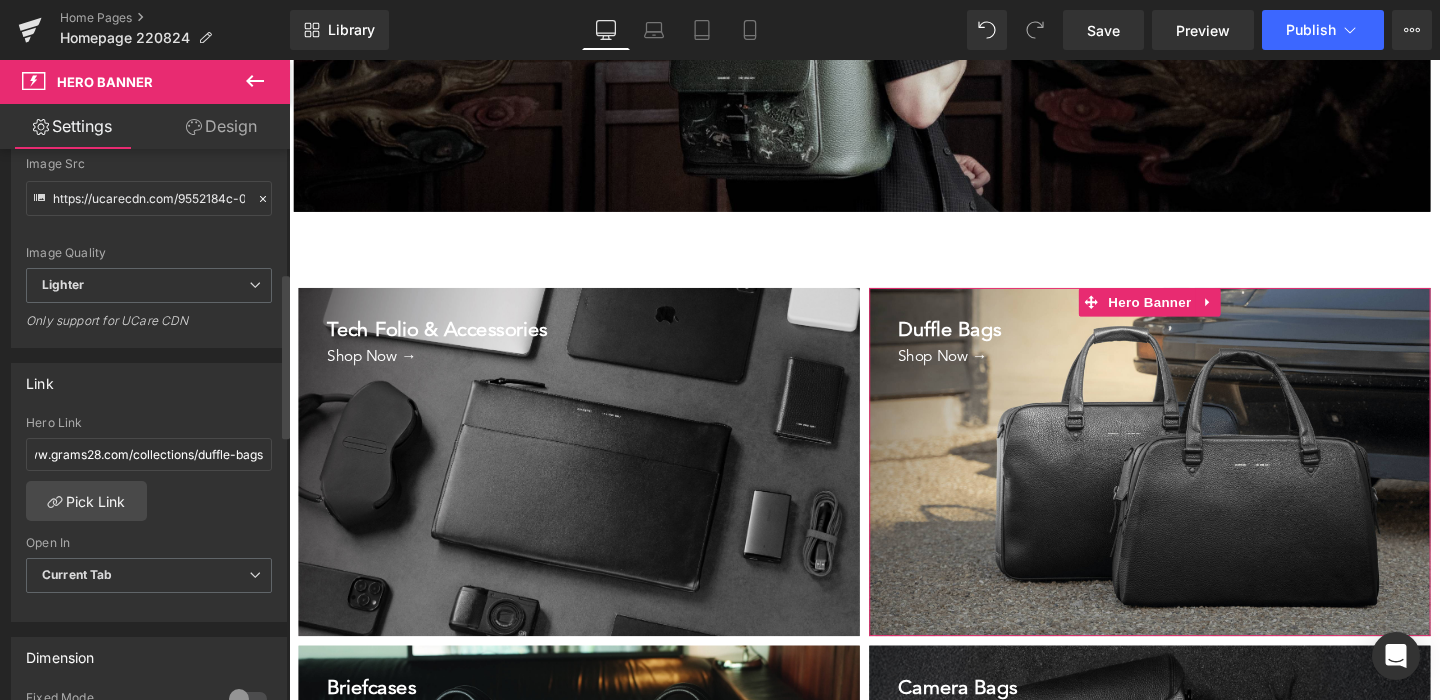 scroll, scrollTop: 0, scrollLeft: 0, axis: both 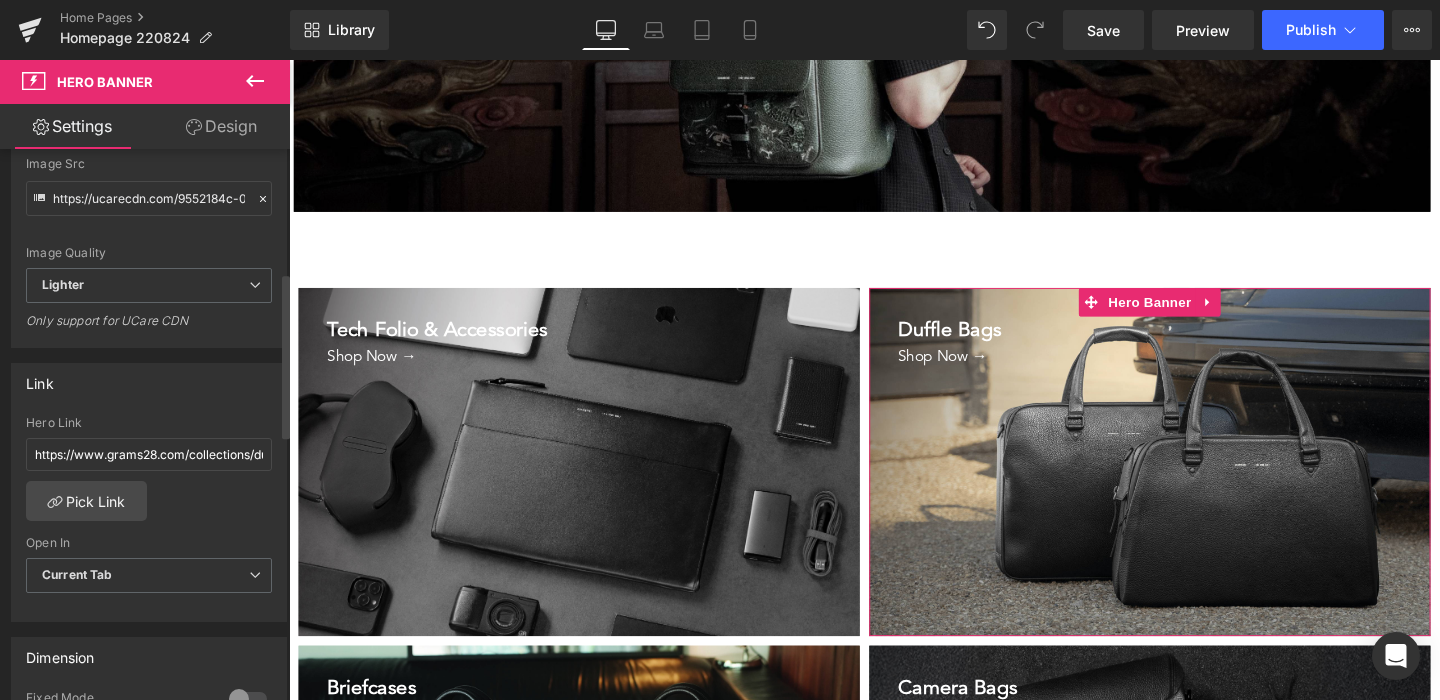 click on "https://www.grams28.com/collections/duffle-bags Hero Link https://www.grams28.com/collections/duffle-bags  Pick Link Current Tab New Tab Open In
Current Tab
Current Tab New Tab" at bounding box center (149, 518) 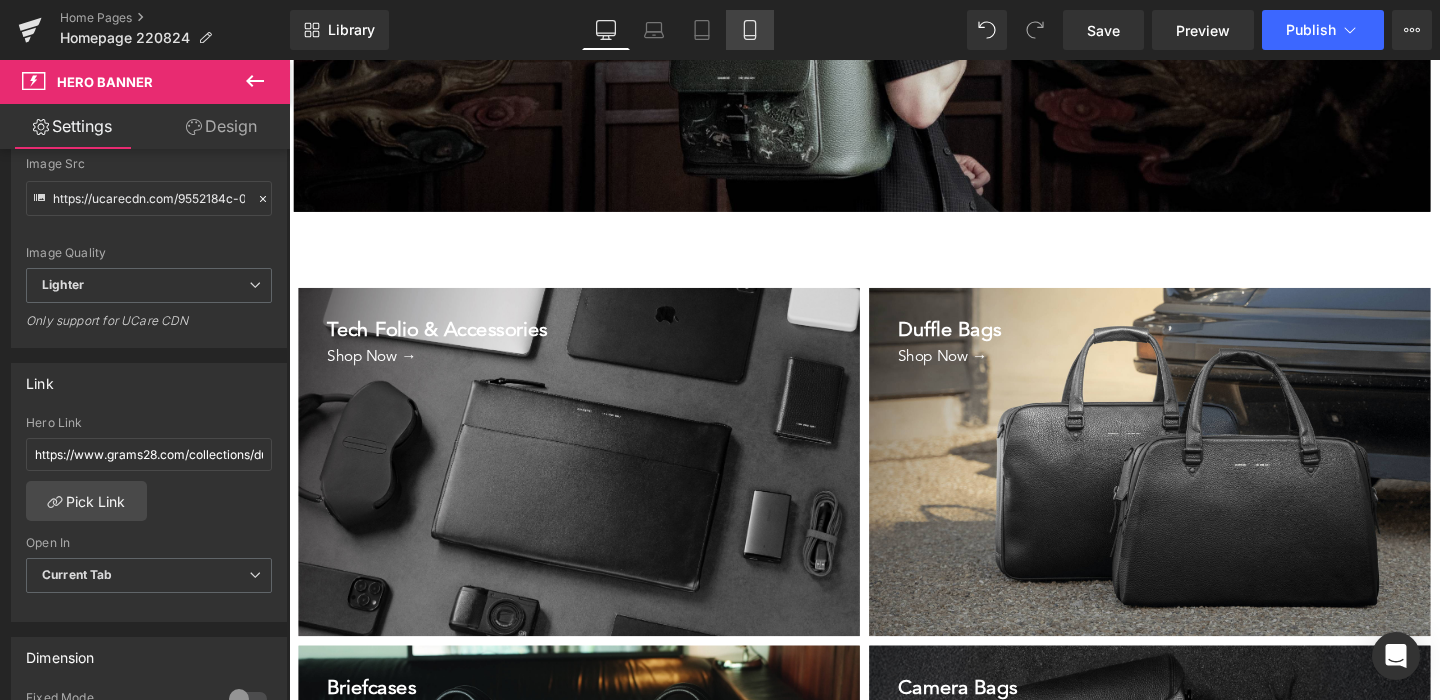 click 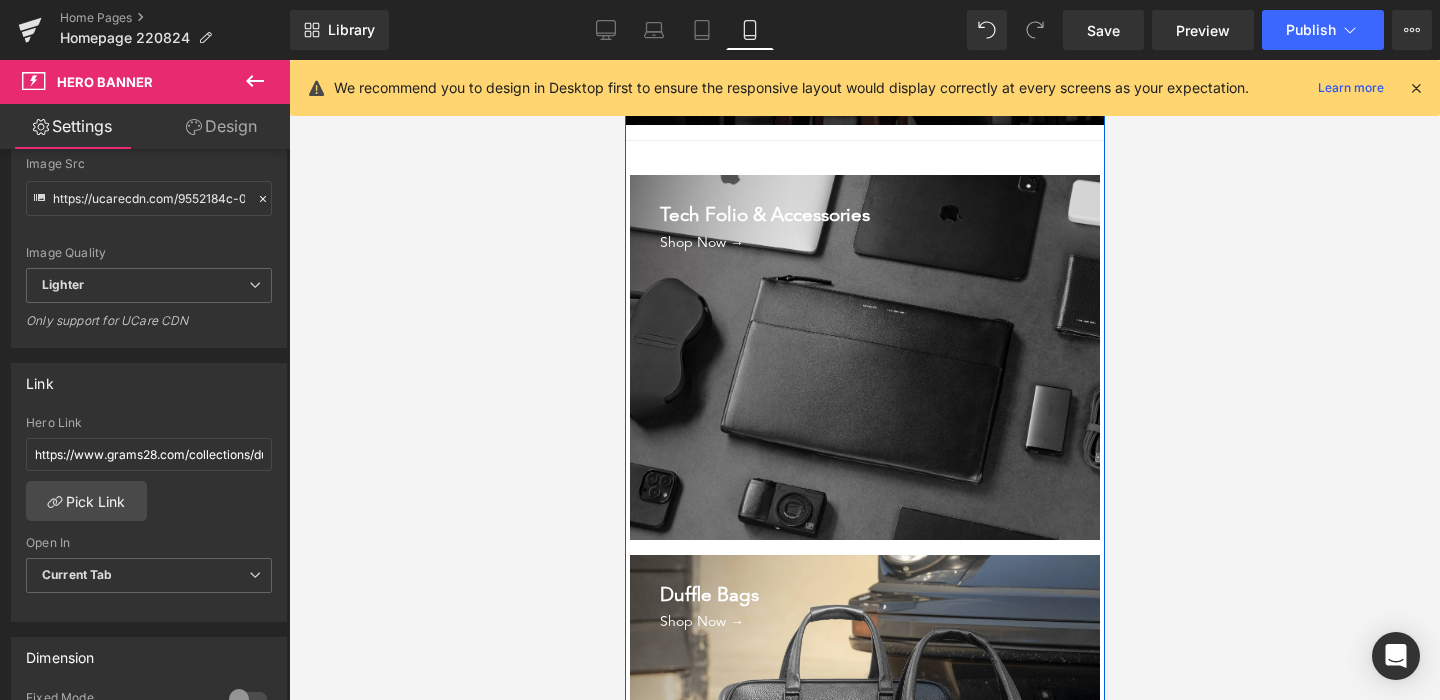 scroll, scrollTop: 3999, scrollLeft: 0, axis: vertical 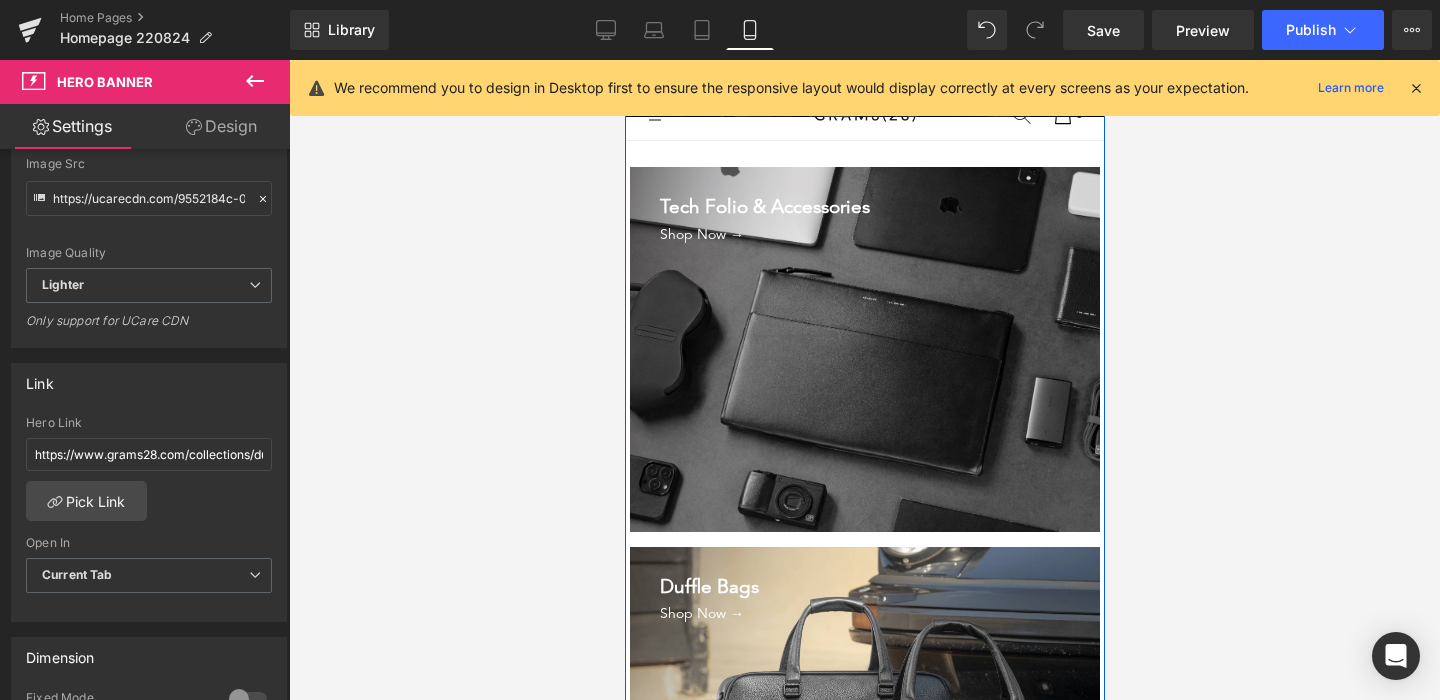 click on "Shop Now →" at bounding box center (879, 364) 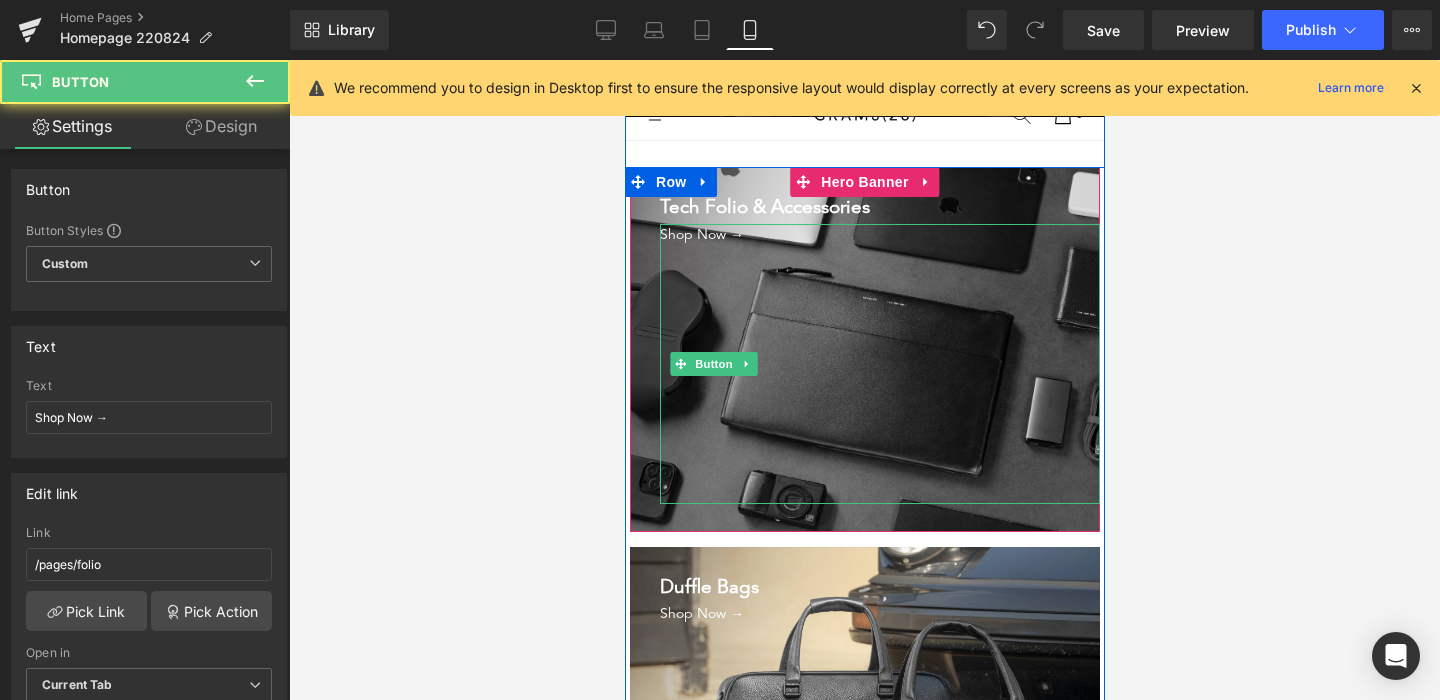 click on "Shop Now →" at bounding box center (879, 364) 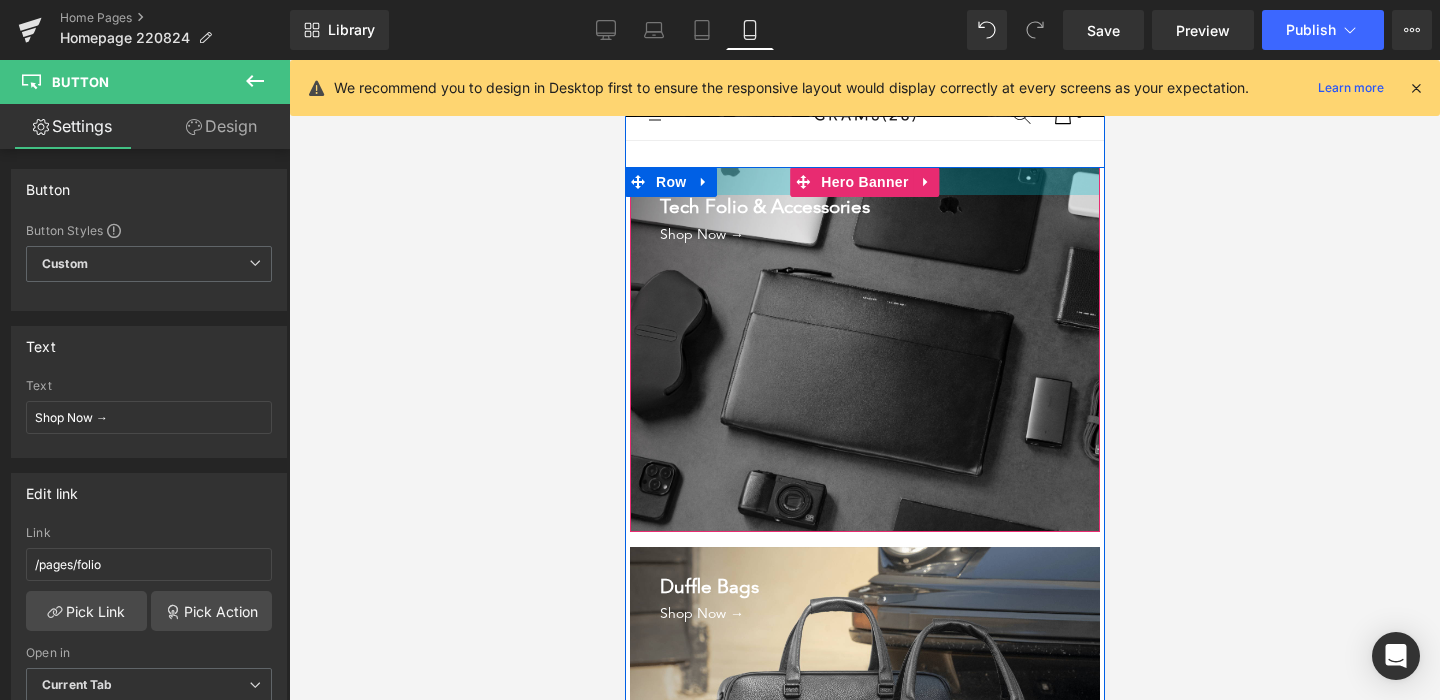click at bounding box center (864, 181) 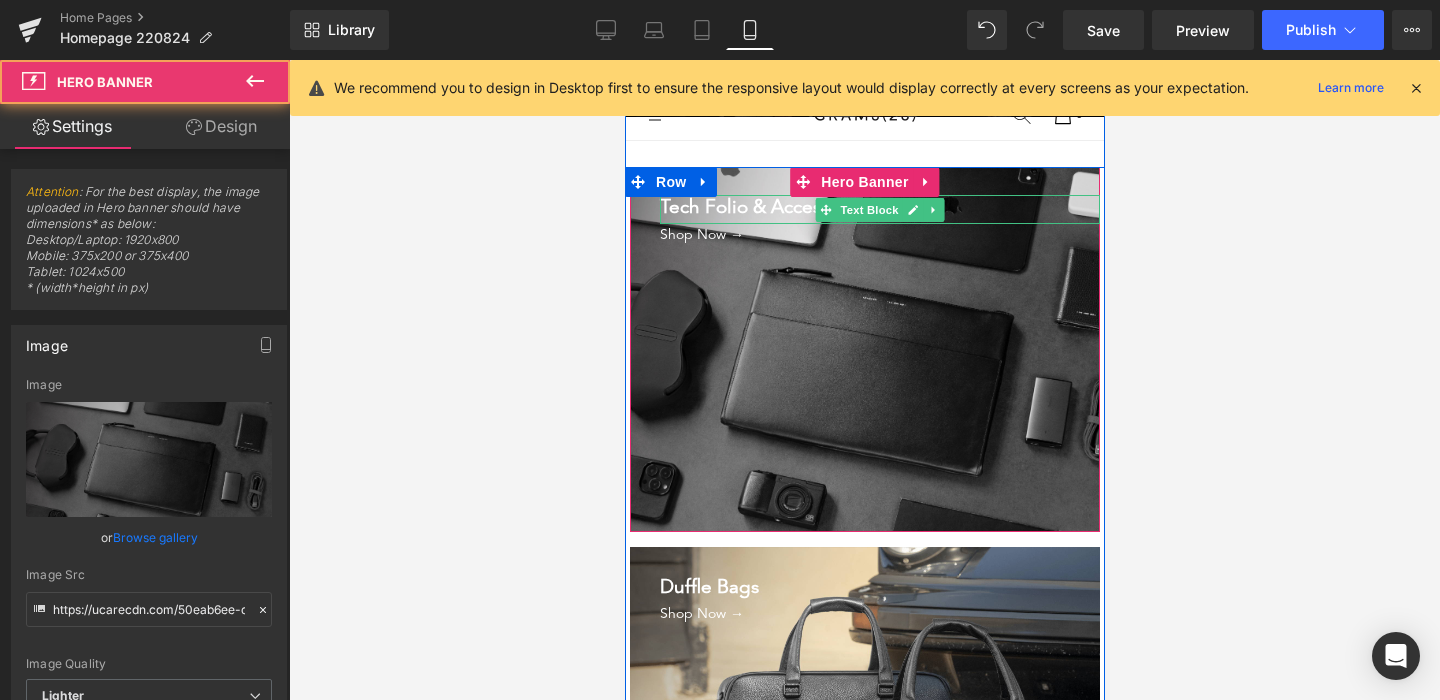 click on "Tech Folio & Accessories" at bounding box center [879, 209] 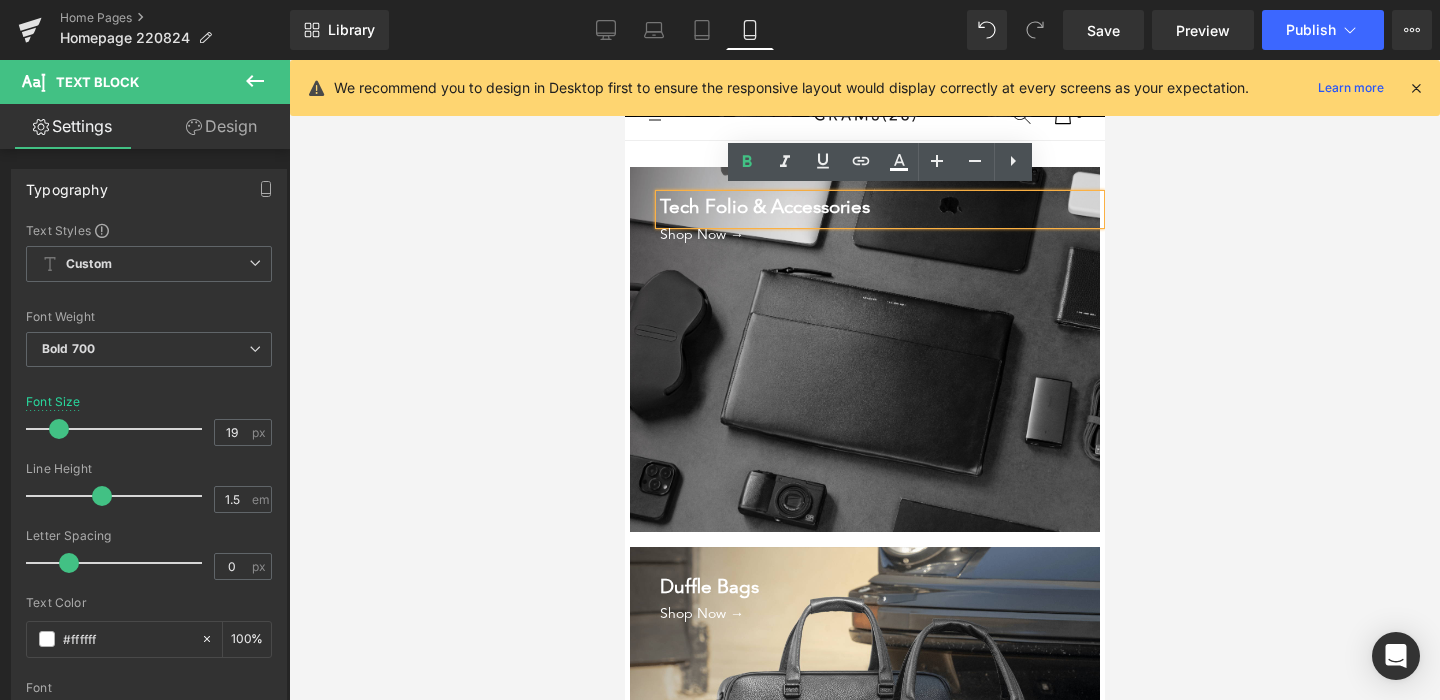 click at bounding box center (864, 349) 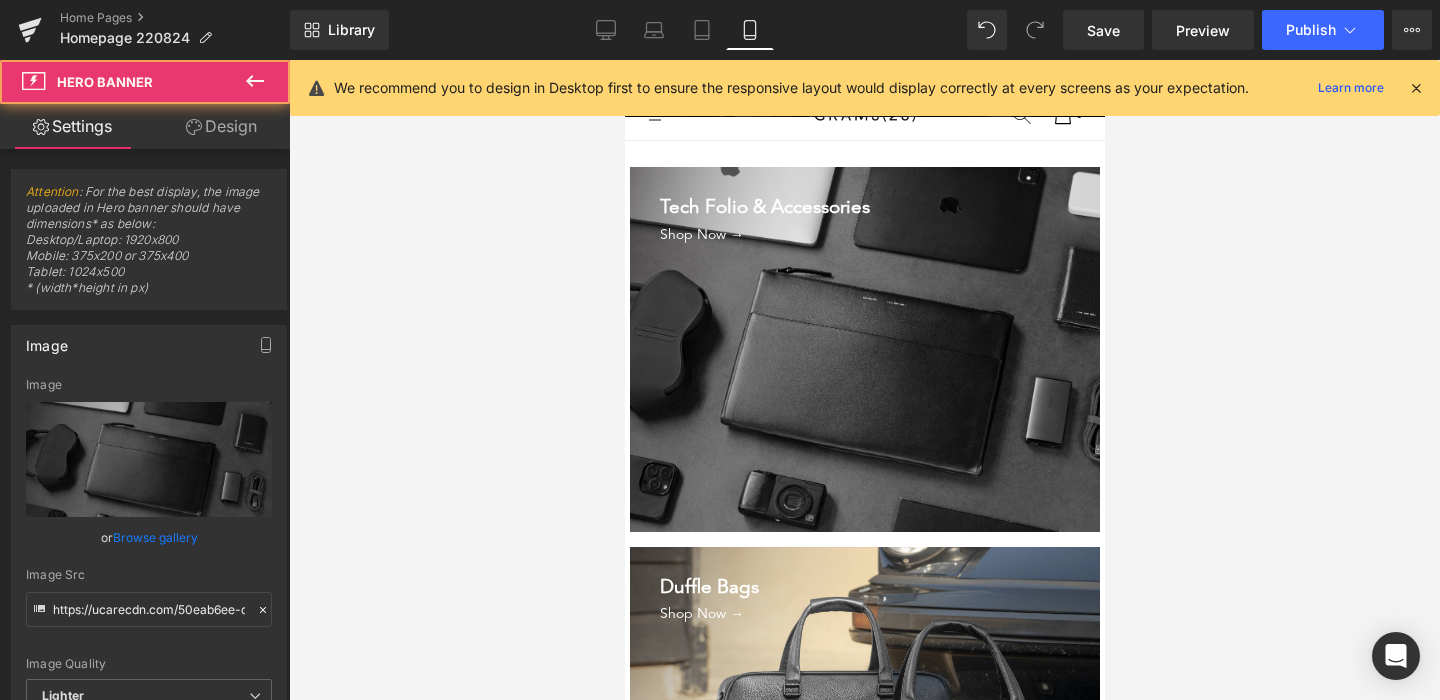 click on "Tech Folio & Accessories
Text Block         Shop Now → Button
Hero Banner" at bounding box center (864, 349) 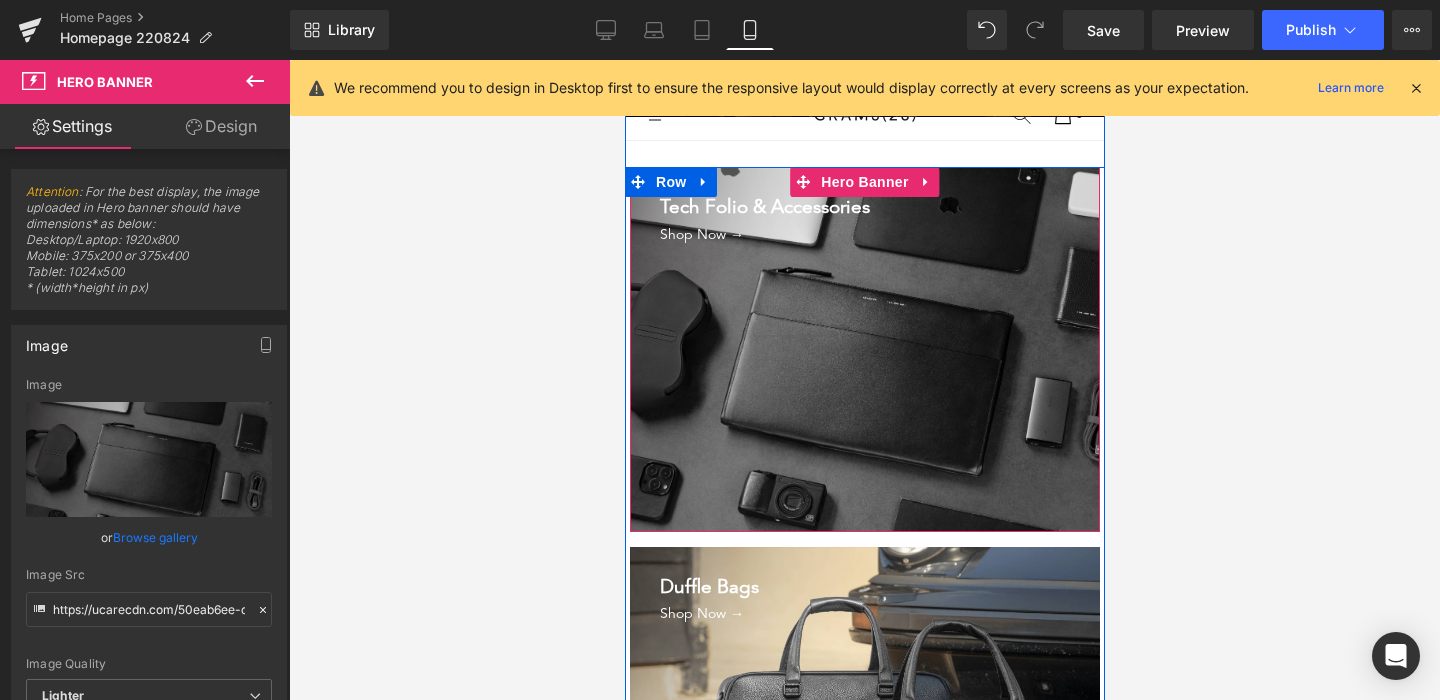 click on "Tech Folio & Accessories
Text Block         Shop Now → Button" at bounding box center [864, 349] 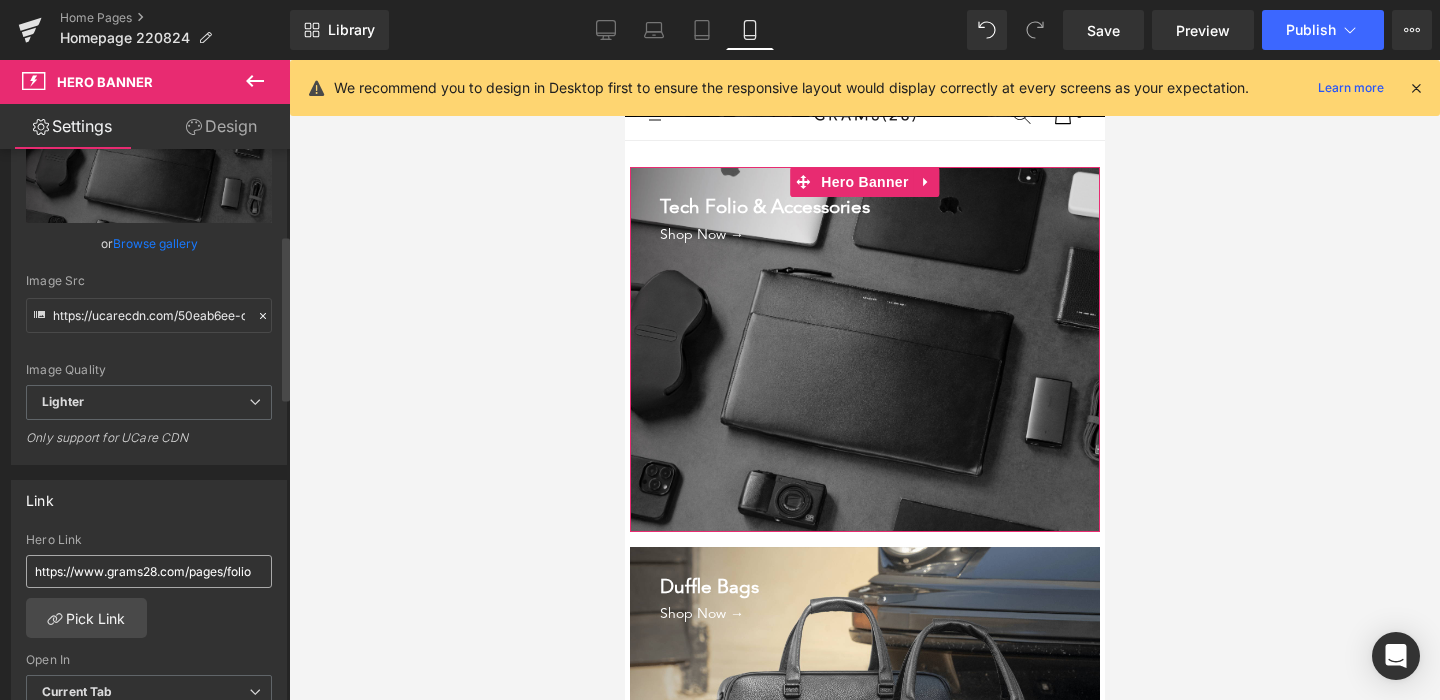 scroll, scrollTop: 285, scrollLeft: 0, axis: vertical 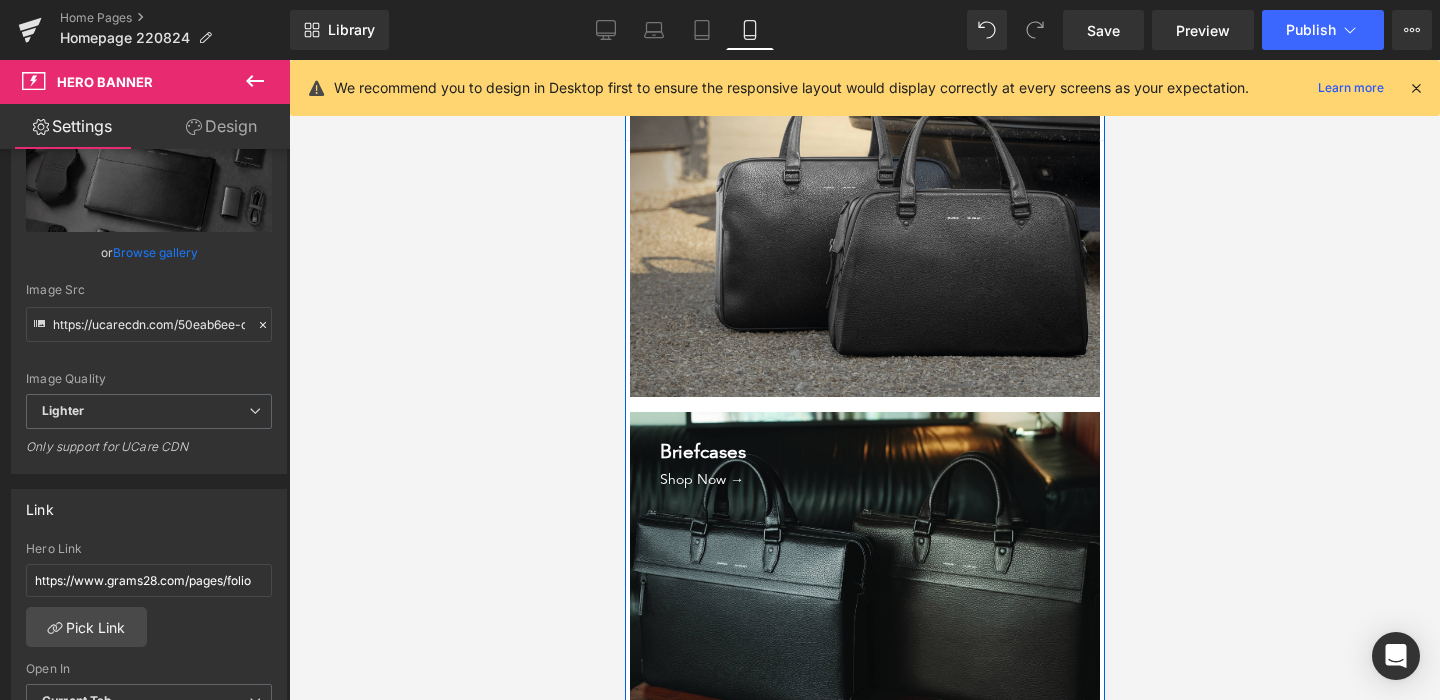 click on "Shop Now →" at bounding box center (713, 229) 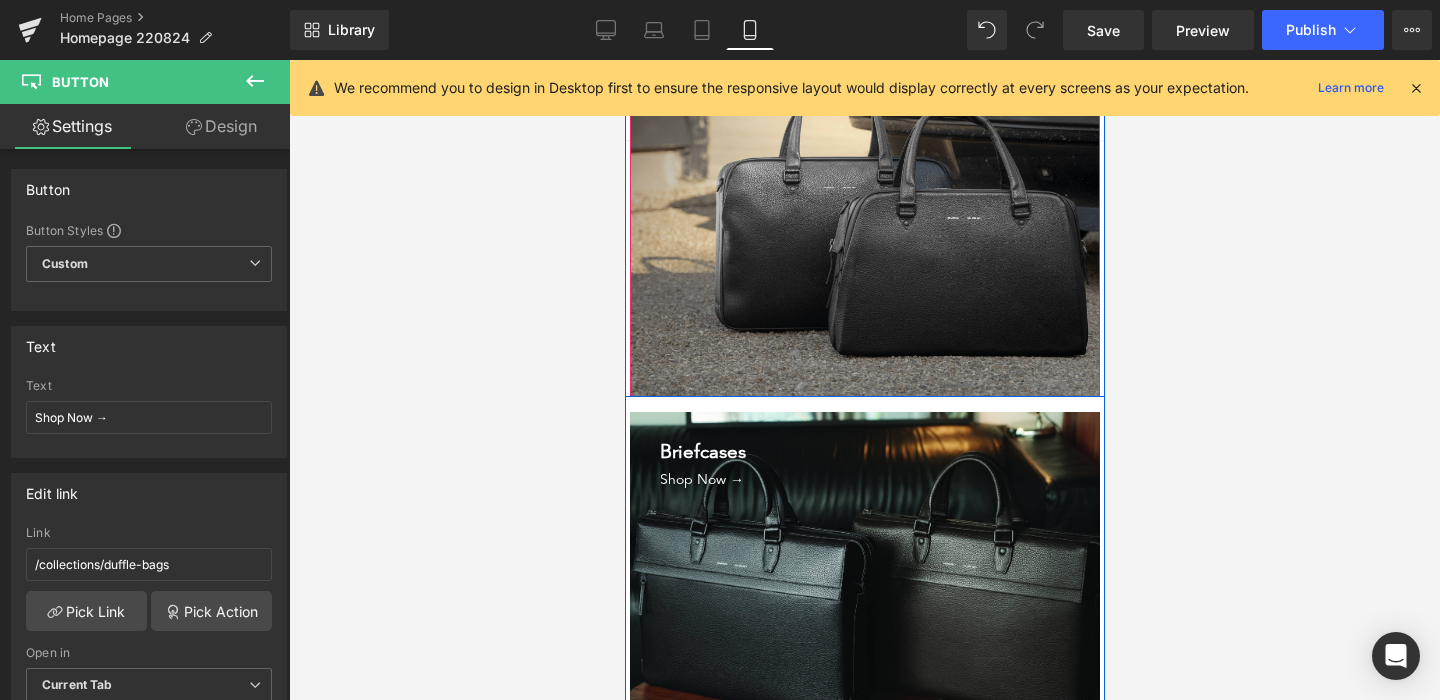 click on "Duffle Bags
Text Block         Shop Now → Button" at bounding box center [864, 215] 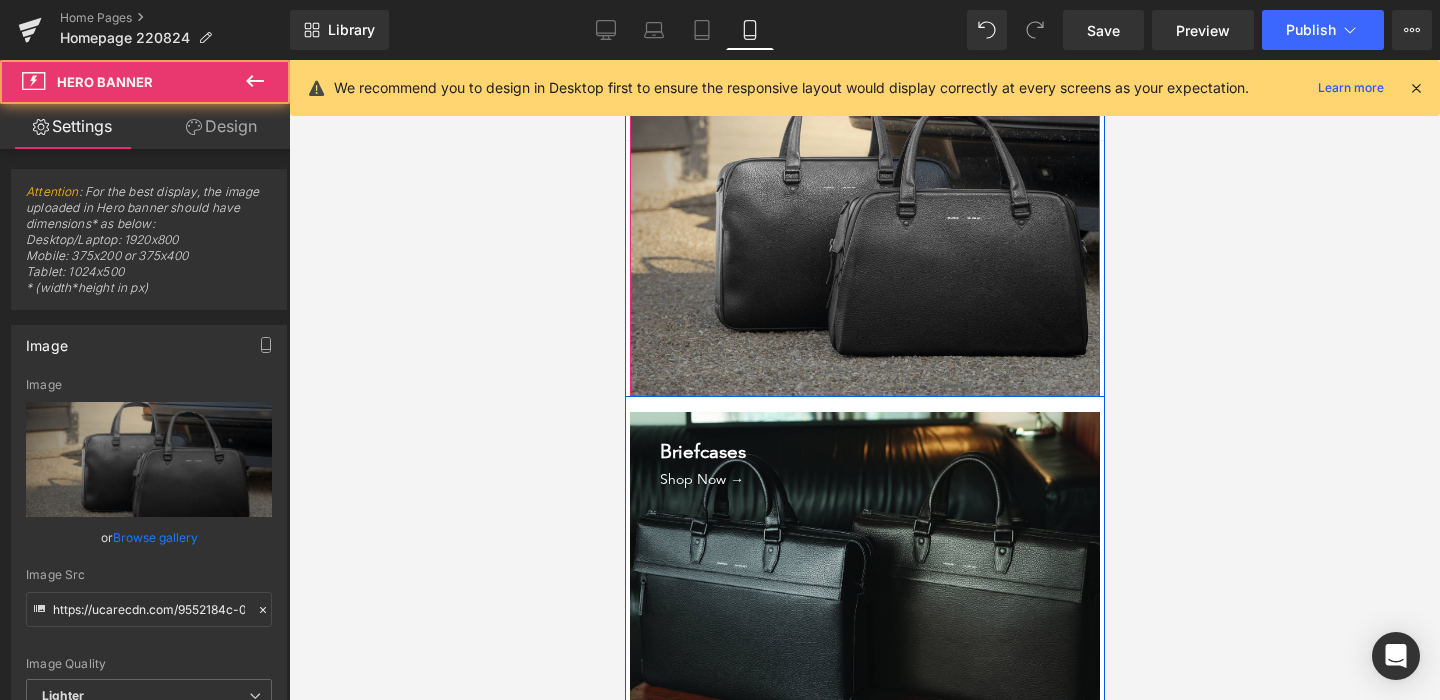 scroll, scrollTop: 4883, scrollLeft: 0, axis: vertical 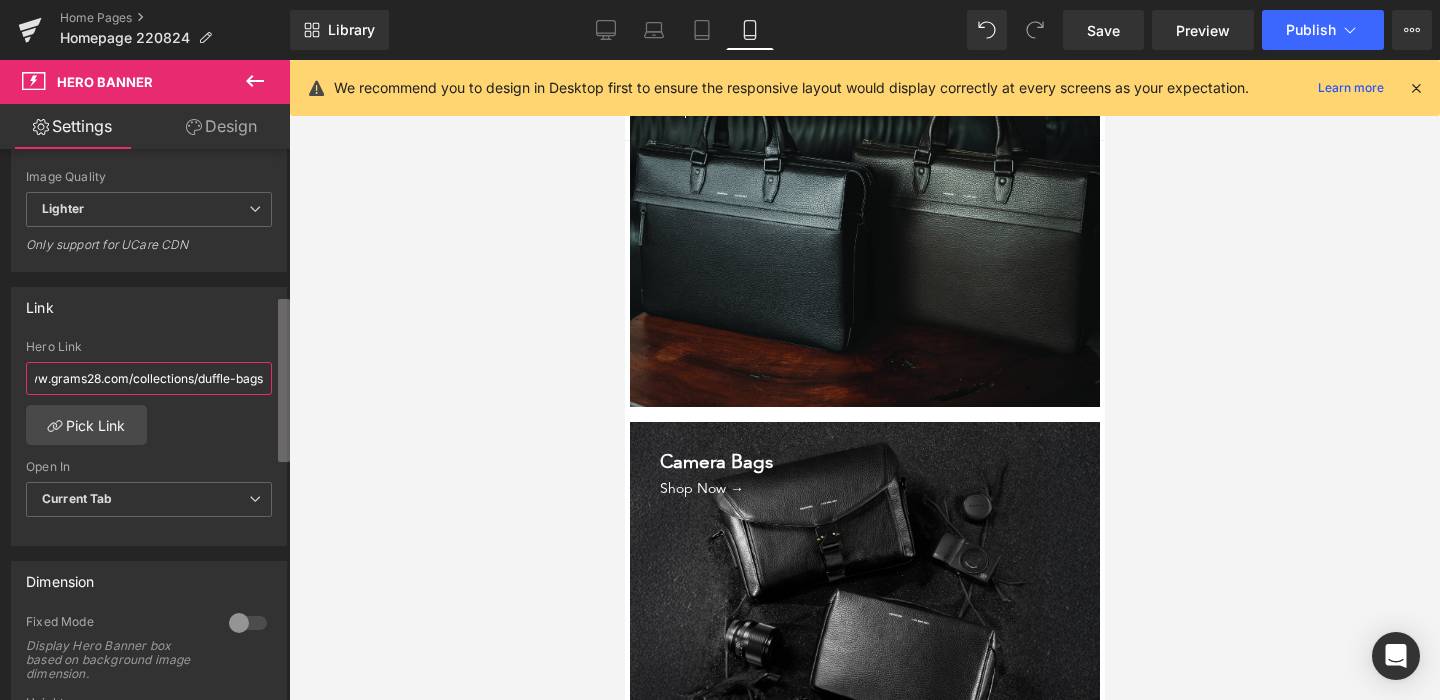 drag, startPoint x: 225, startPoint y: 373, endPoint x: 282, endPoint y: 373, distance: 57 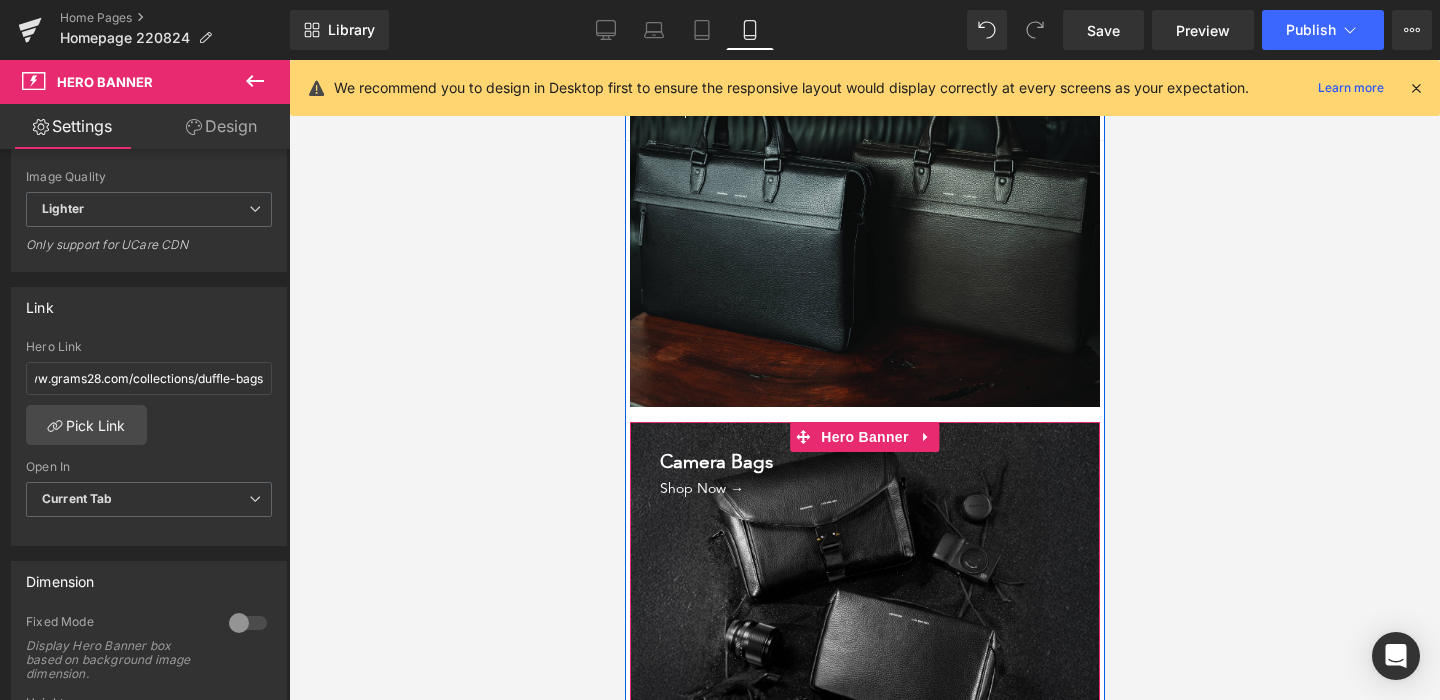 click on "Camera Bags
Text Block         Shop Now → Button" at bounding box center [864, 604] 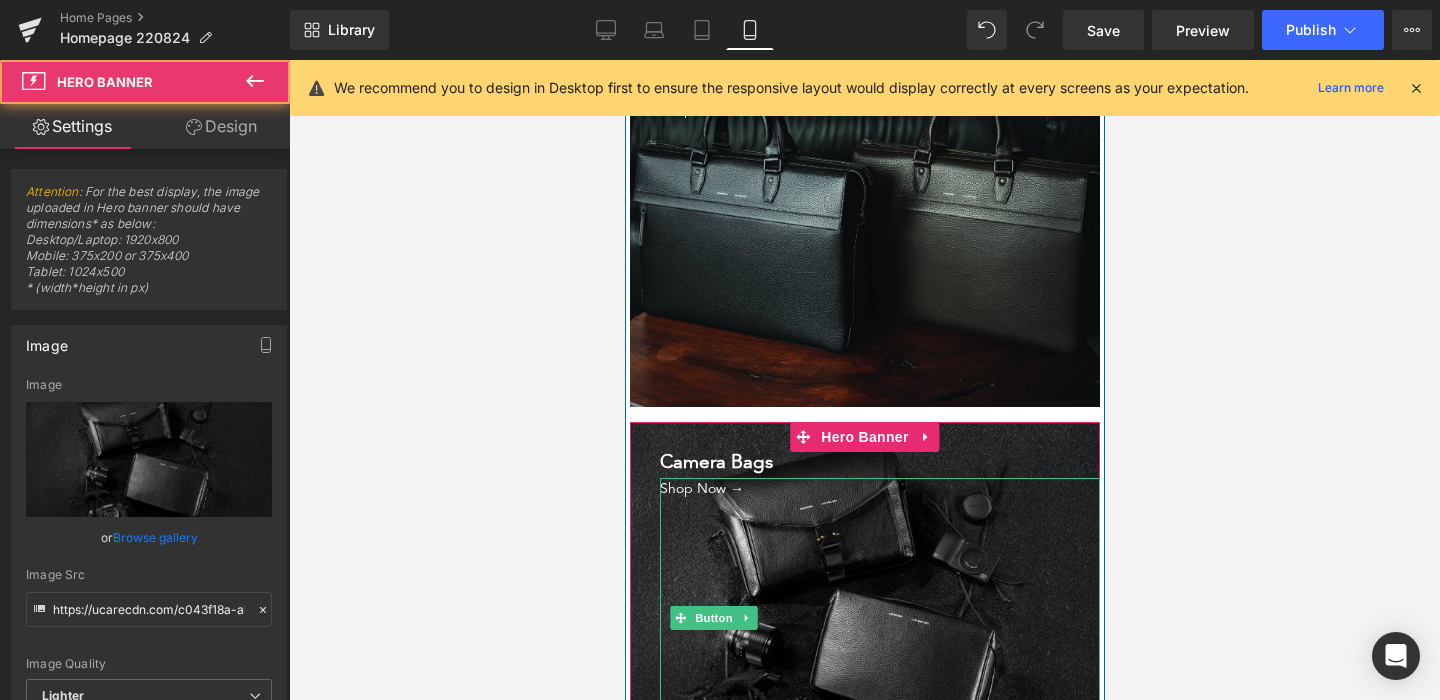 click on "Shop Now →" at bounding box center (713, 618) 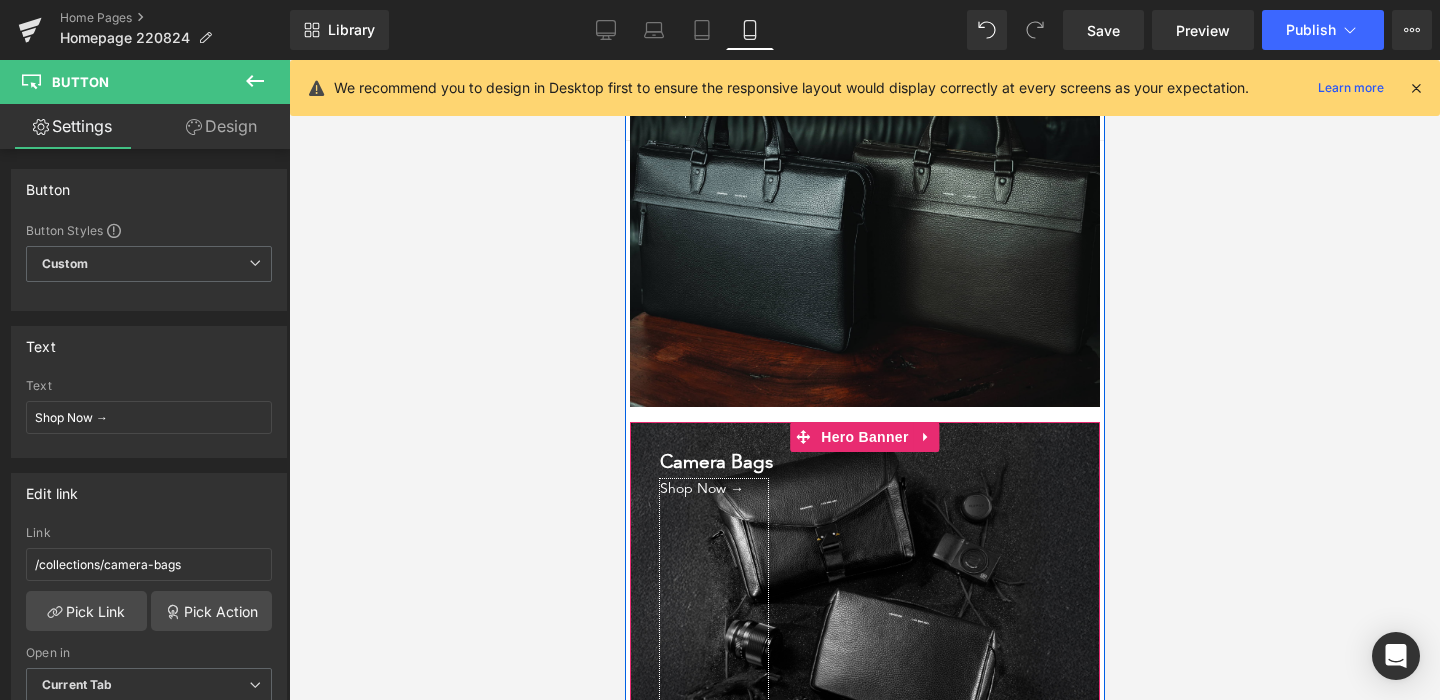 click on "Camera Bags
Text Block         Shop Now → Button" at bounding box center (864, 604) 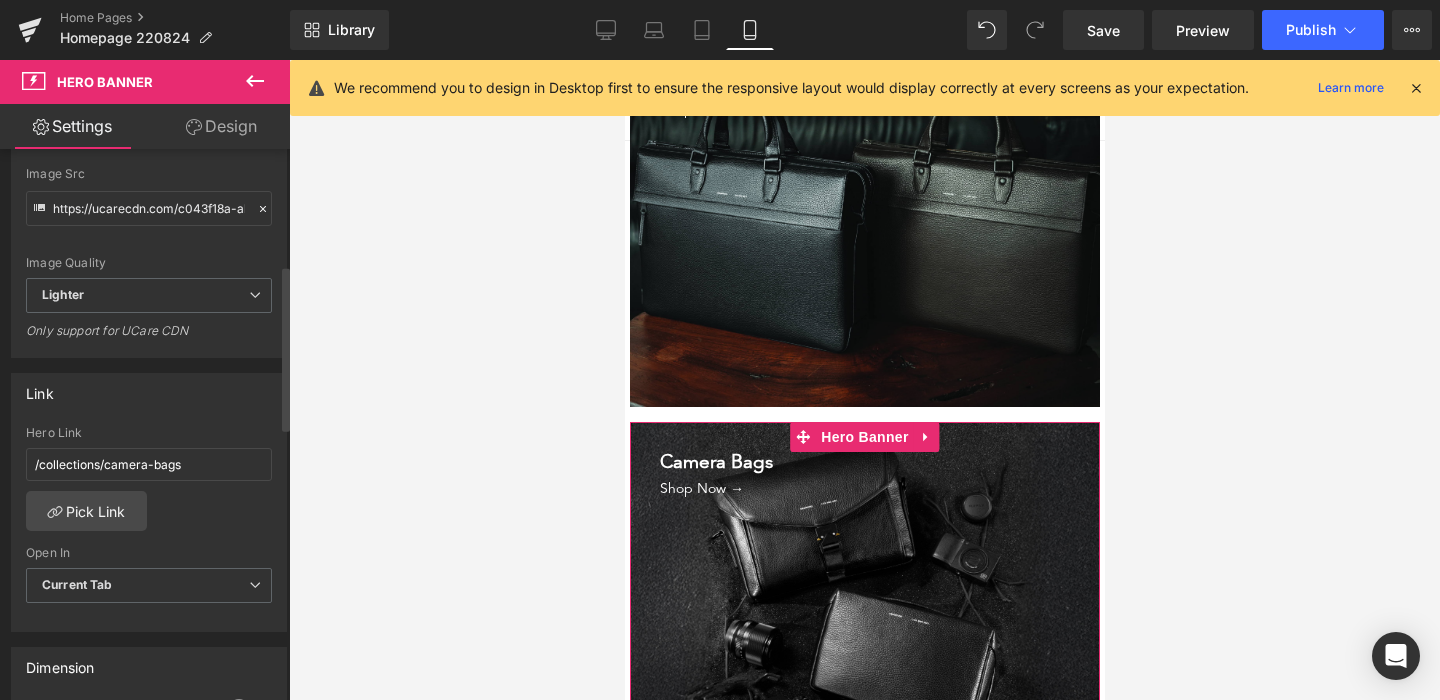 scroll, scrollTop: 414, scrollLeft: 0, axis: vertical 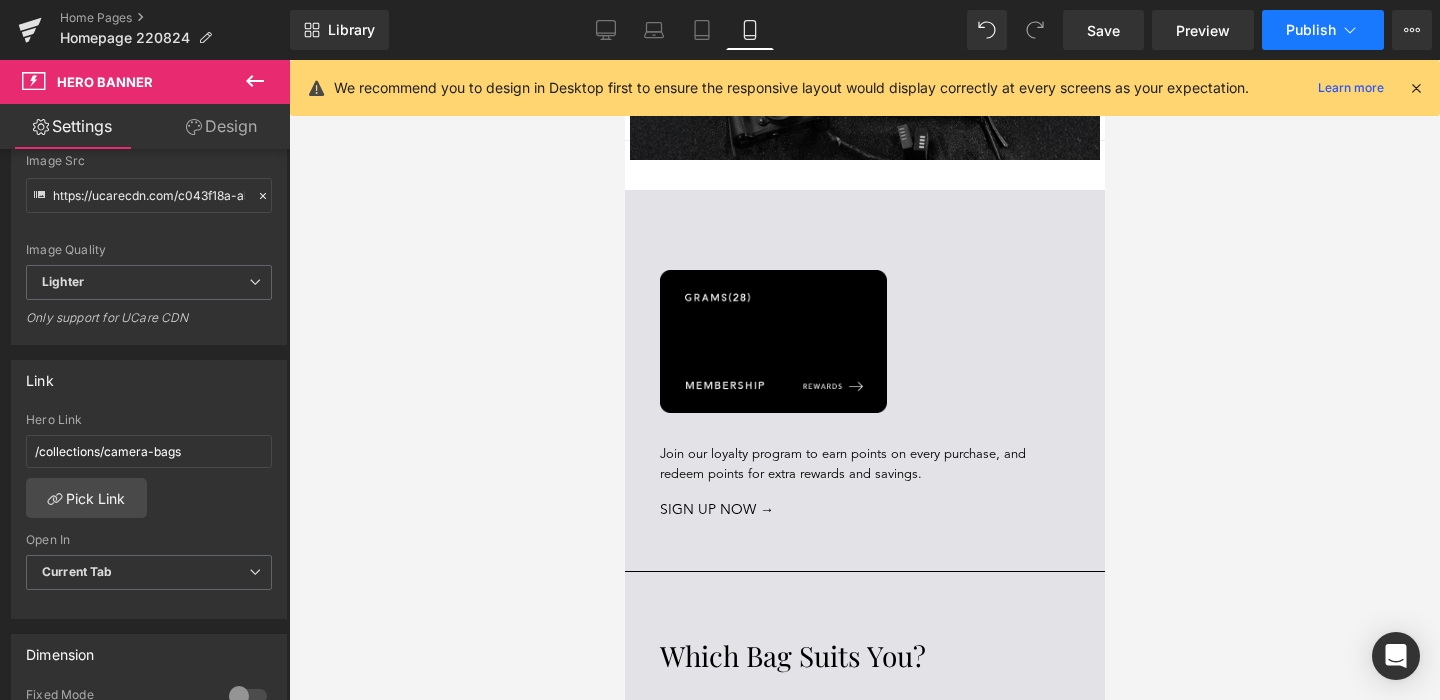 click 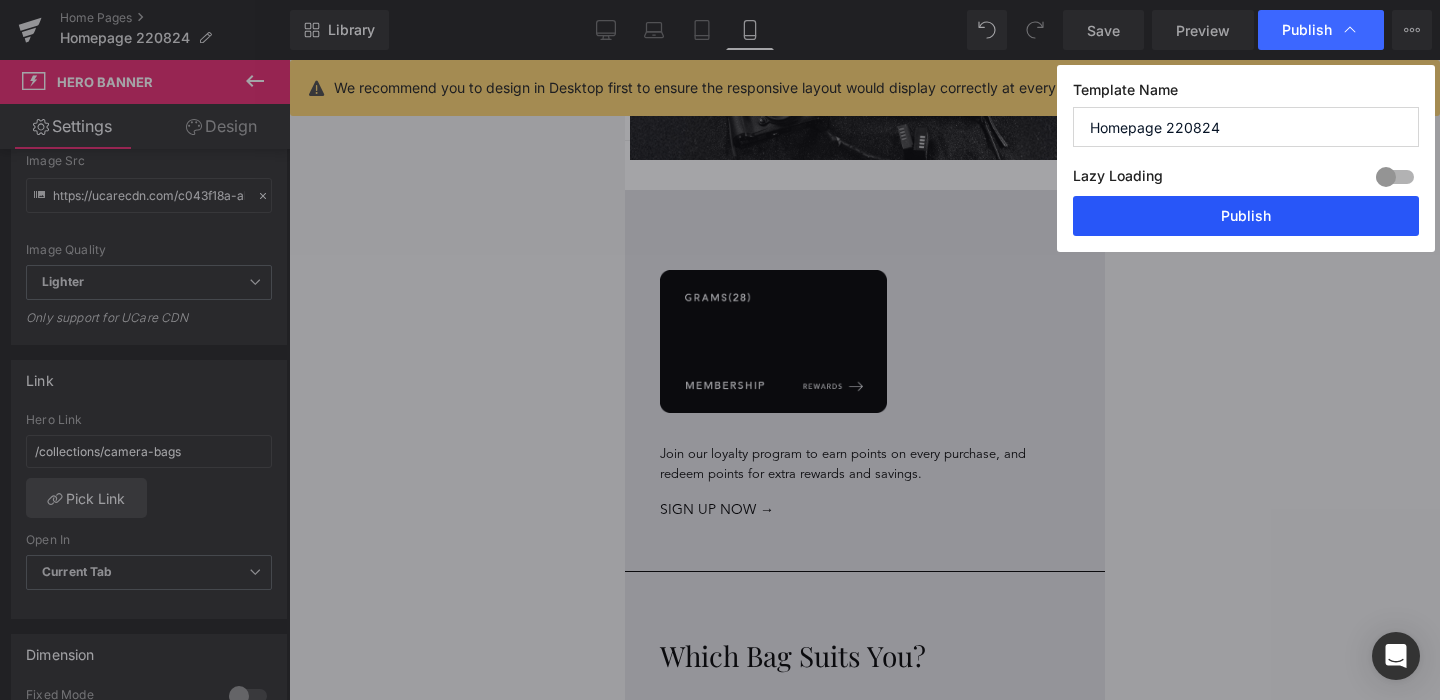 click on "Publish" at bounding box center [1246, 216] 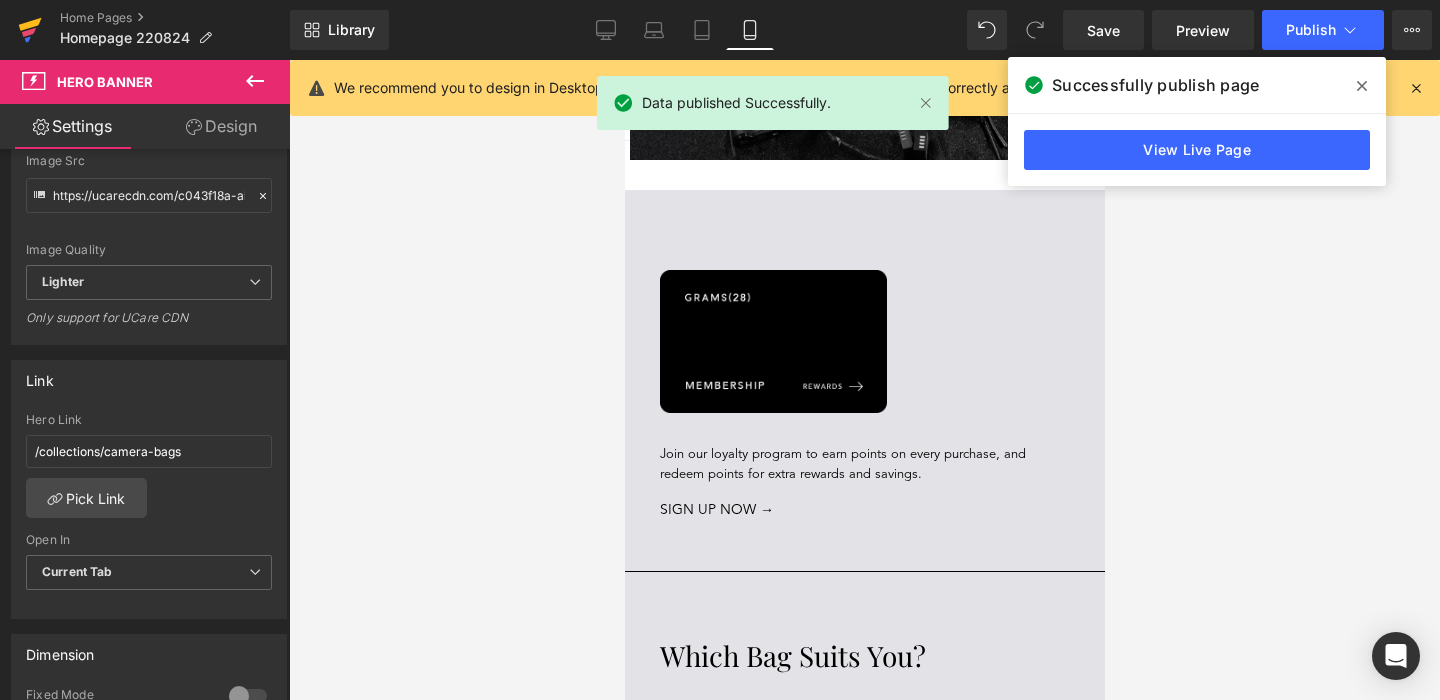 click 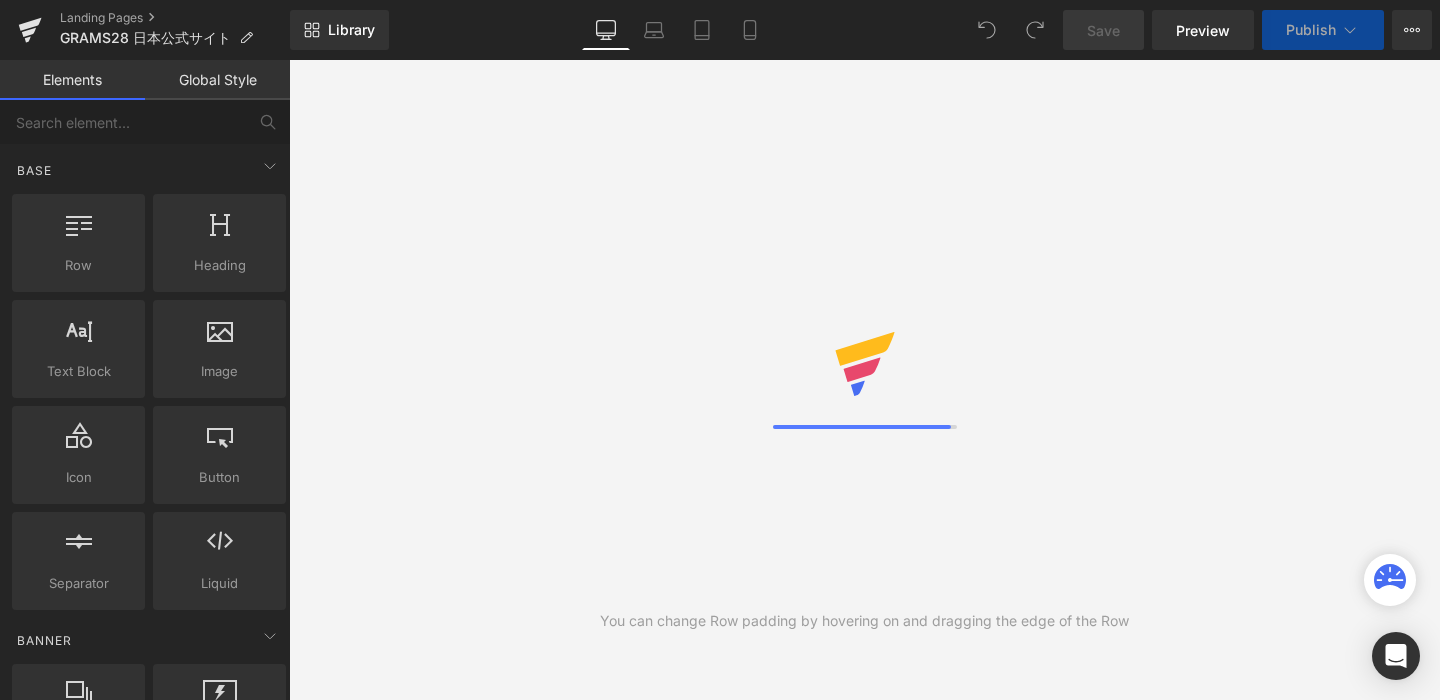 scroll, scrollTop: 0, scrollLeft: 0, axis: both 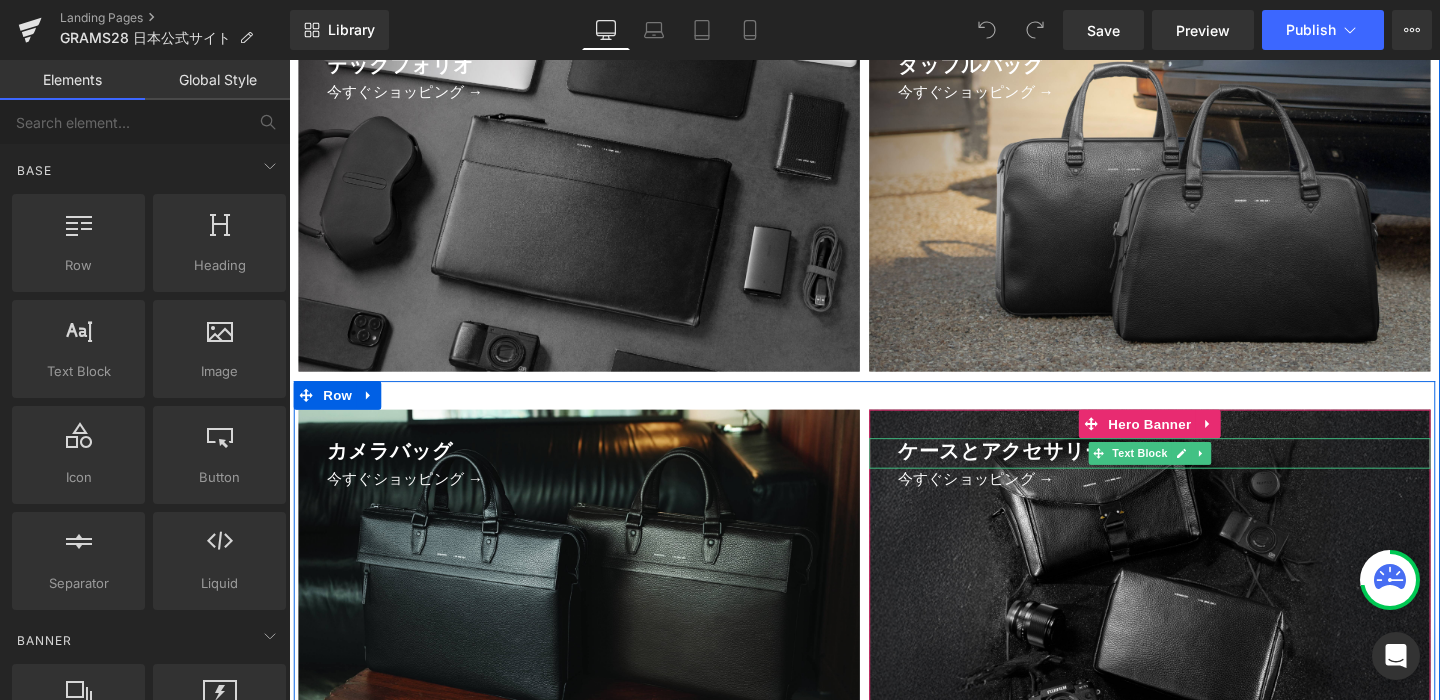 click on "ケースとアクセサリー" at bounding box center [1194, 474] 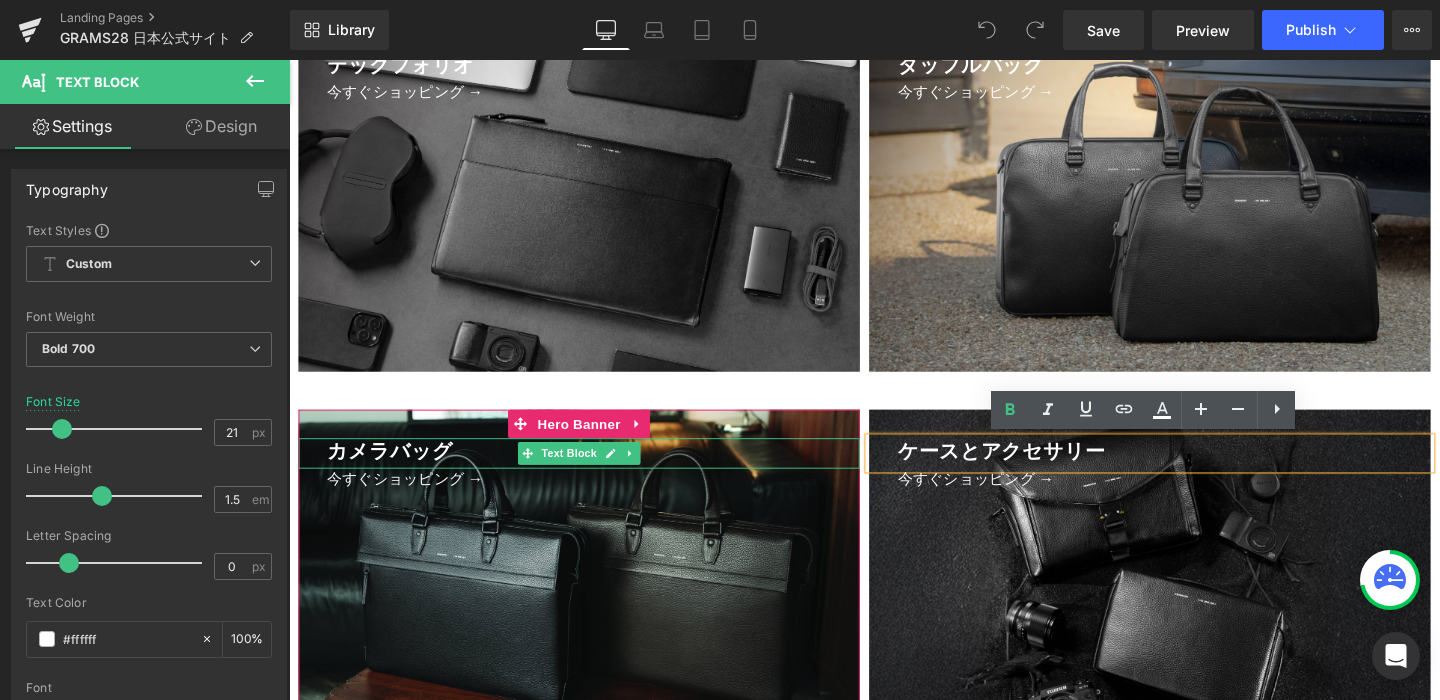 click on "カメラバッグ" at bounding box center (594, 474) 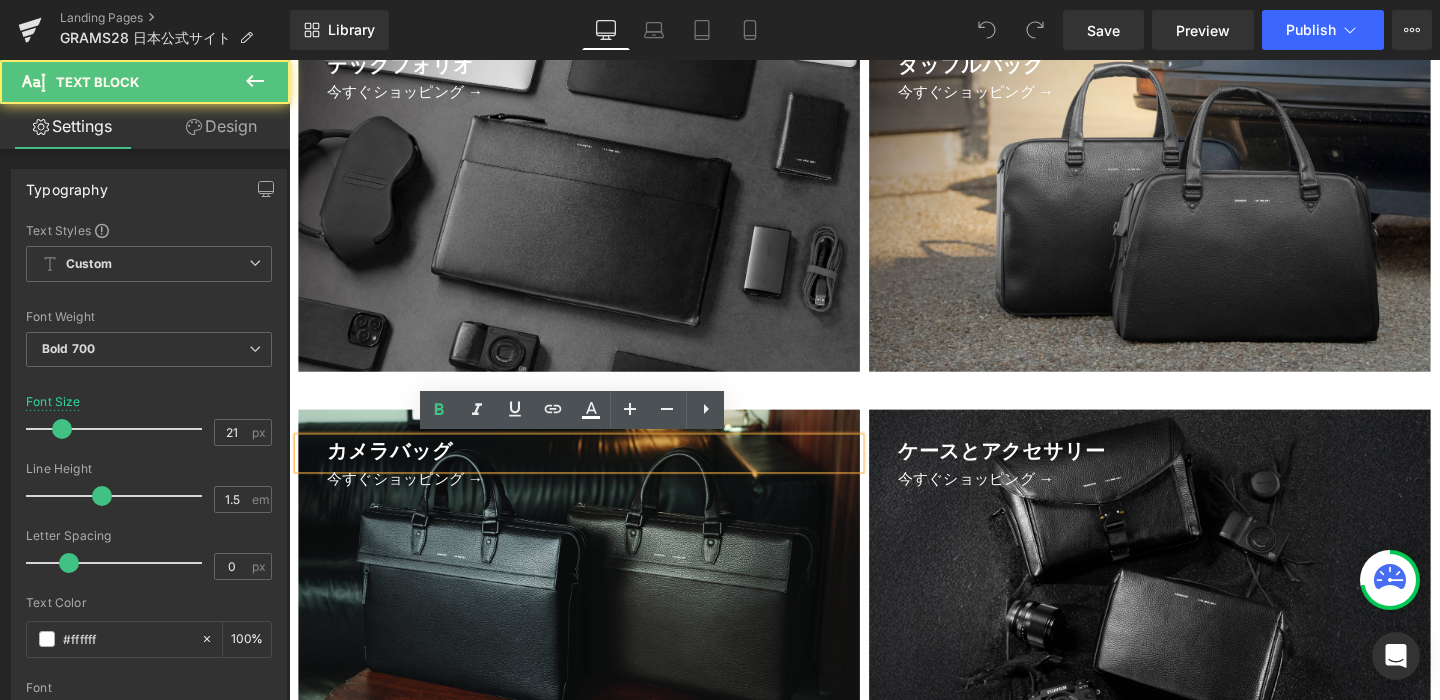 click on "カメラバッグ" at bounding box center (594, 474) 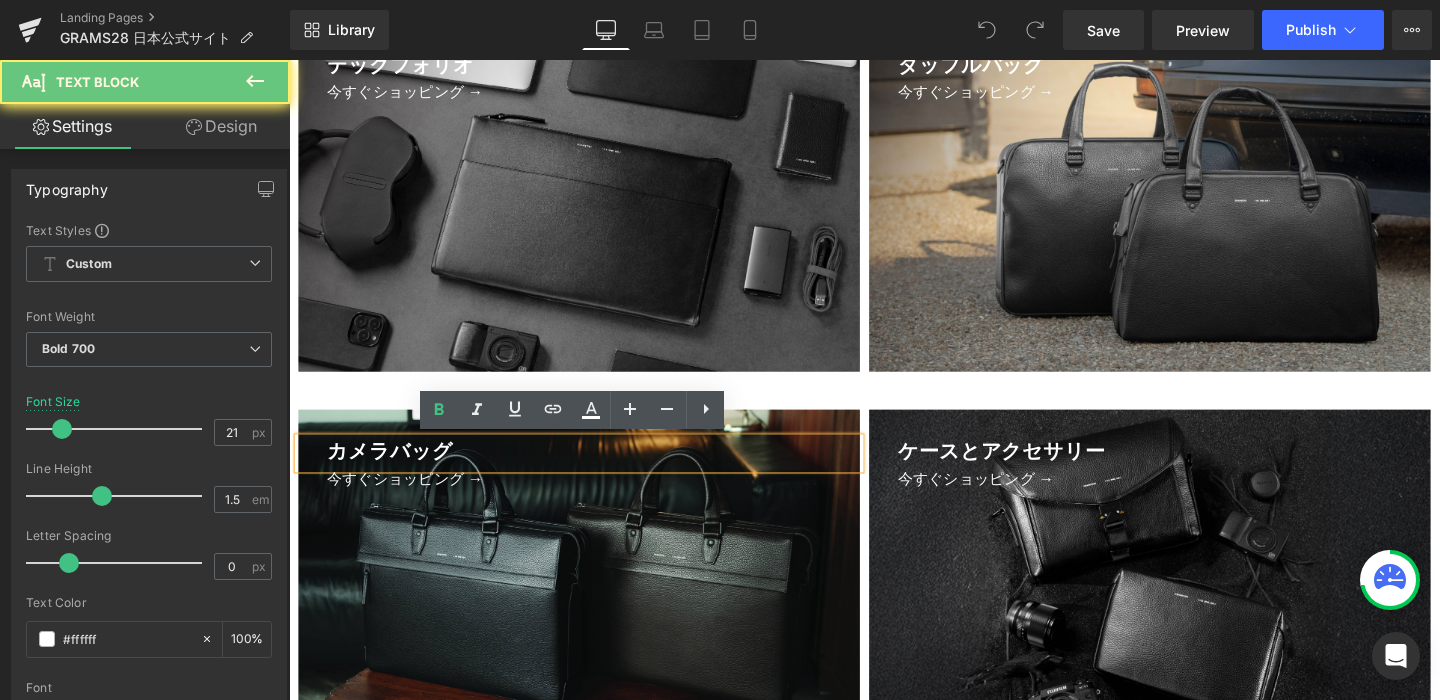 click on "カメラバッグ" at bounding box center [594, 474] 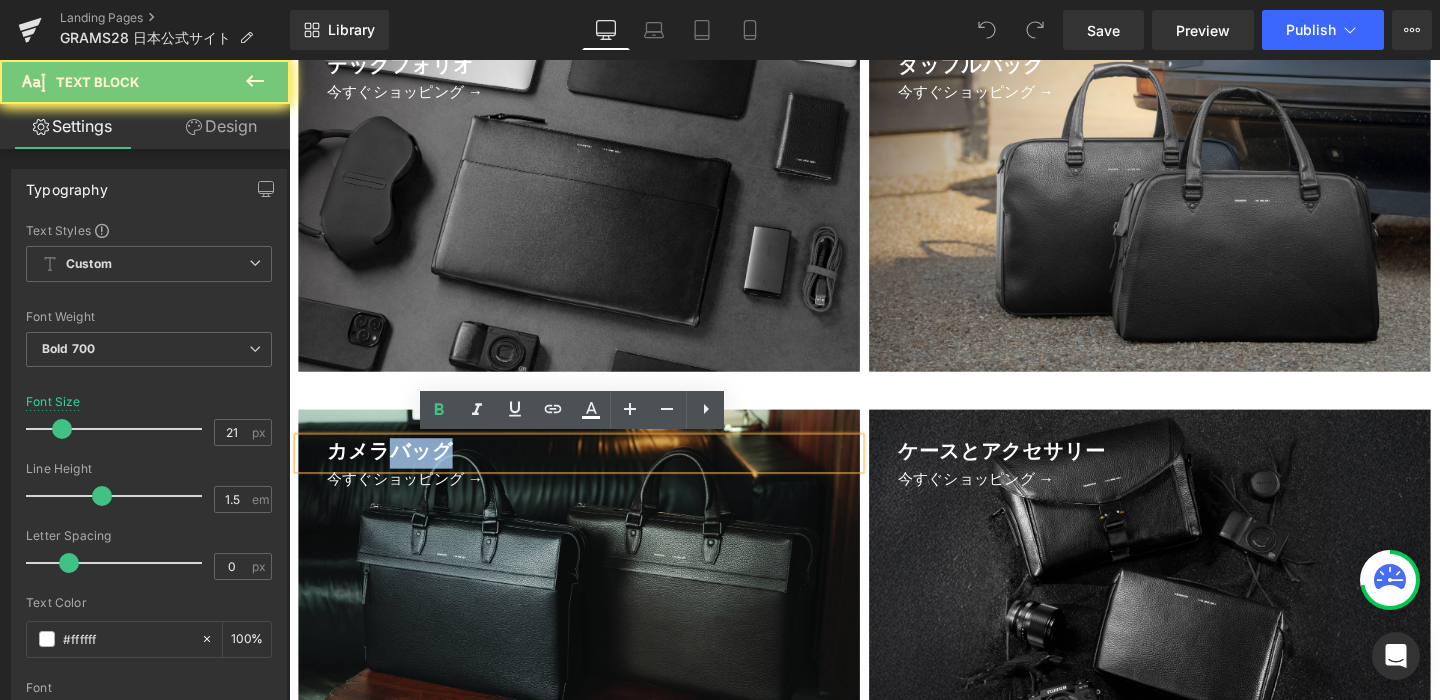 click on "カメラバッグ" at bounding box center (594, 474) 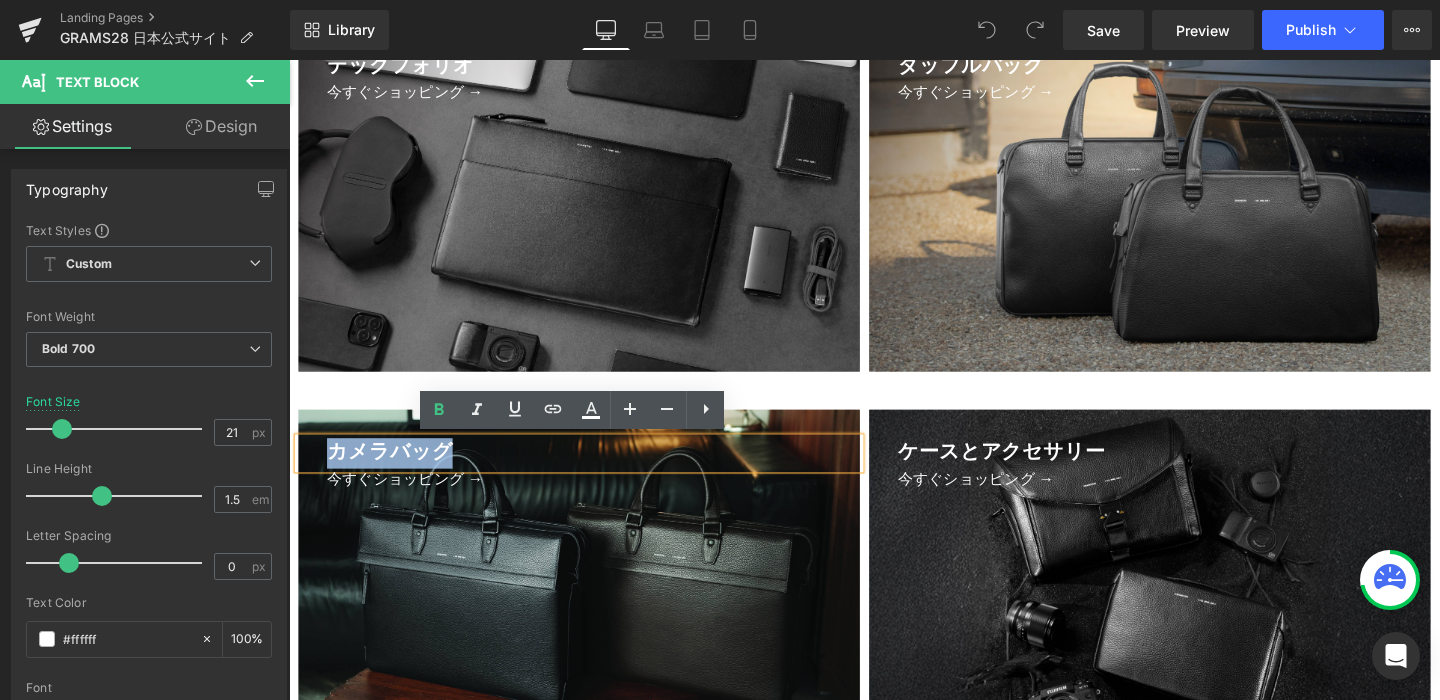 click on "カメラバッグ" at bounding box center [594, 474] 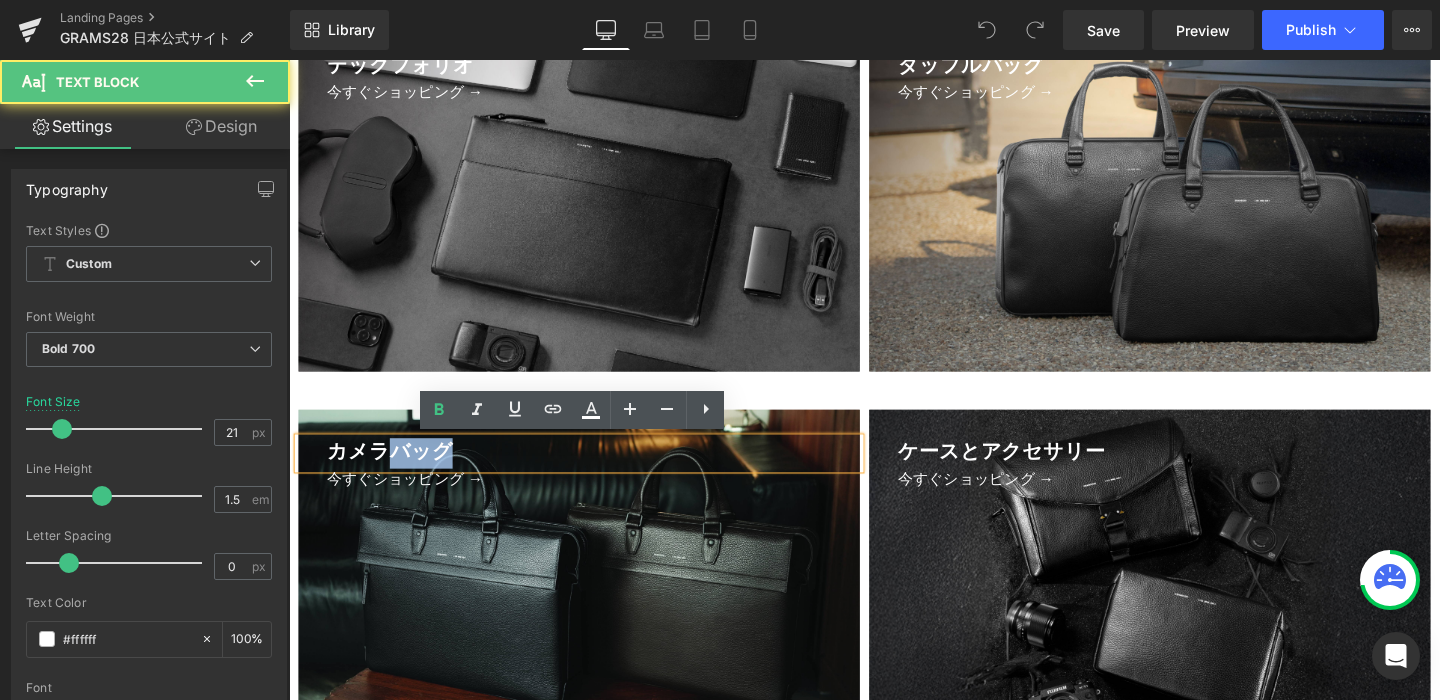 click on "カメラバッグ" at bounding box center [594, 474] 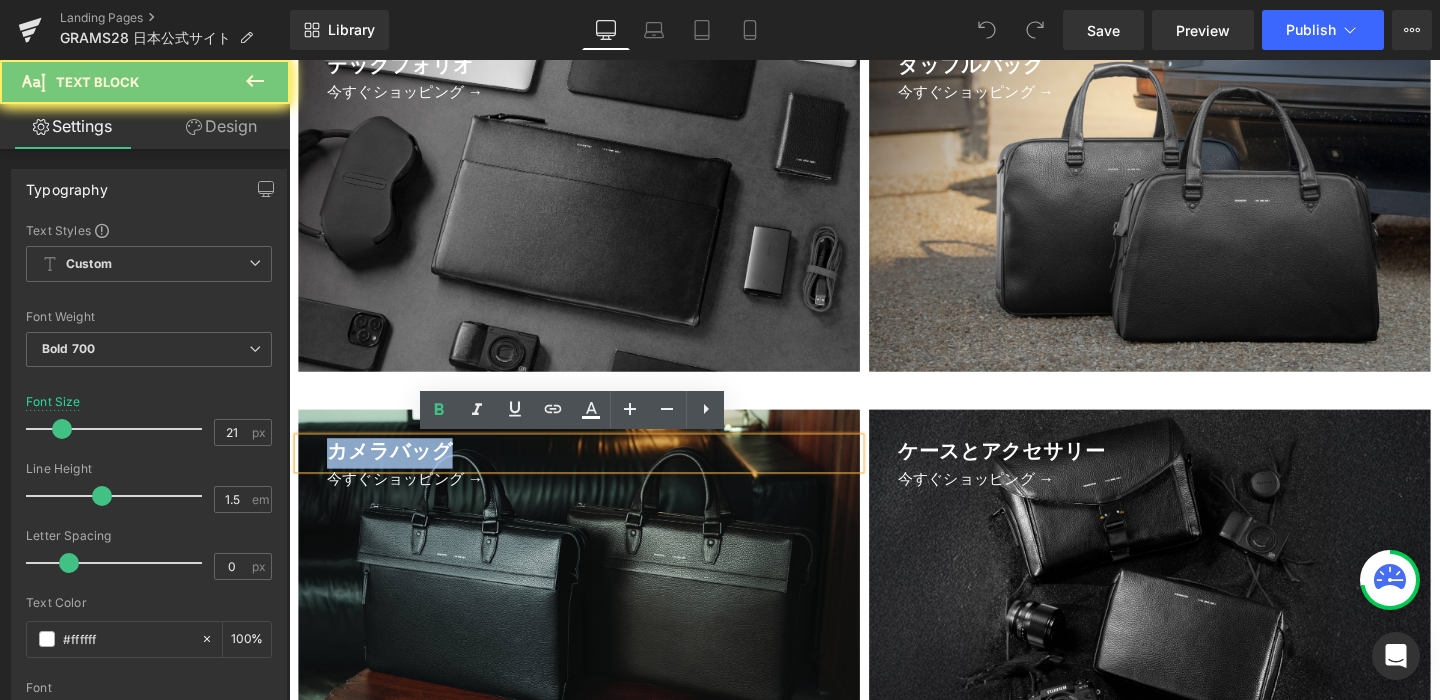 click on "カメラバッグ" at bounding box center [594, 474] 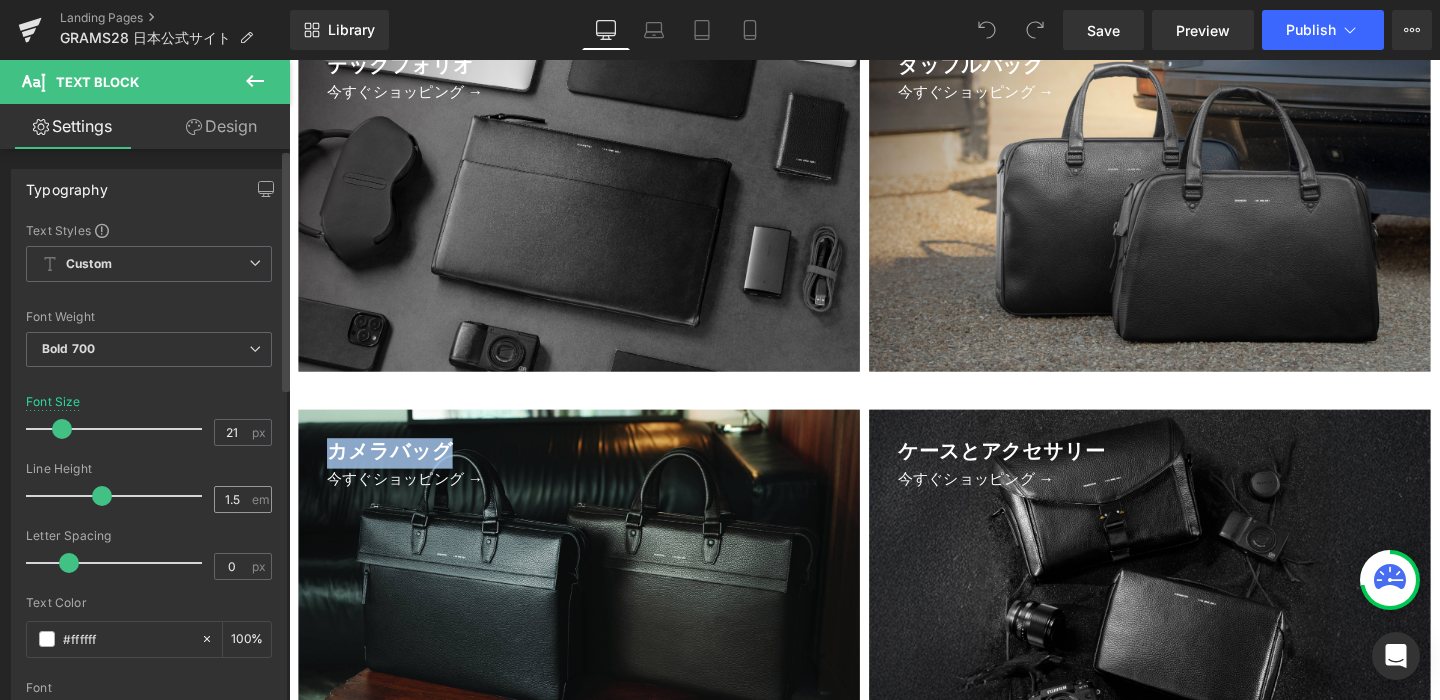 scroll, scrollTop: 0, scrollLeft: 0, axis: both 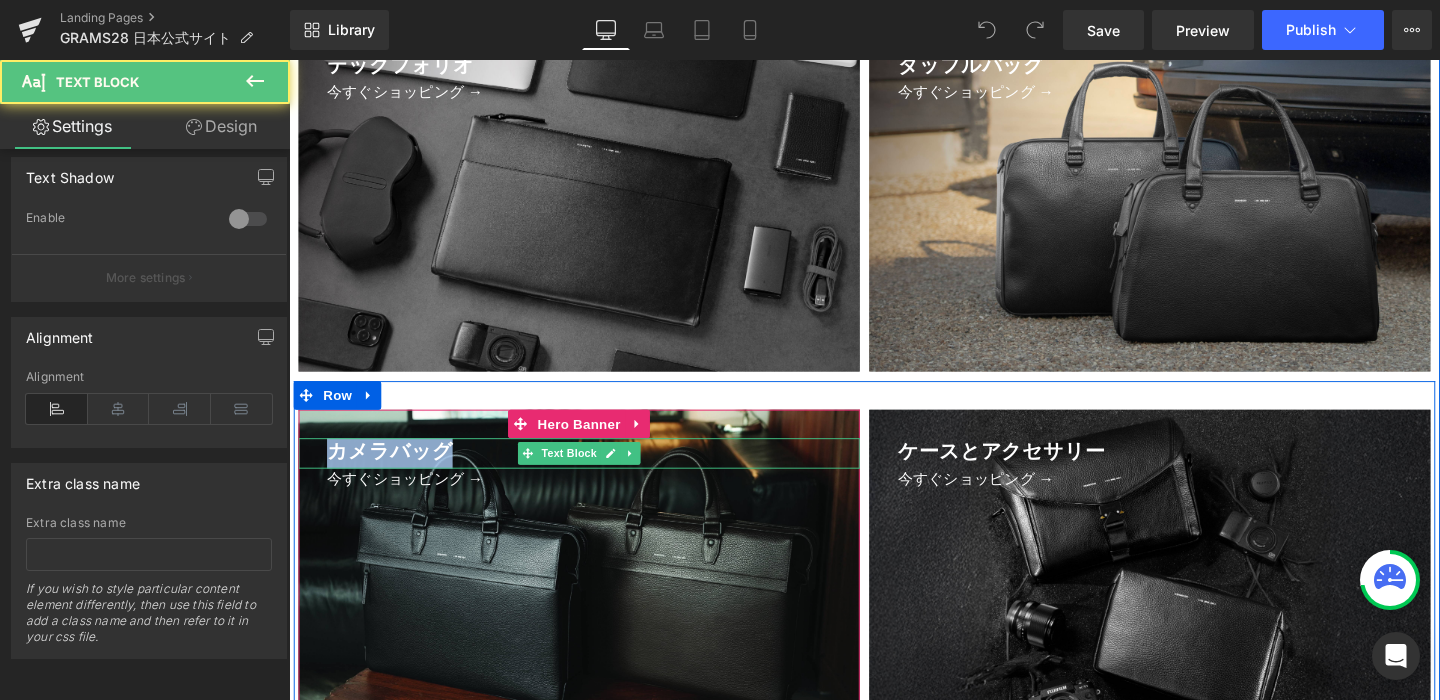 click on "カメラバッグ" at bounding box center (594, 474) 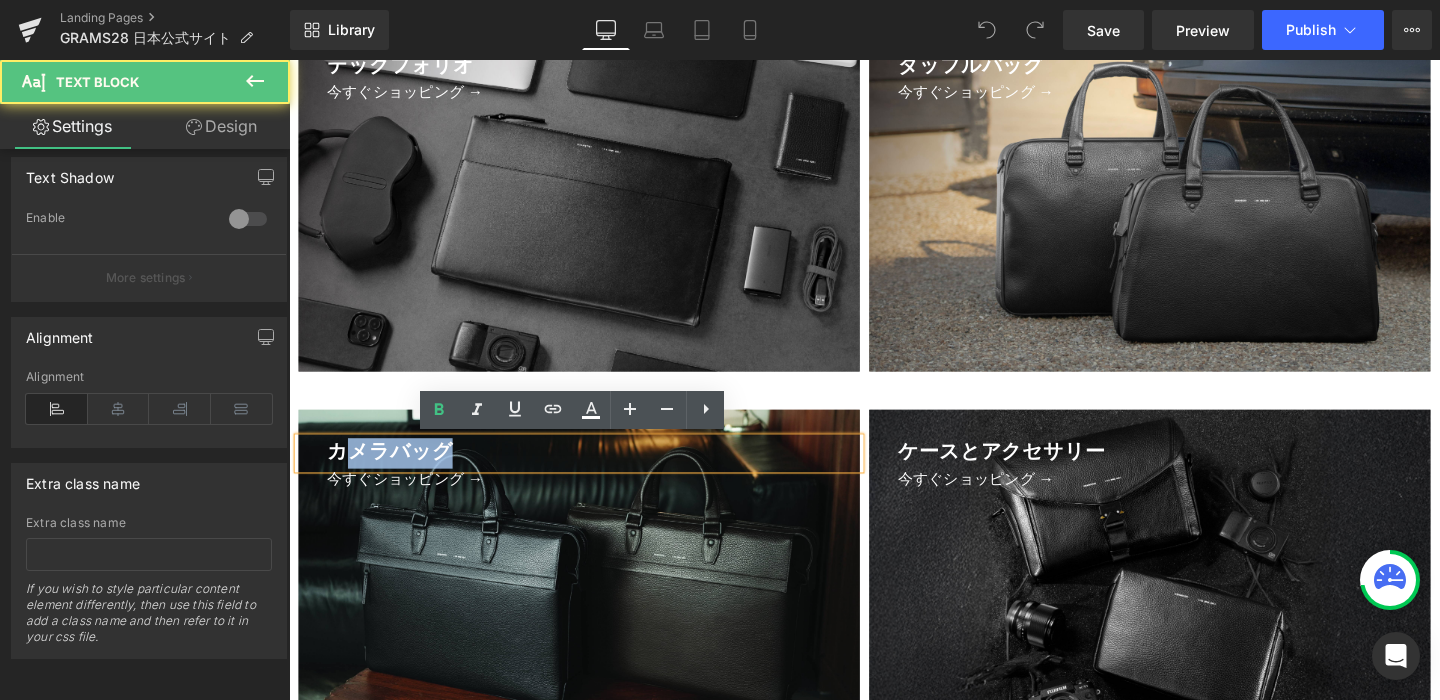 drag, startPoint x: 456, startPoint y: 476, endPoint x: 358, endPoint y: 471, distance: 98.12747 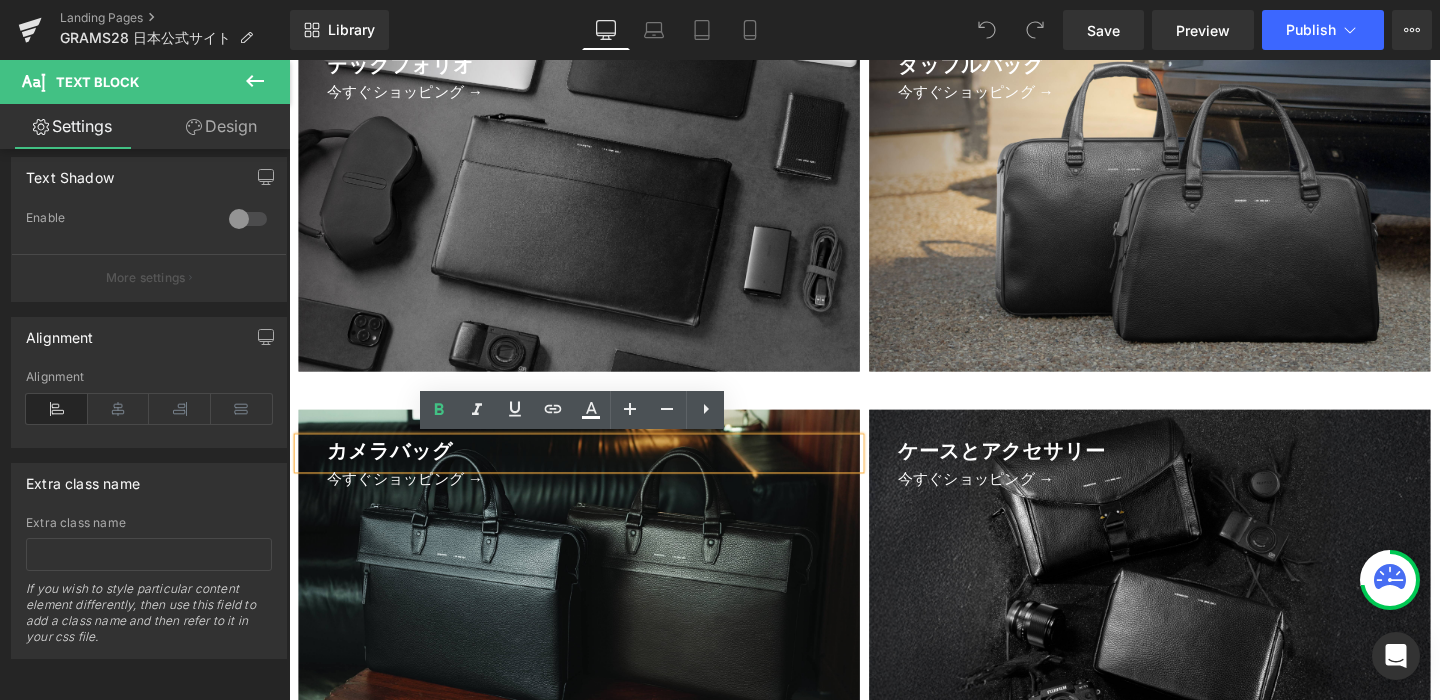 click on "カメラバッグ" at bounding box center (594, 474) 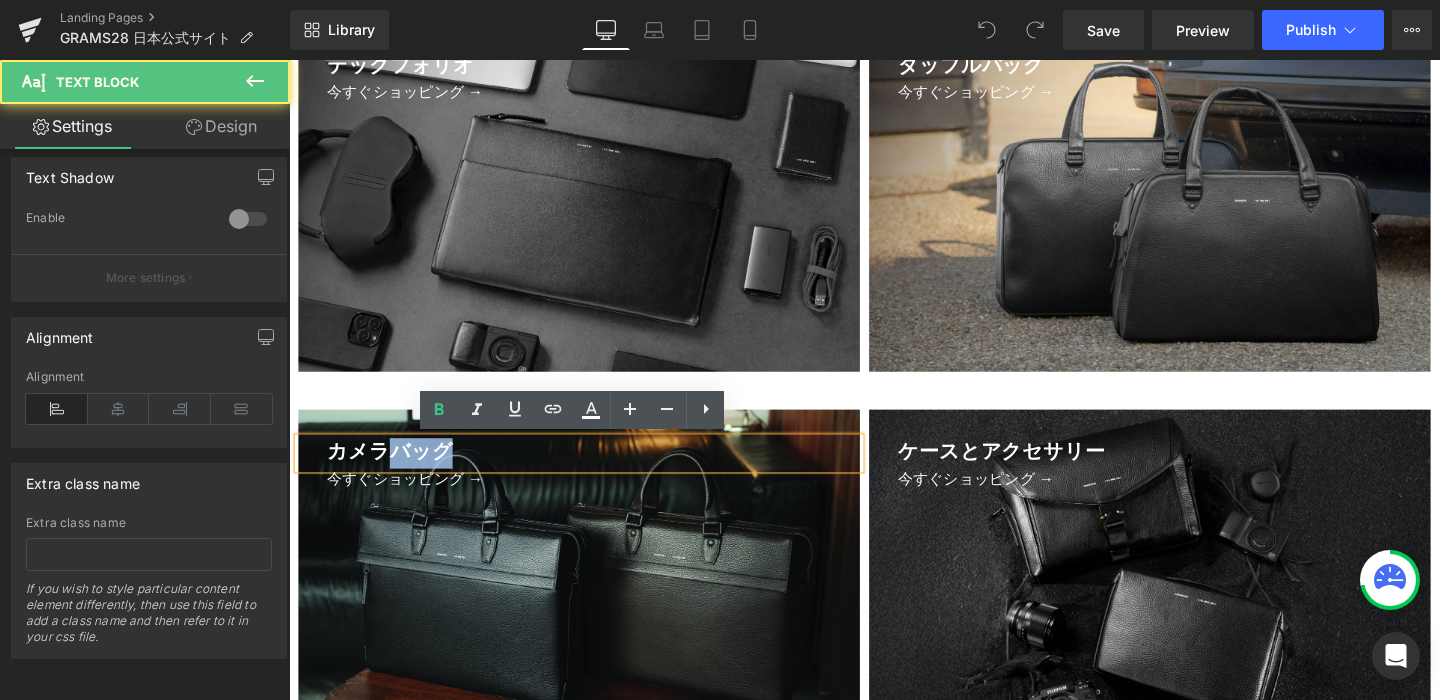 drag, startPoint x: 450, startPoint y: 468, endPoint x: 395, endPoint y: 468, distance: 55 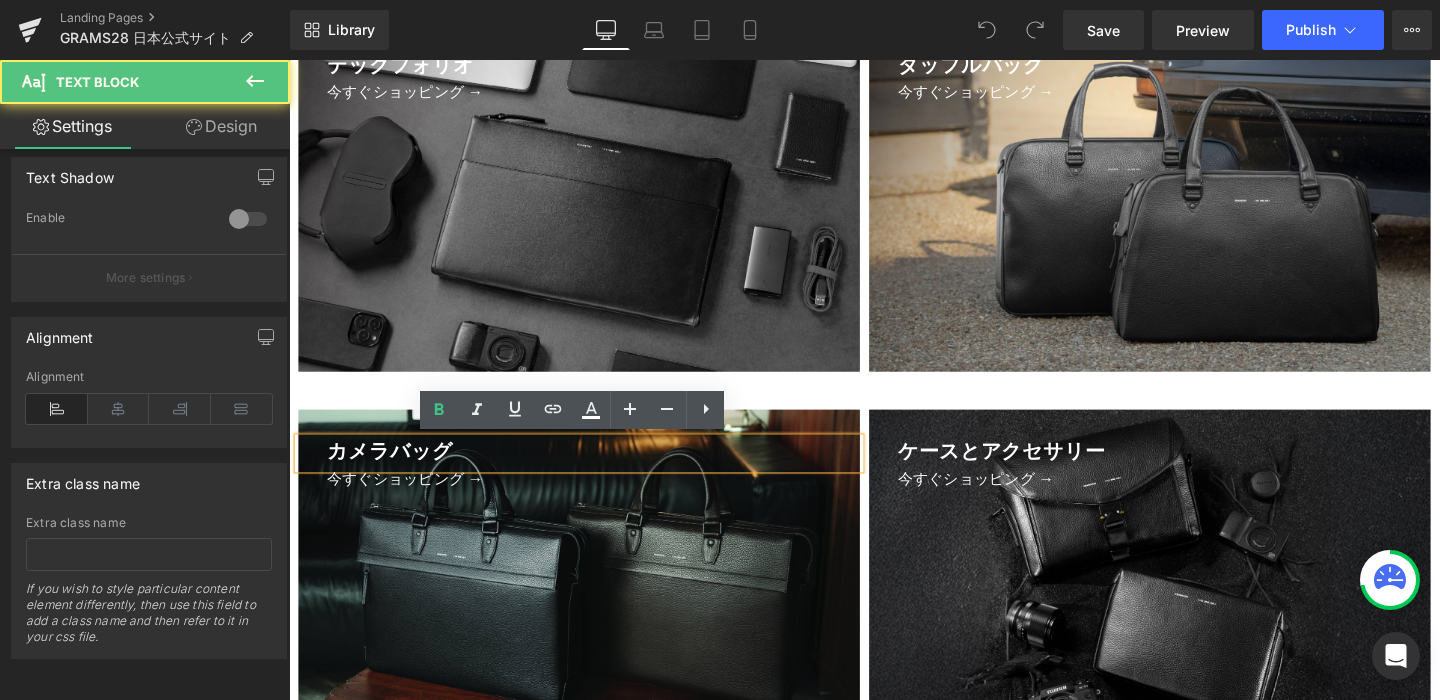 click on "カメラバッグ" at bounding box center (594, 474) 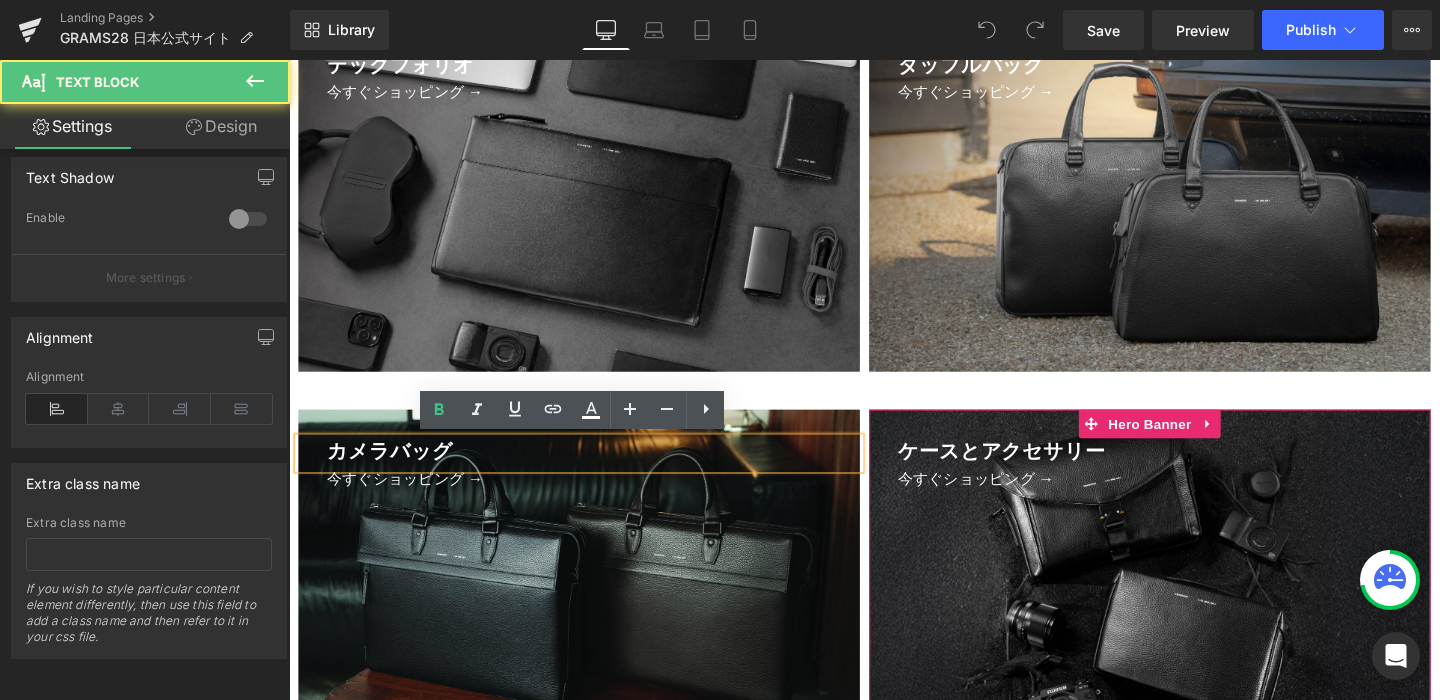 click on "ケースとアクセサリー" at bounding box center (1194, 474) 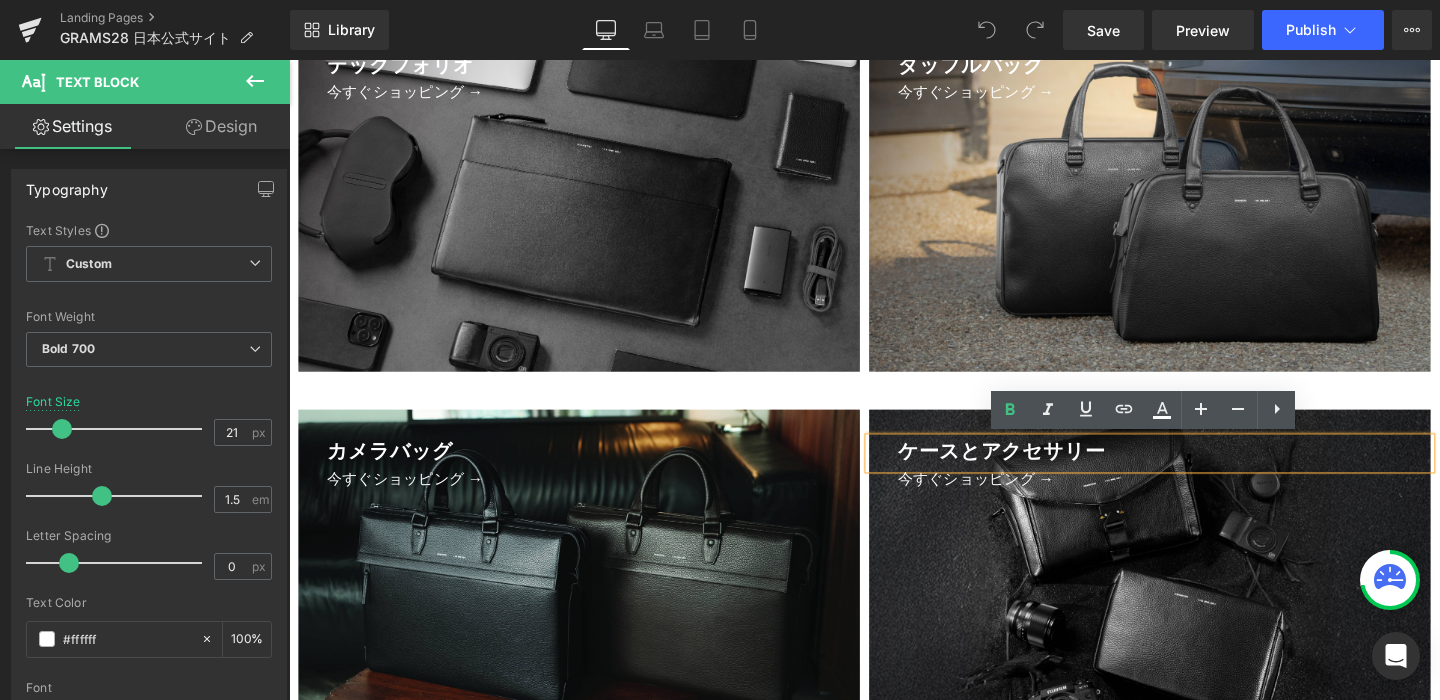 click on "ケースとアクセサリー" at bounding box center (1194, 474) 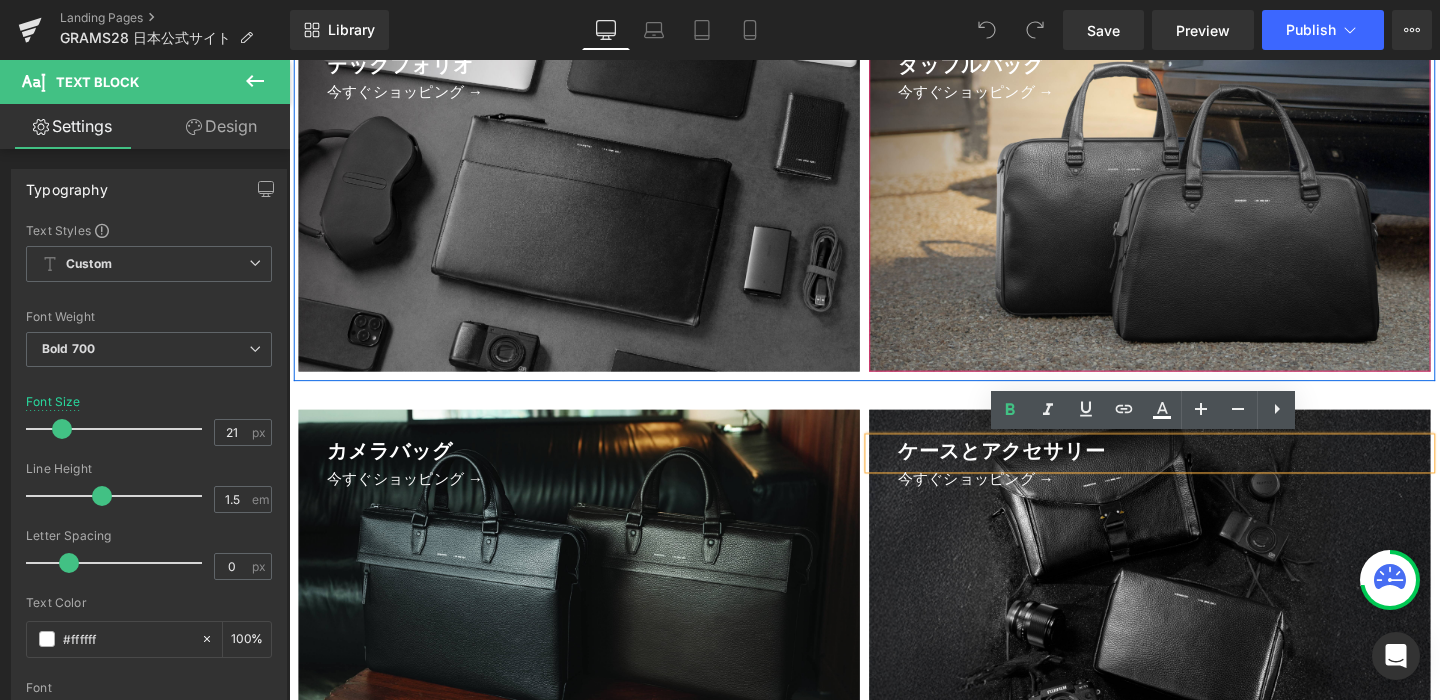 type 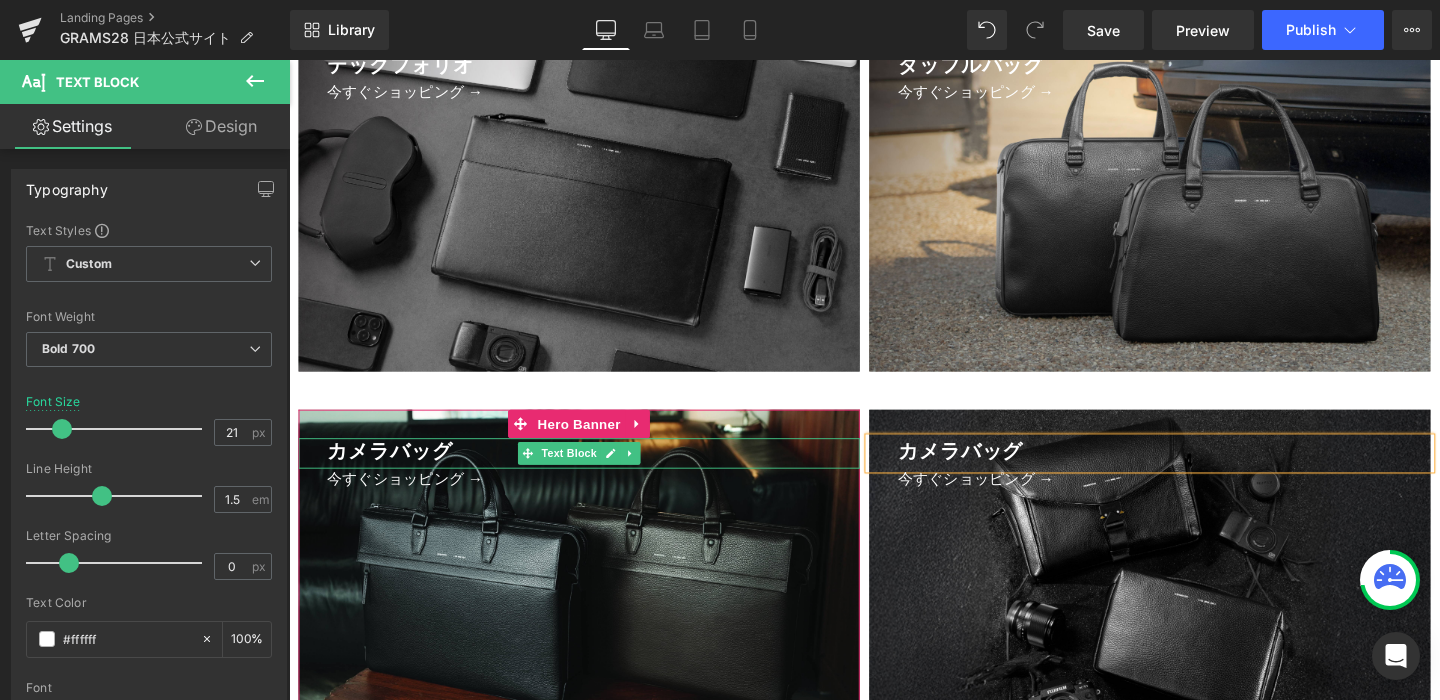 click on "カメラバッグ" at bounding box center [594, 474] 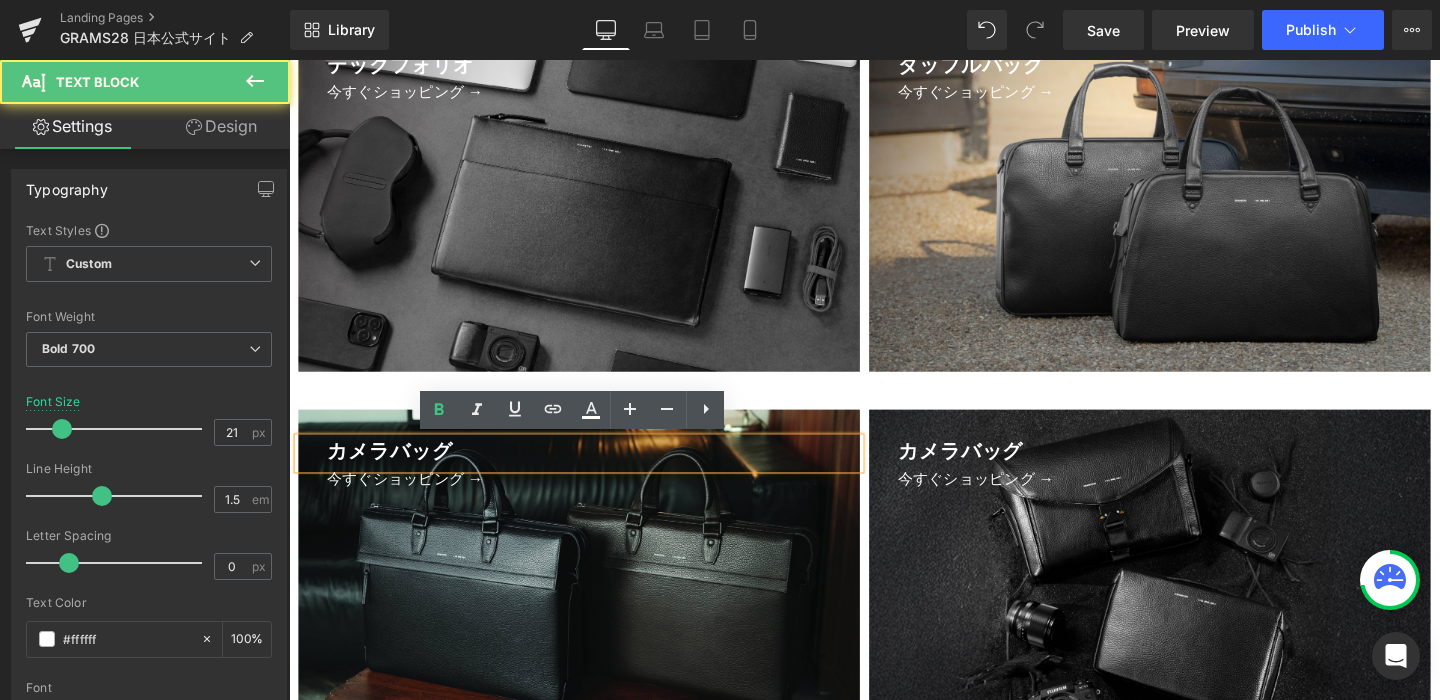 click on "カメラバッグ" at bounding box center [594, 474] 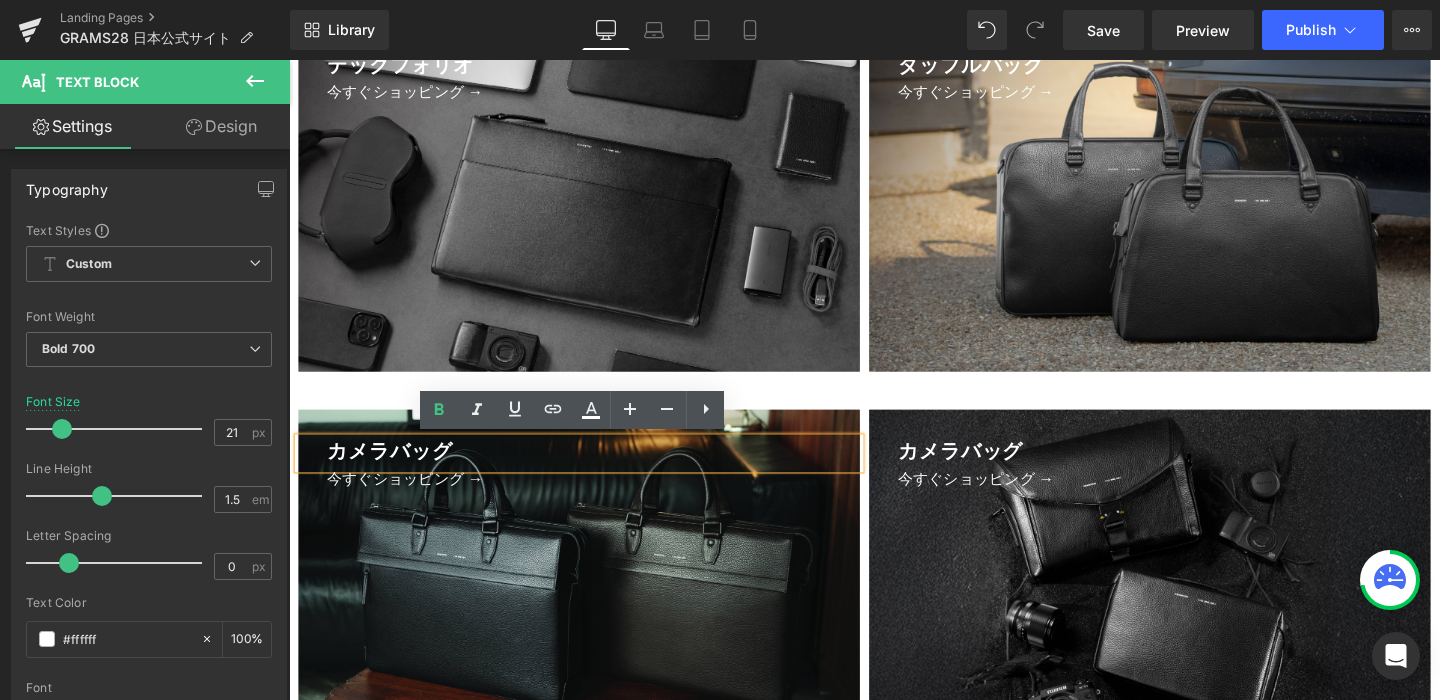 type 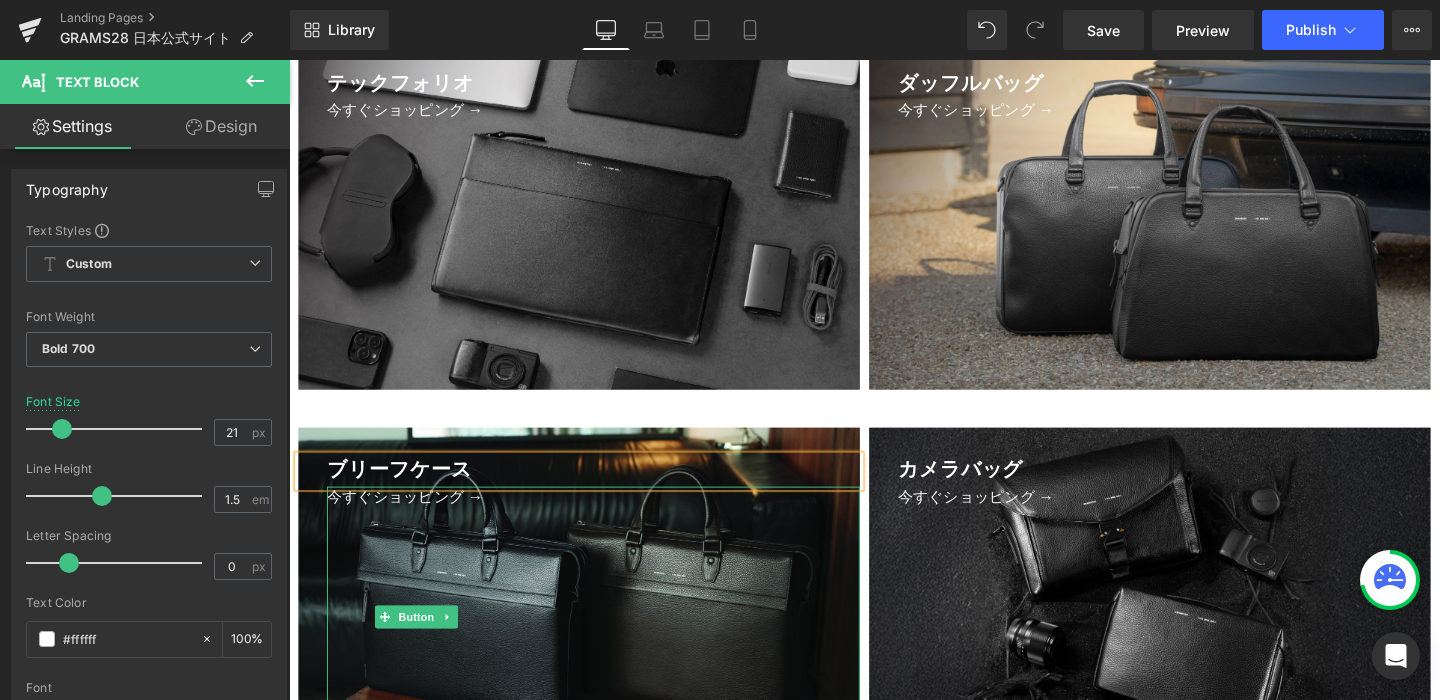 scroll, scrollTop: 3649, scrollLeft: 0, axis: vertical 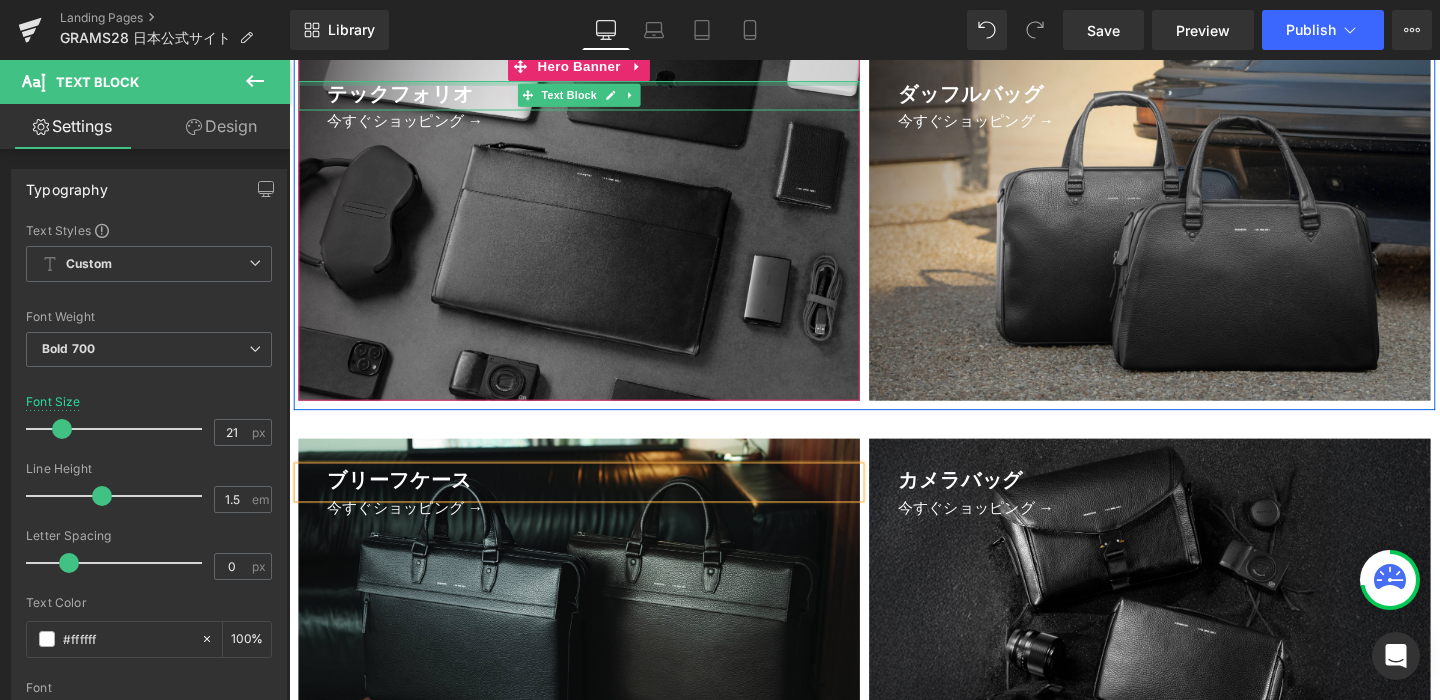 click at bounding box center [594, 84] 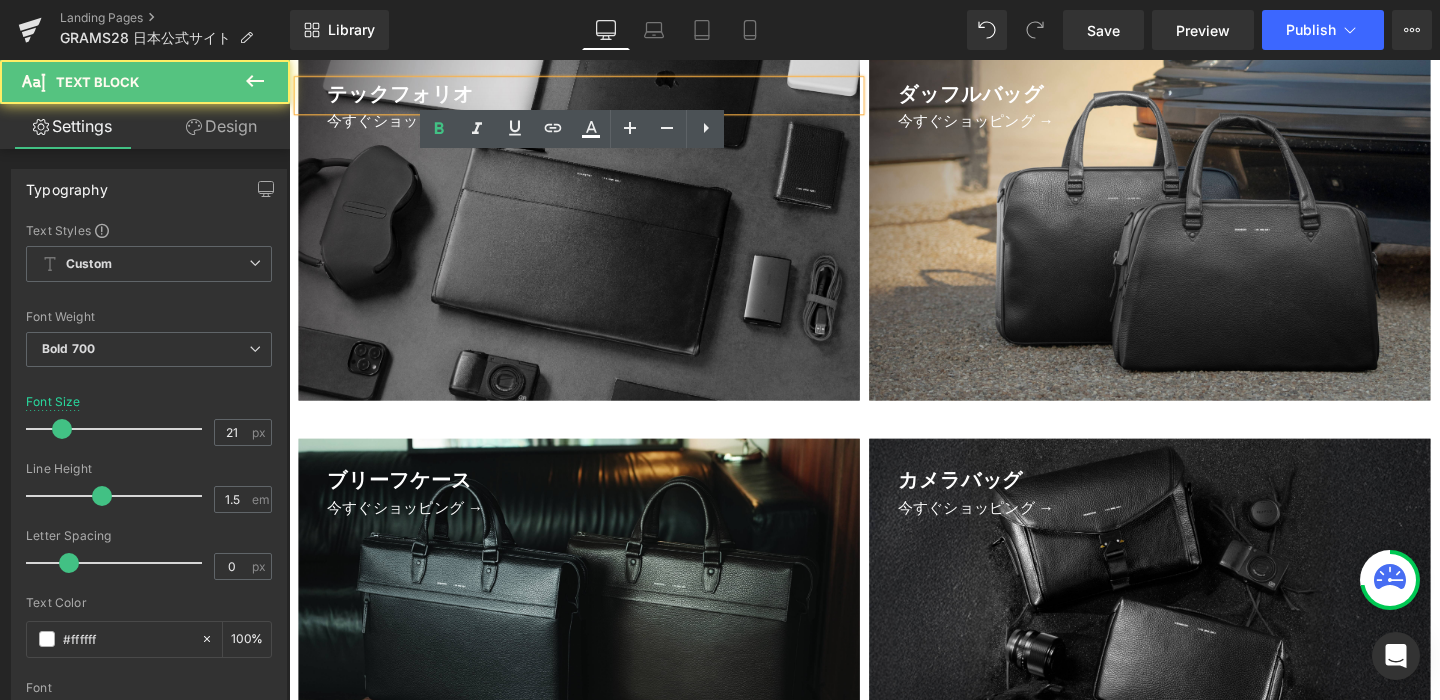 click on "テックフォリオ" at bounding box center (594, 98) 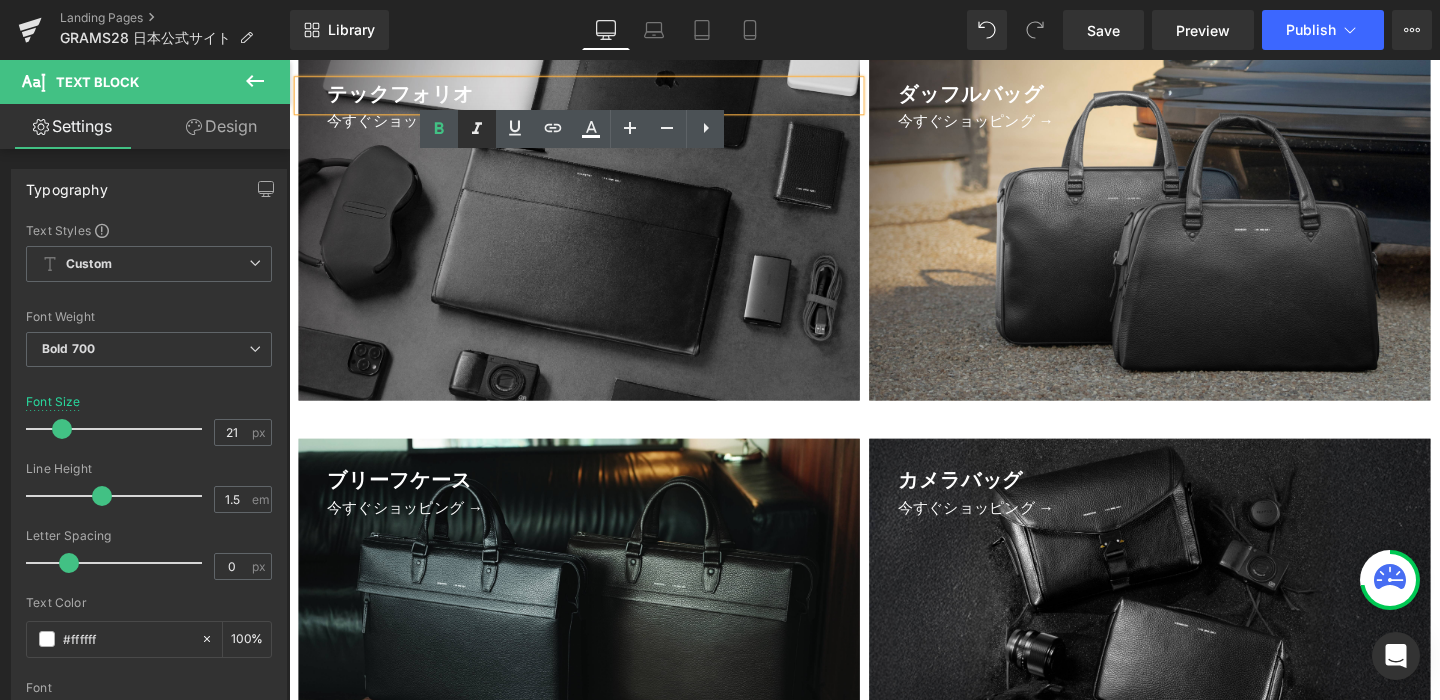 type 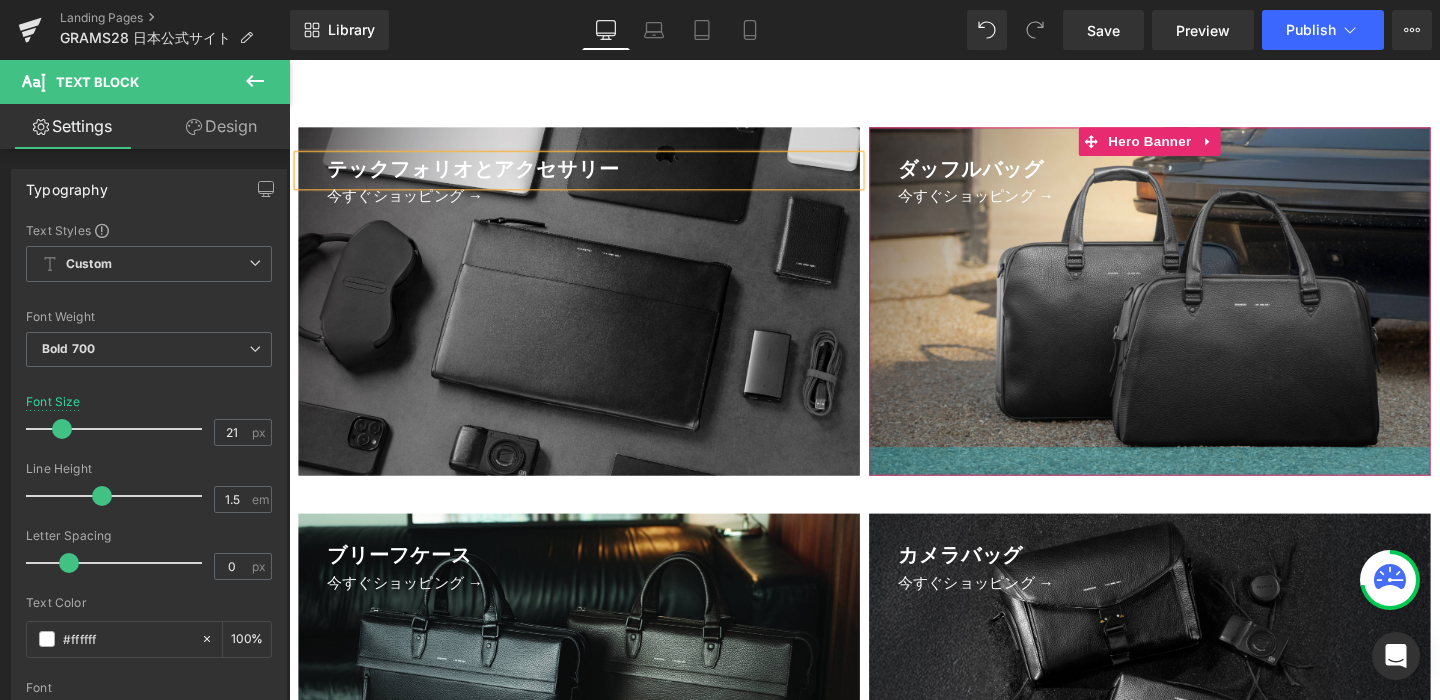 scroll, scrollTop: 3494, scrollLeft: 0, axis: vertical 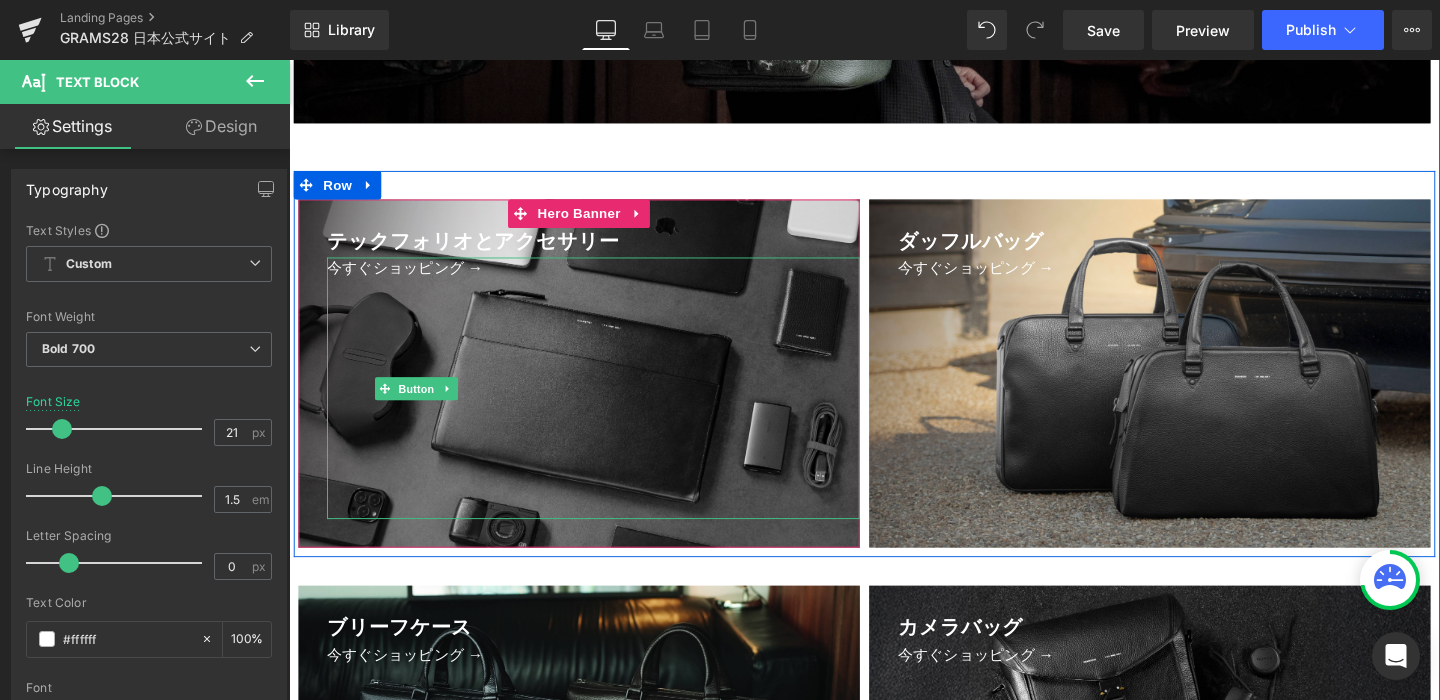 click on "今すぐショッピング →" at bounding box center [423, 405] 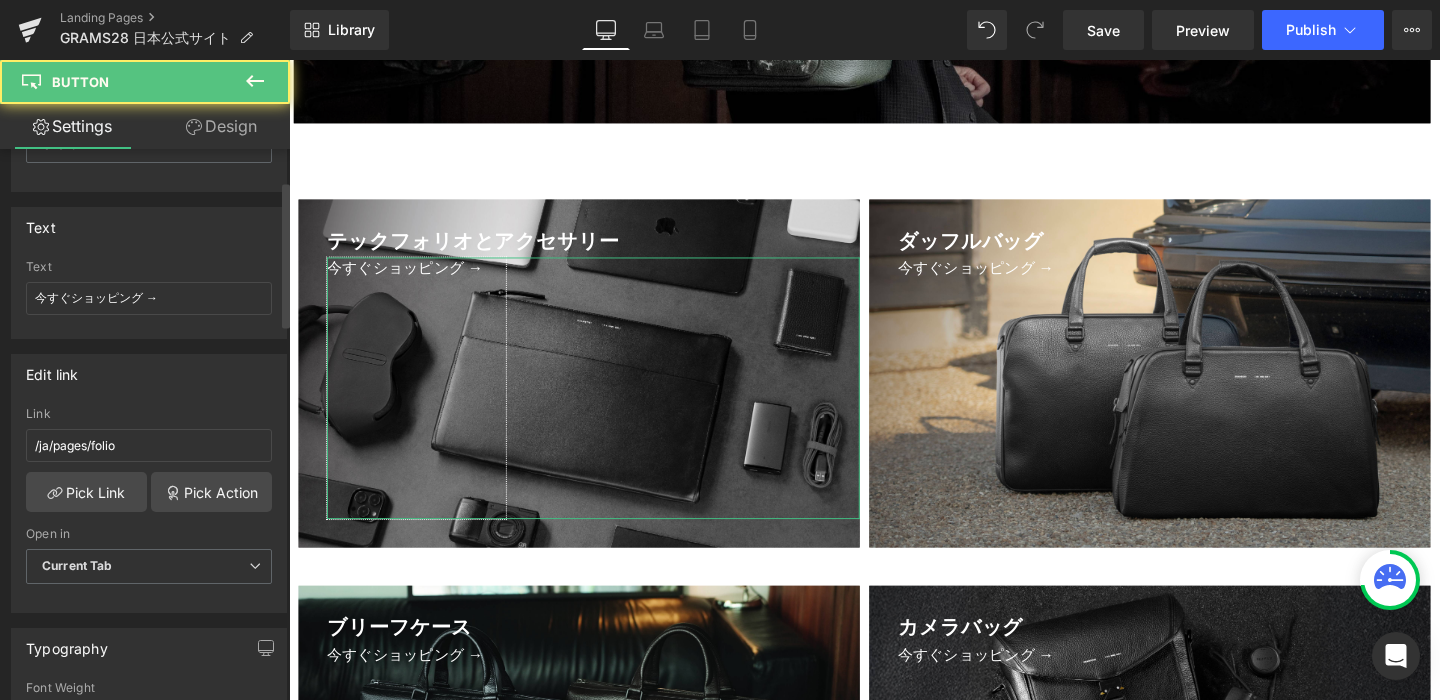 scroll, scrollTop: 309, scrollLeft: 0, axis: vertical 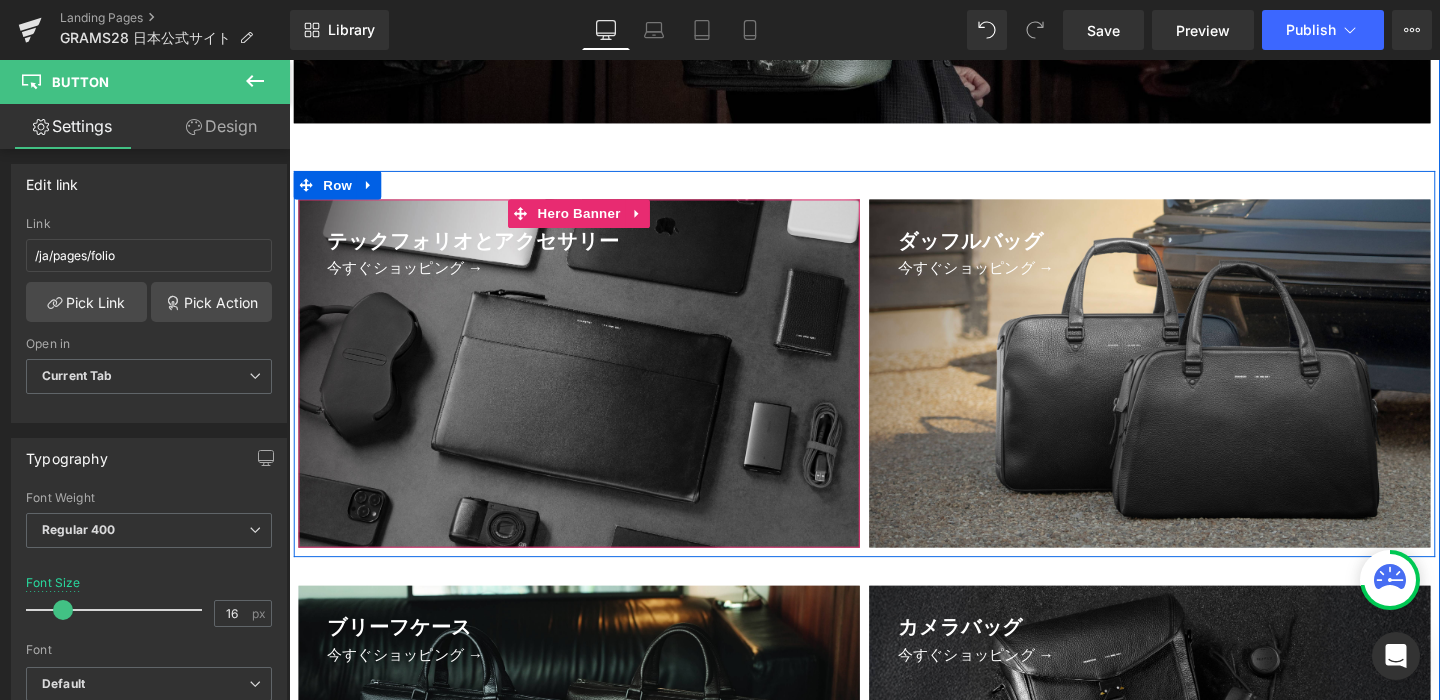 click on "テックフォリオとアクセサリー
Text Block         今すぐショッピング → Button" at bounding box center (594, 390) 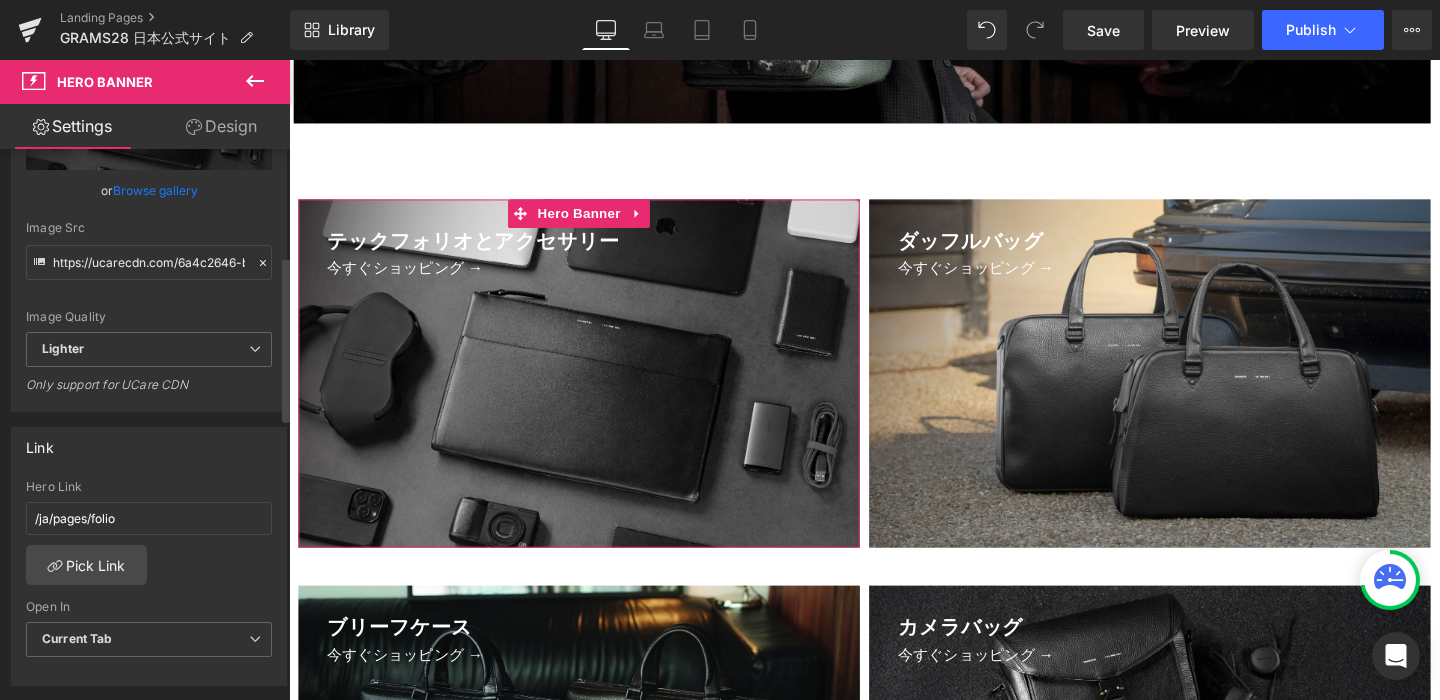 scroll, scrollTop: 370, scrollLeft: 0, axis: vertical 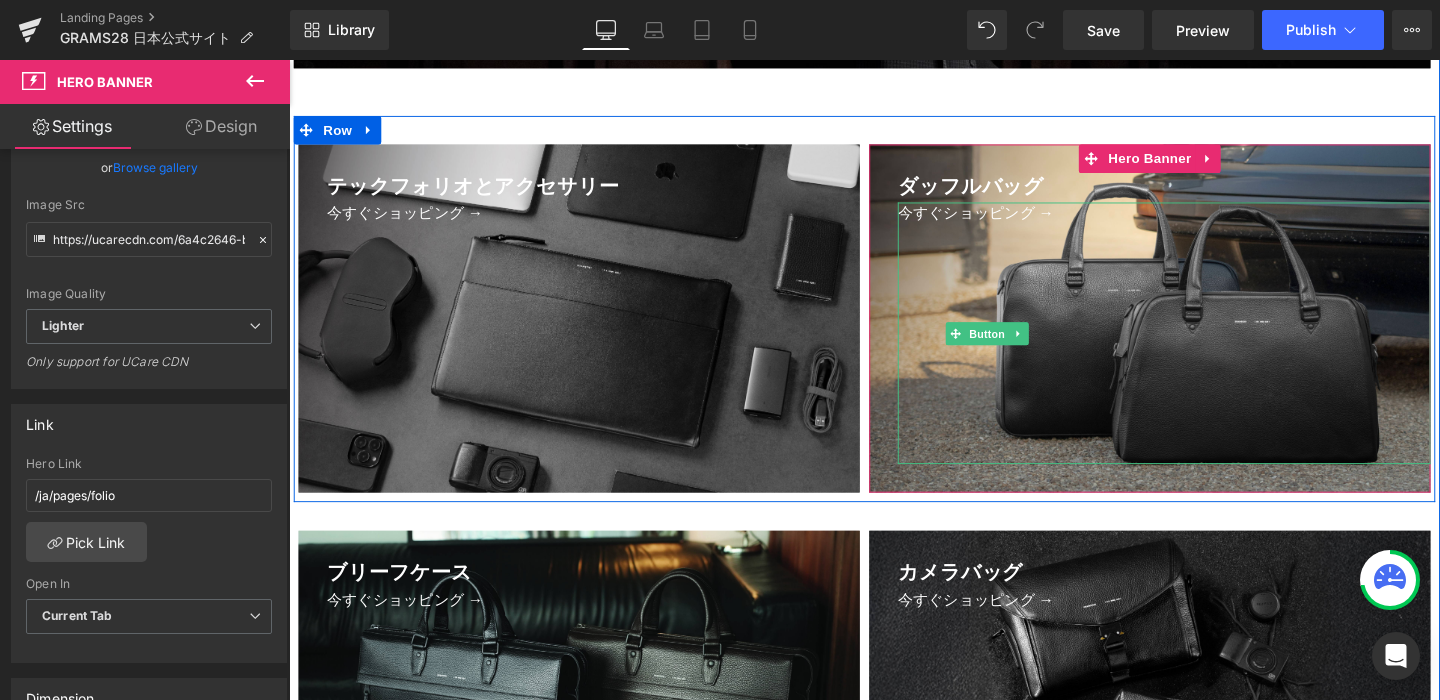 click on "今すぐショッピング →" at bounding box center (1023, 347) 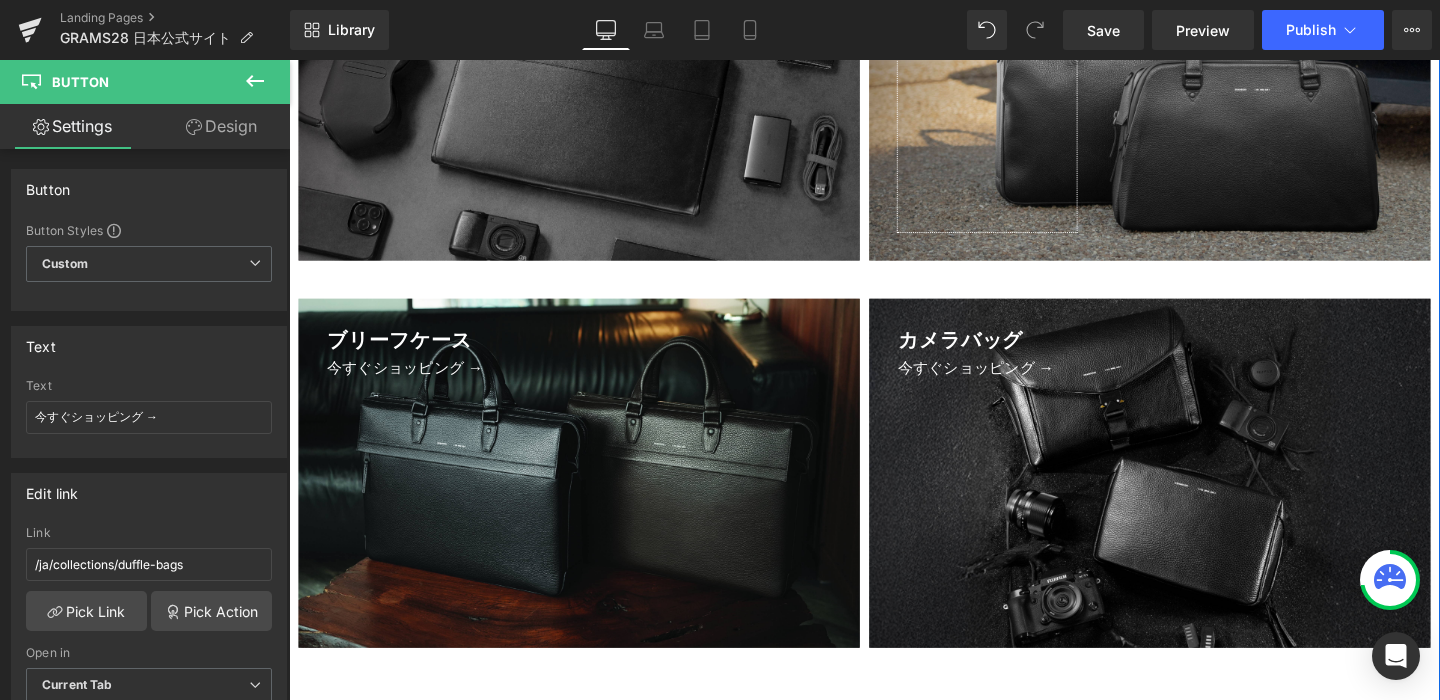 scroll, scrollTop: 3879, scrollLeft: 0, axis: vertical 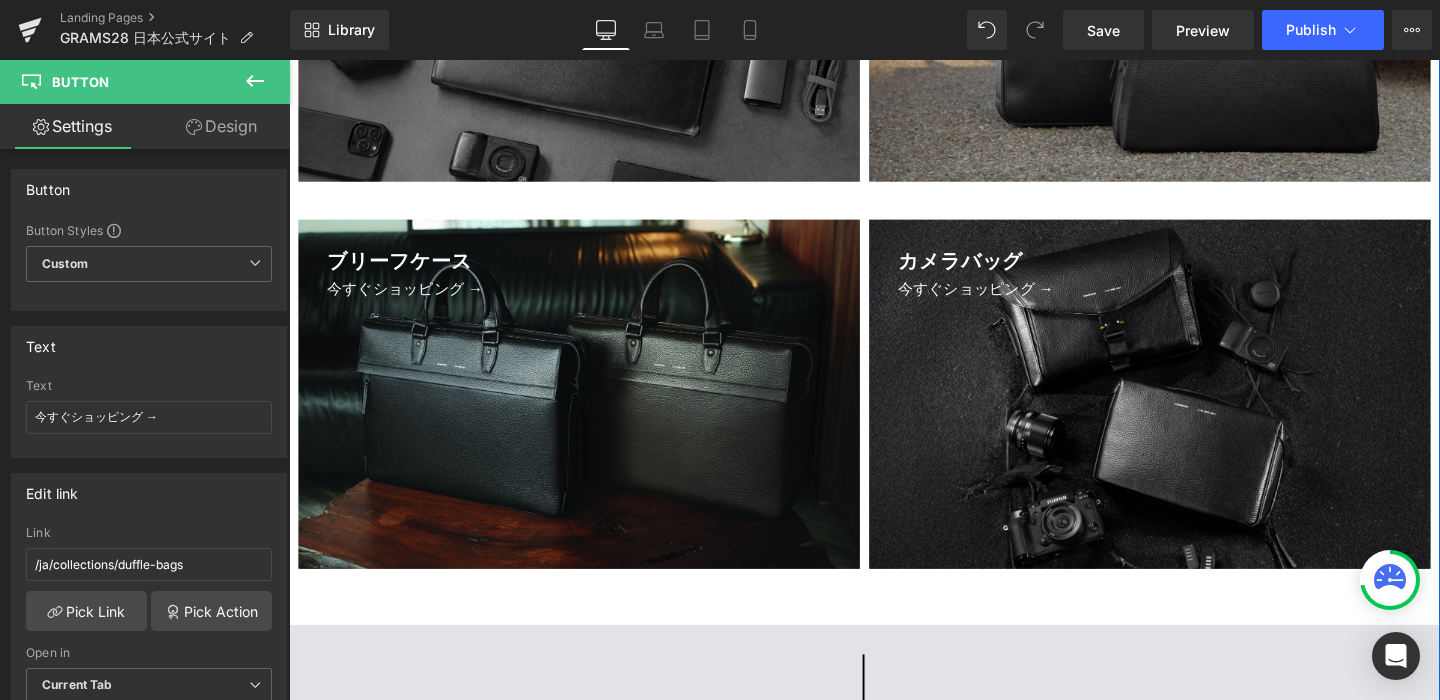 click on "今すぐショッピング →" at bounding box center (609, 427) 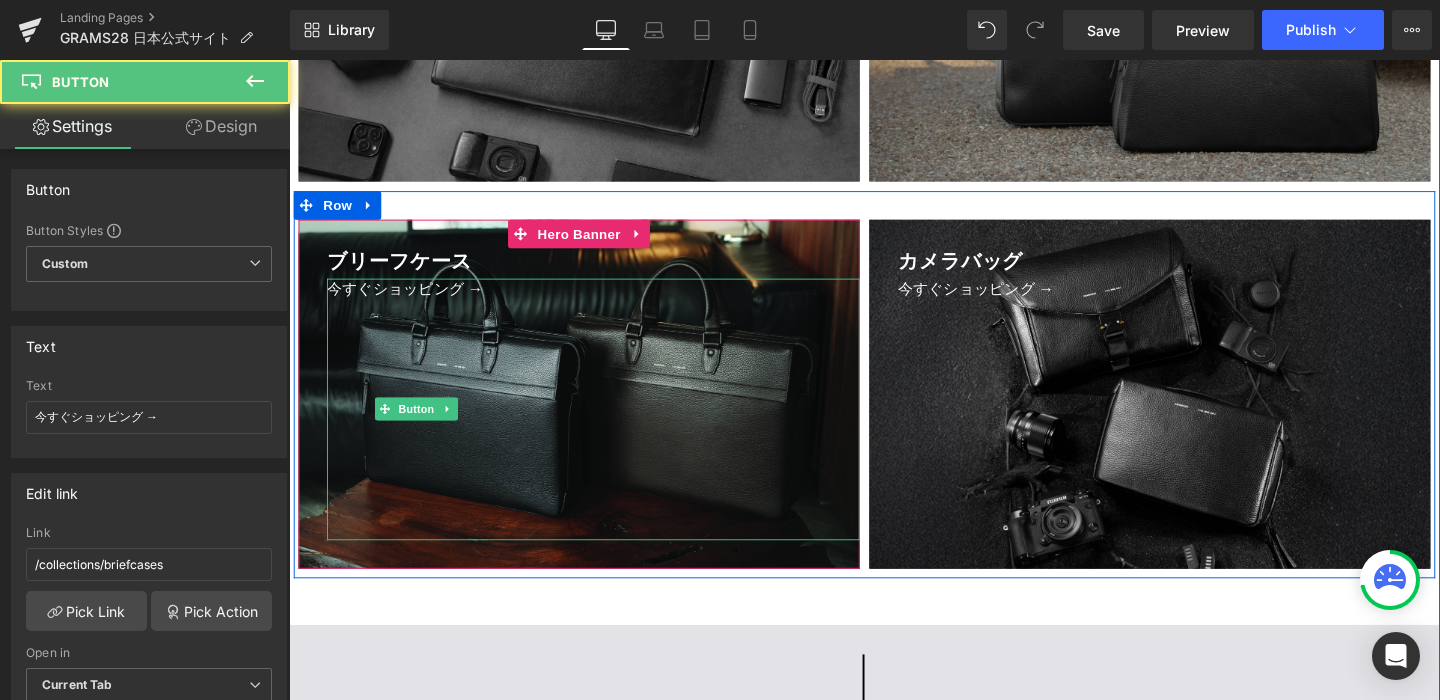 click on "今すぐショッピング →" at bounding box center (609, 427) 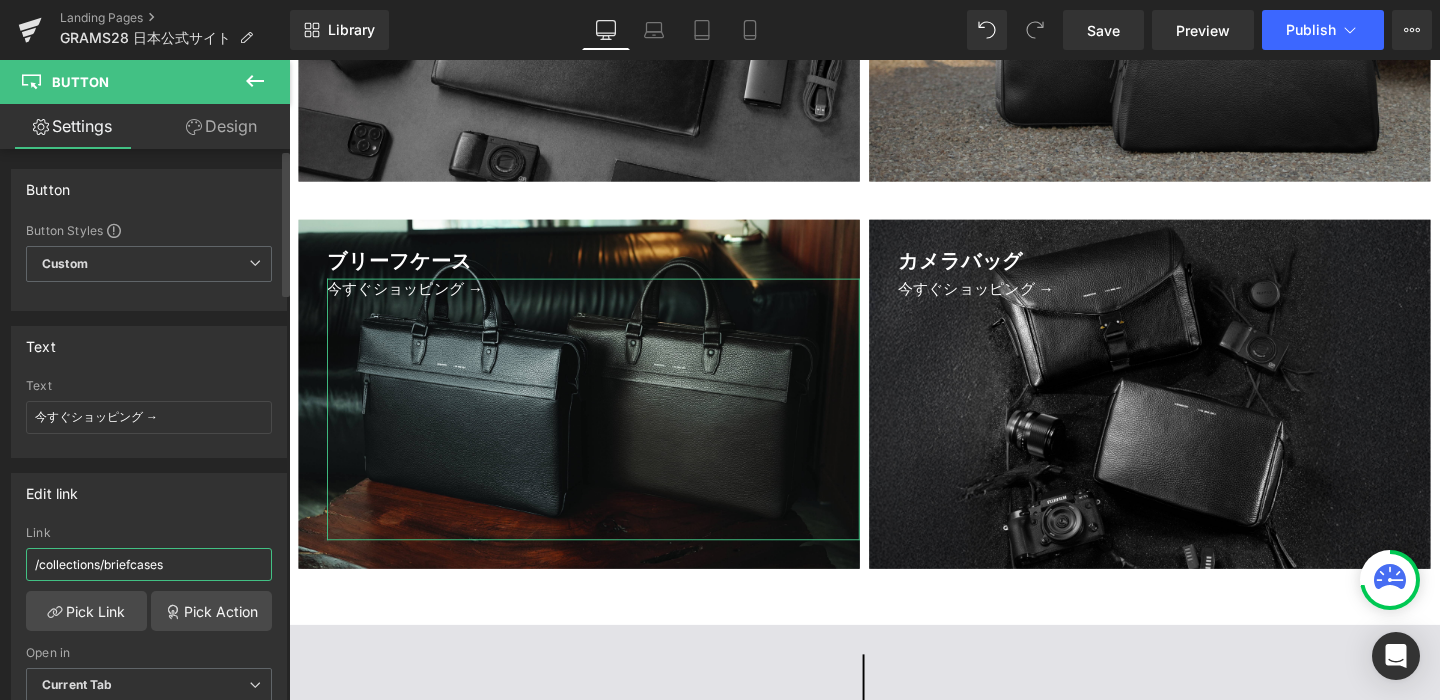 click on "/collections/briefcases" at bounding box center [149, 564] 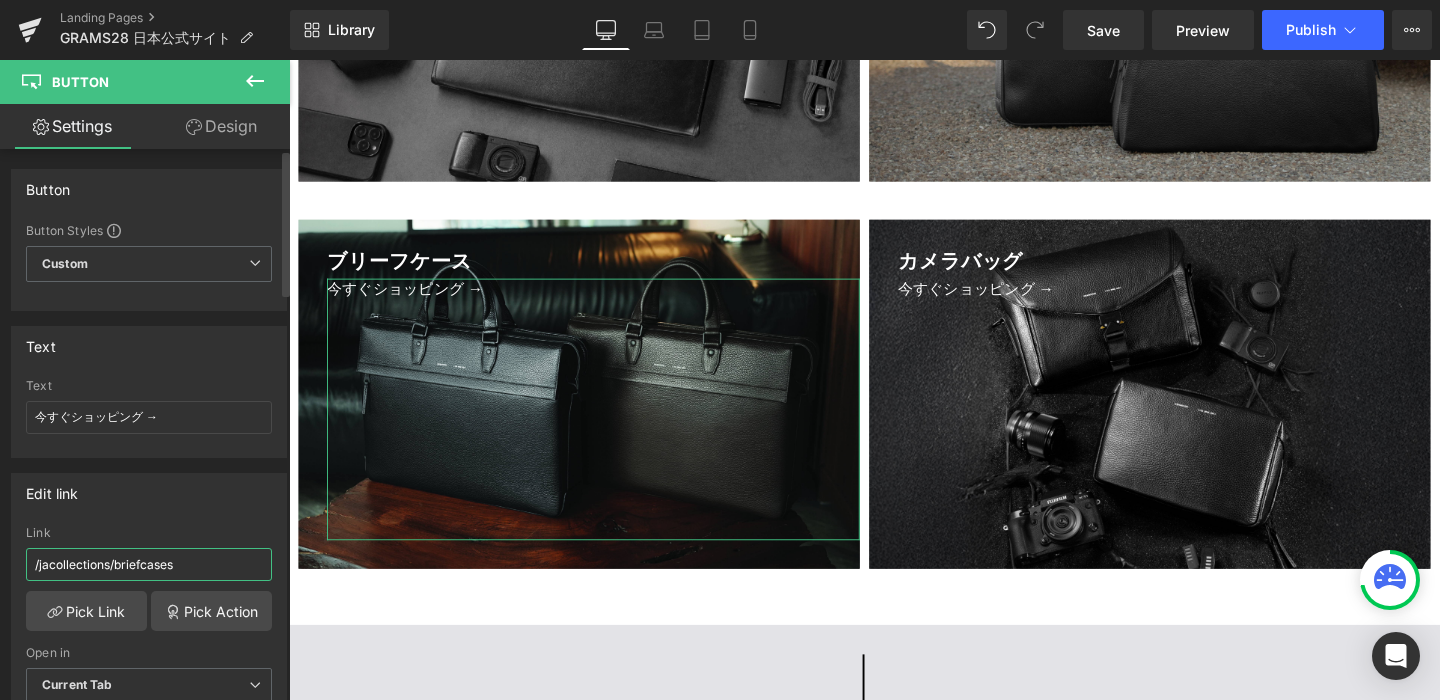 type on "/ja/collections/briefcases" 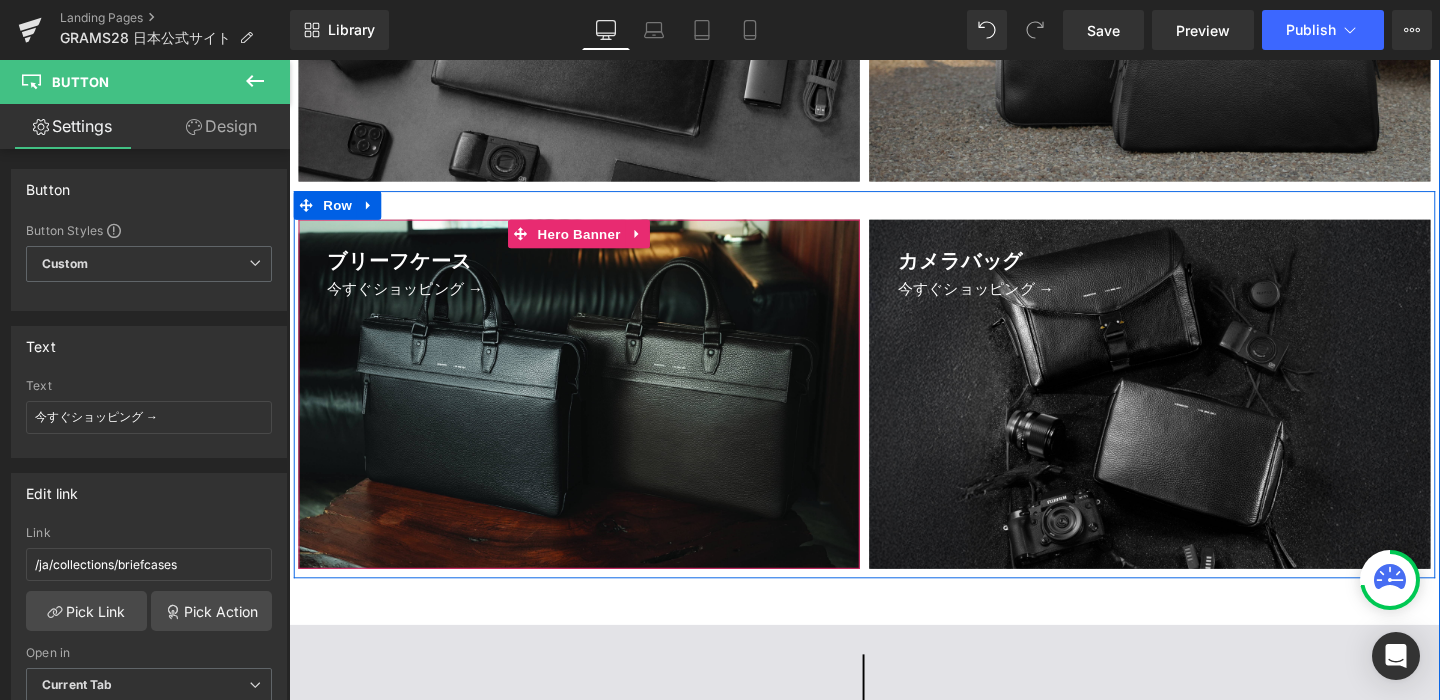 click at bounding box center (594, 411) 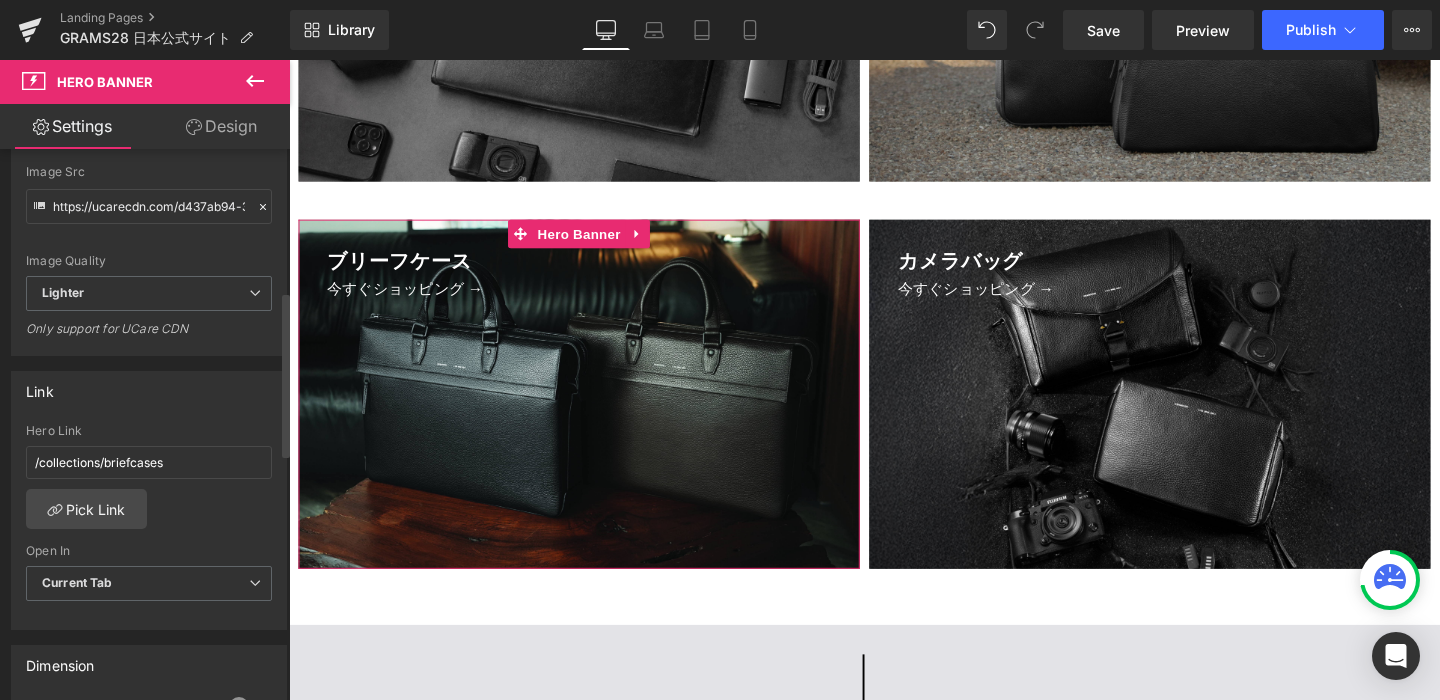 scroll, scrollTop: 483, scrollLeft: 0, axis: vertical 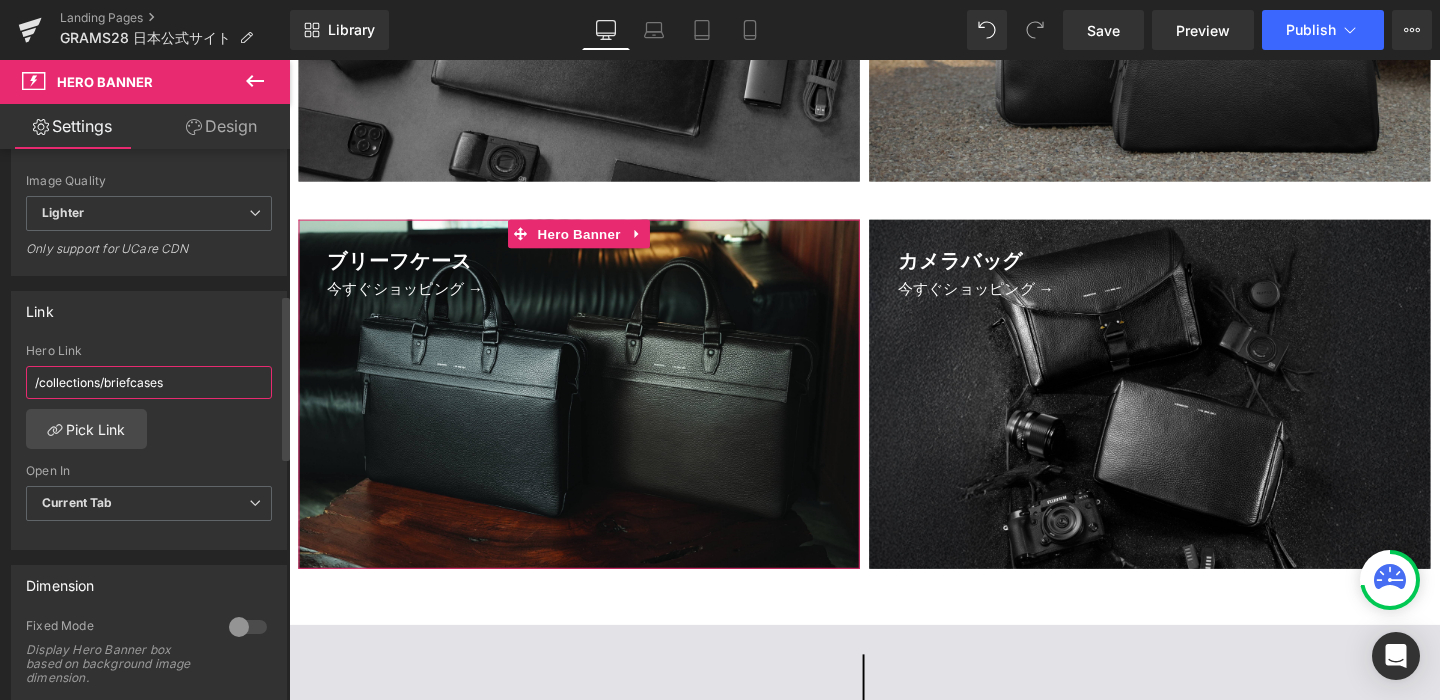 click on "/collections/briefcases" at bounding box center [149, 382] 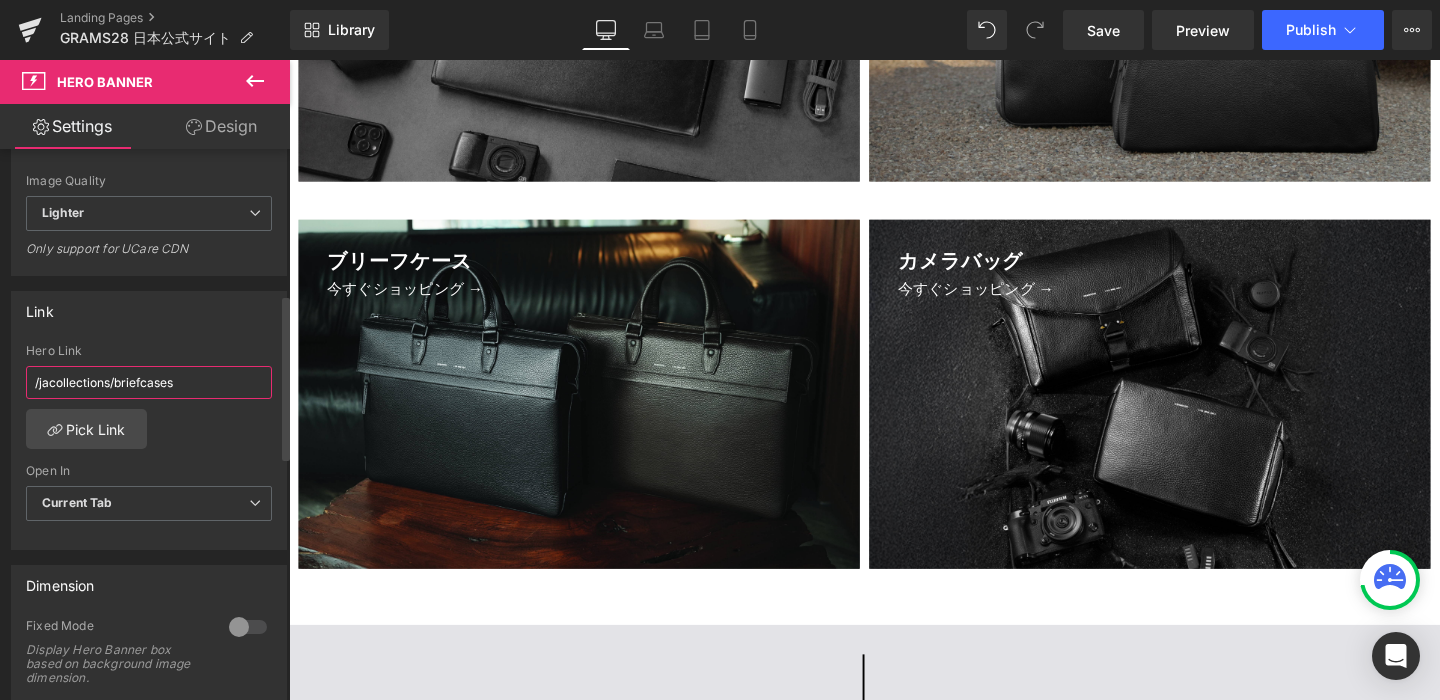 type on "/ja/collections/briefcases" 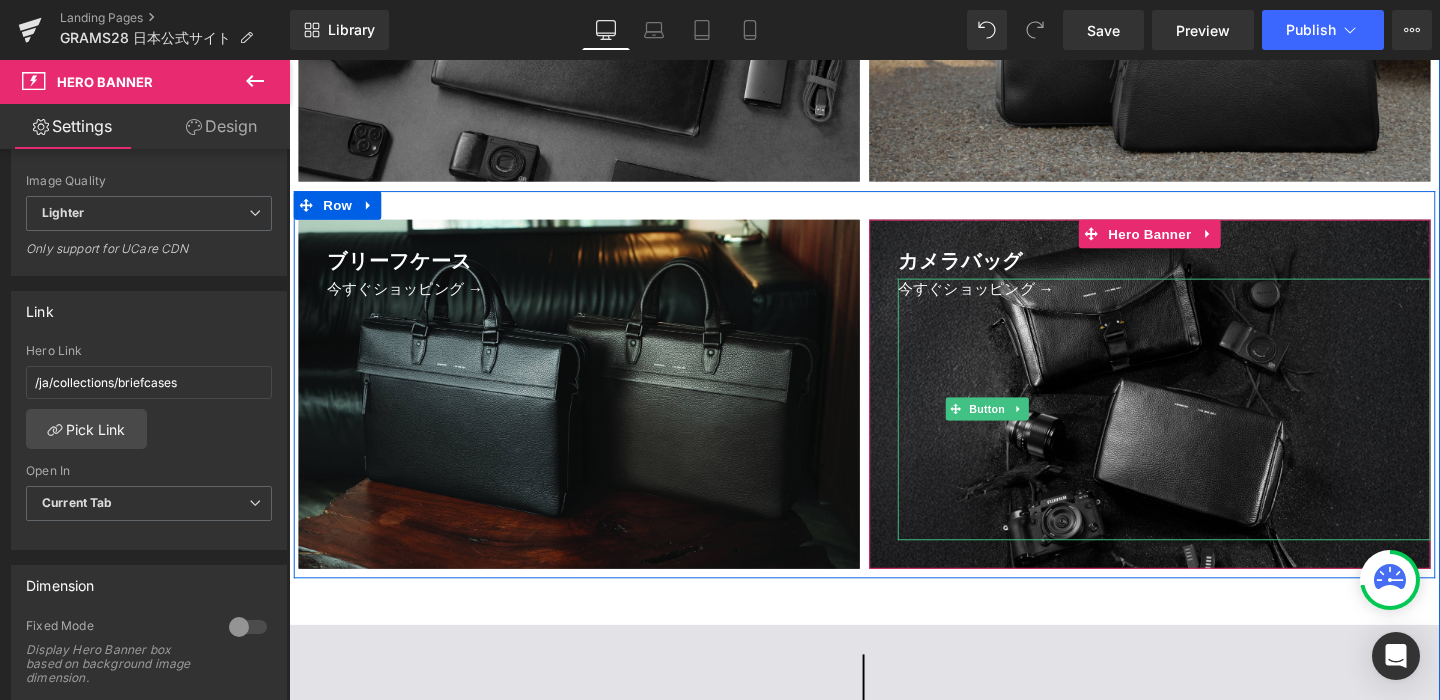 click on "今すぐショッピング →" at bounding box center (1209, 427) 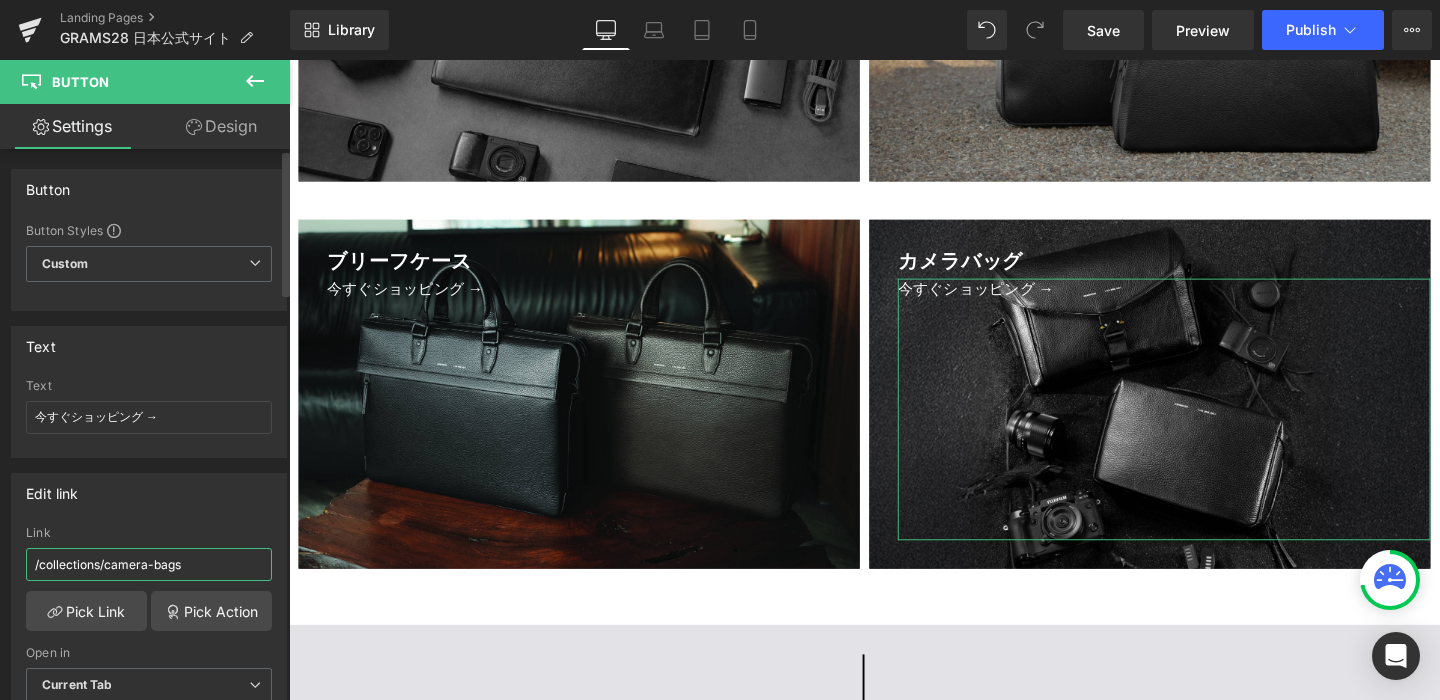 click on "/collections/camera-bags" at bounding box center [149, 564] 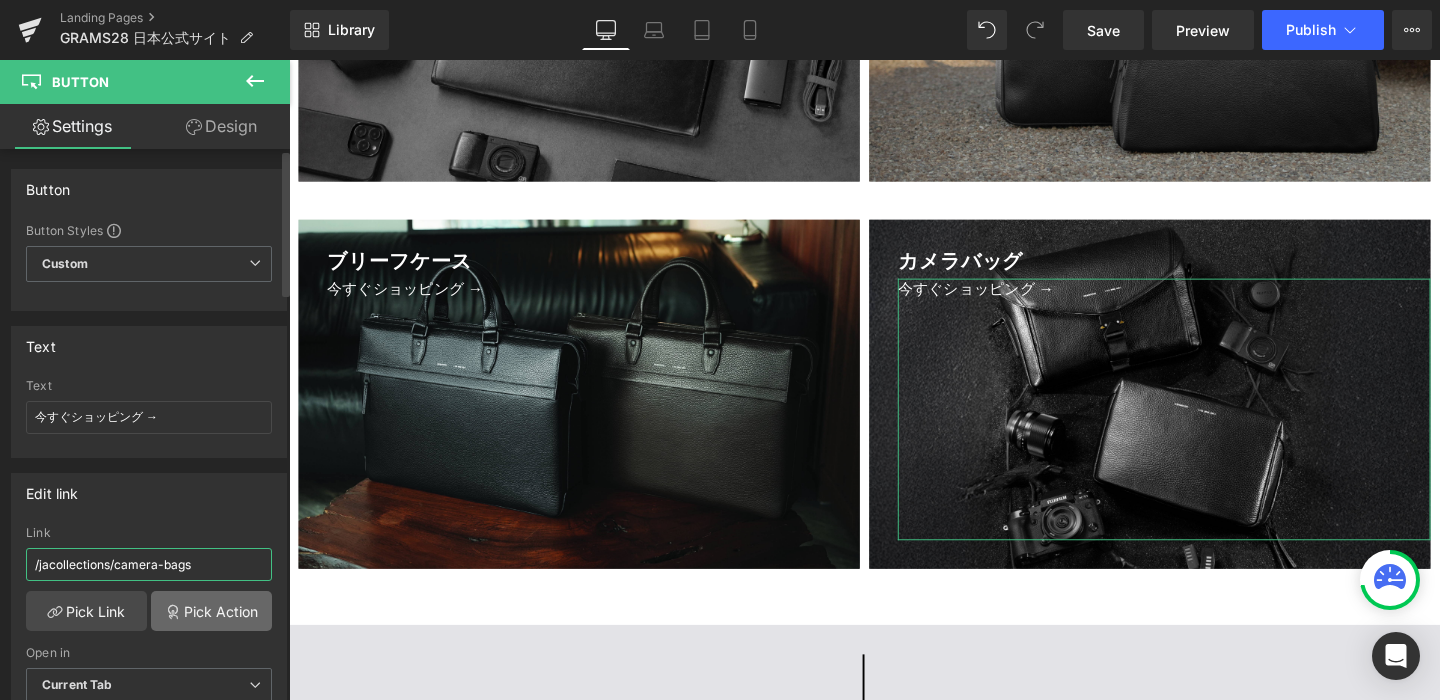 type on "/ja/collections/camera-bags" 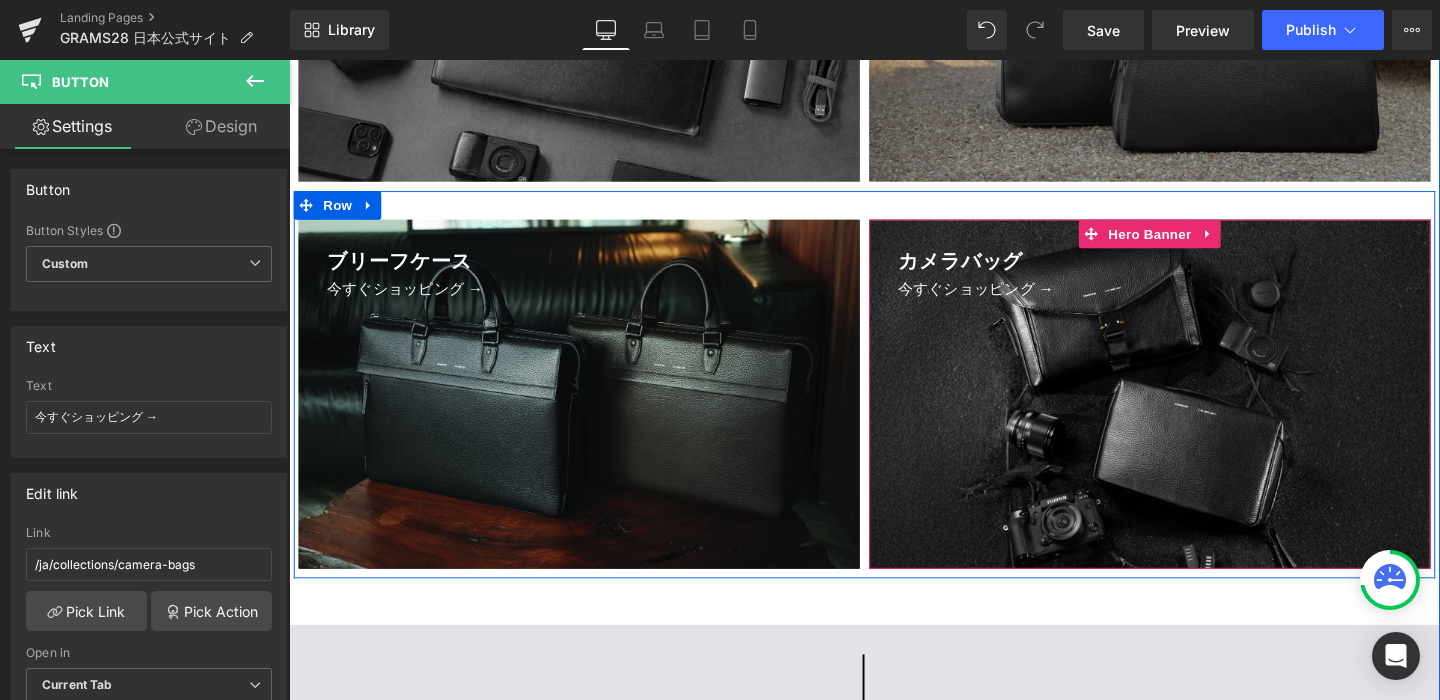 click on "カメラバッグ
Text Block         今すぐショッピング → Button" at bounding box center (1194, 411) 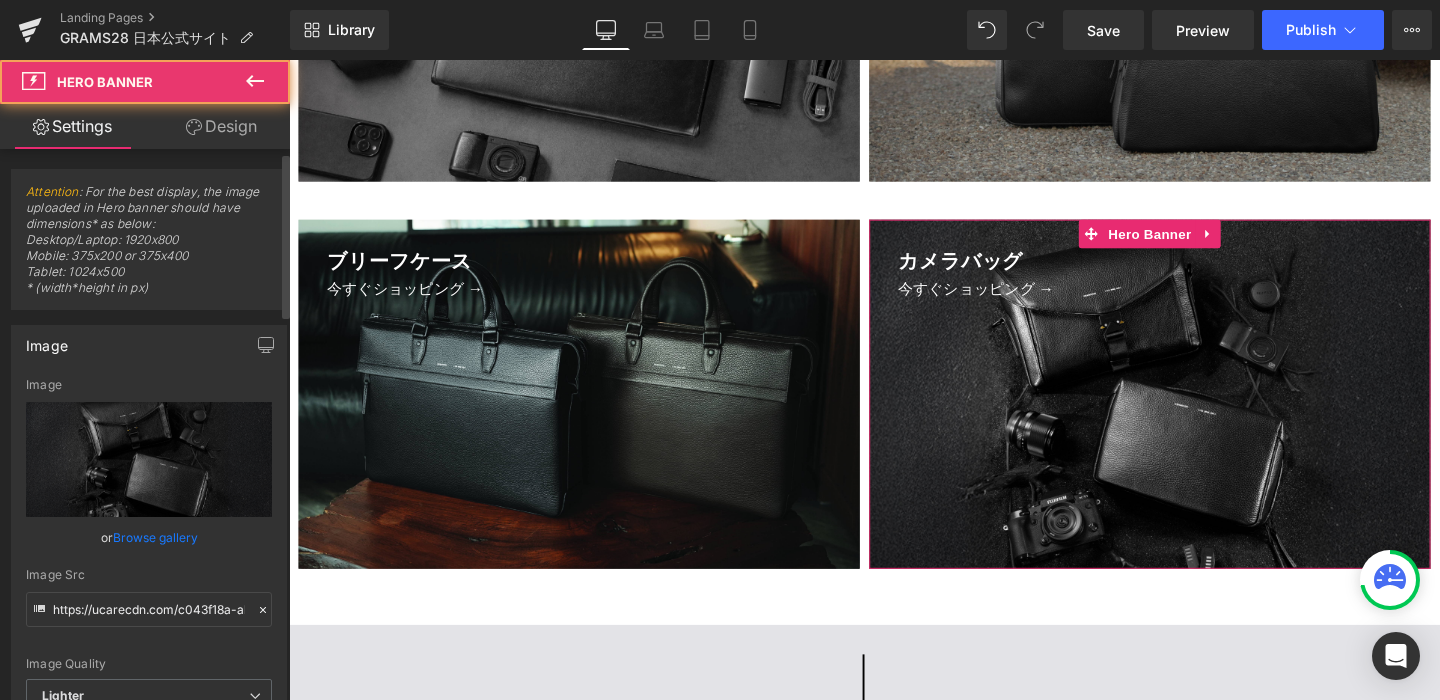 scroll, scrollTop: 229, scrollLeft: 0, axis: vertical 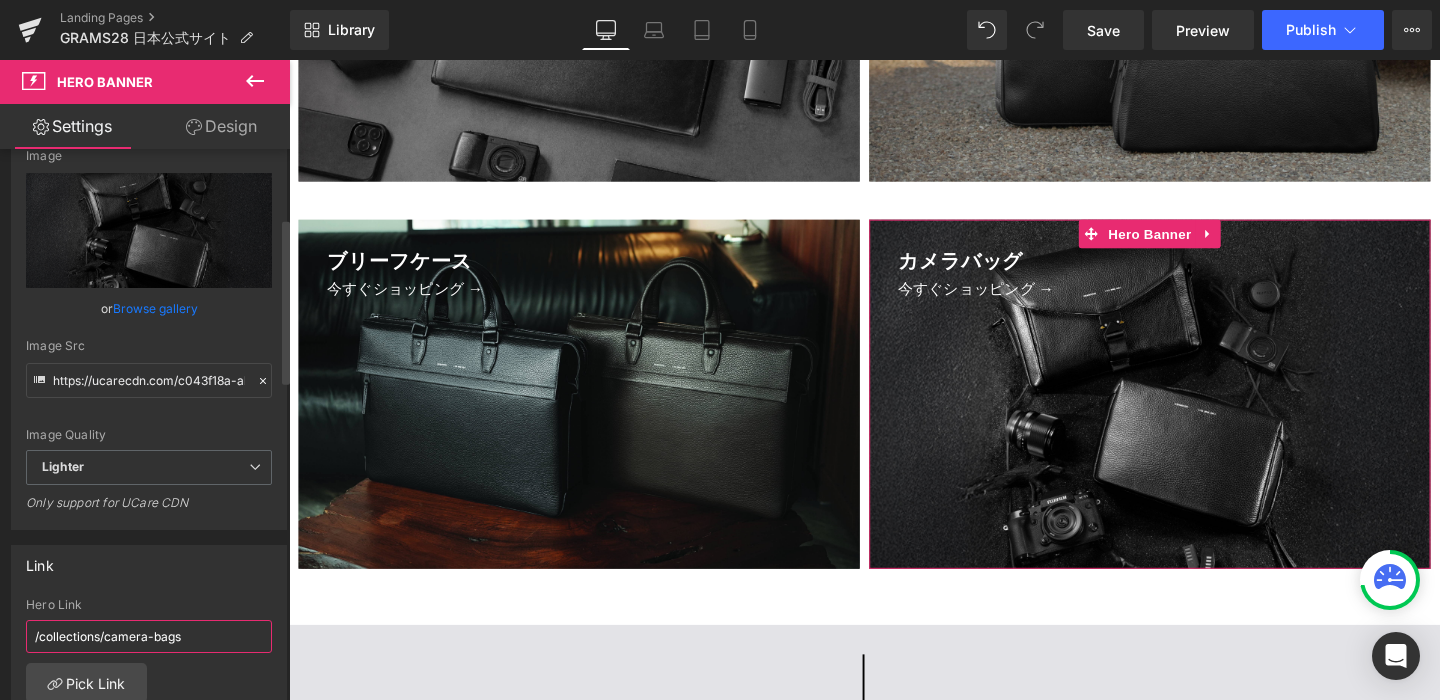 click on "/collections/camera-bags" at bounding box center (149, 636) 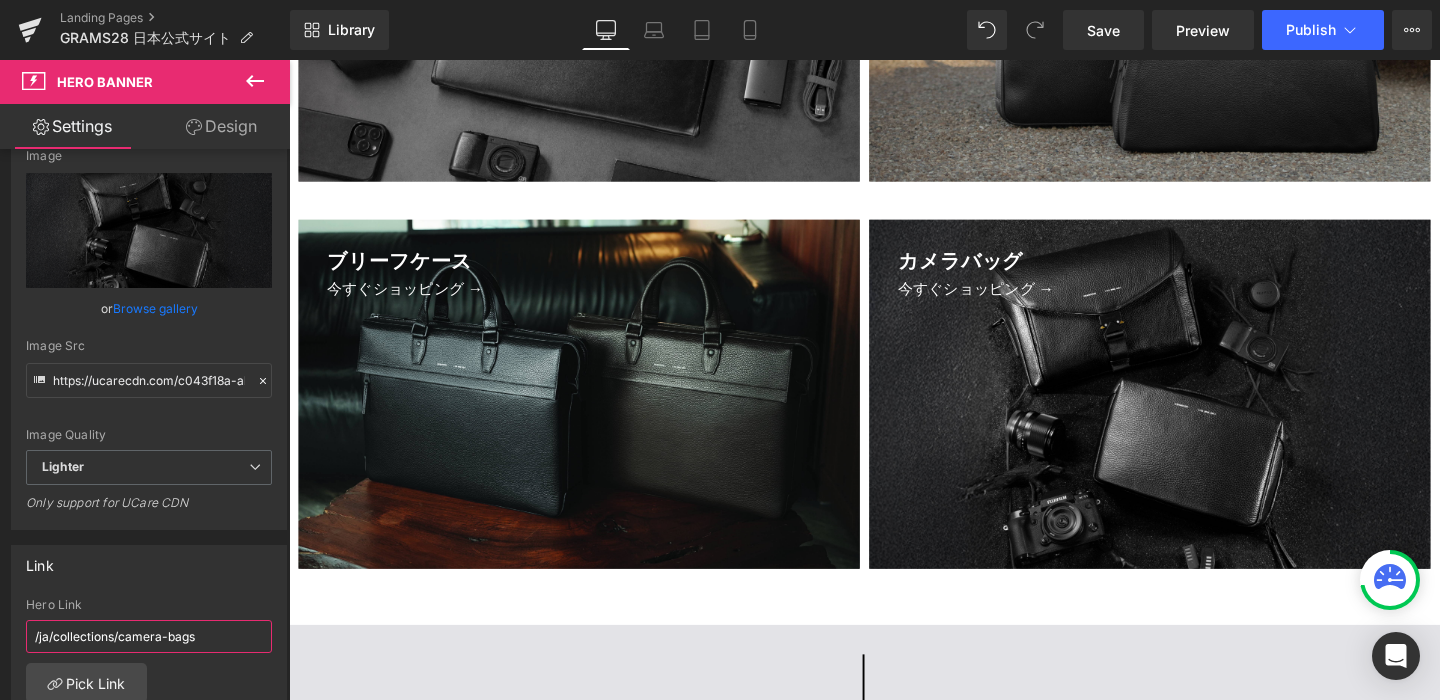type on "/ja/collections/camera-bags" 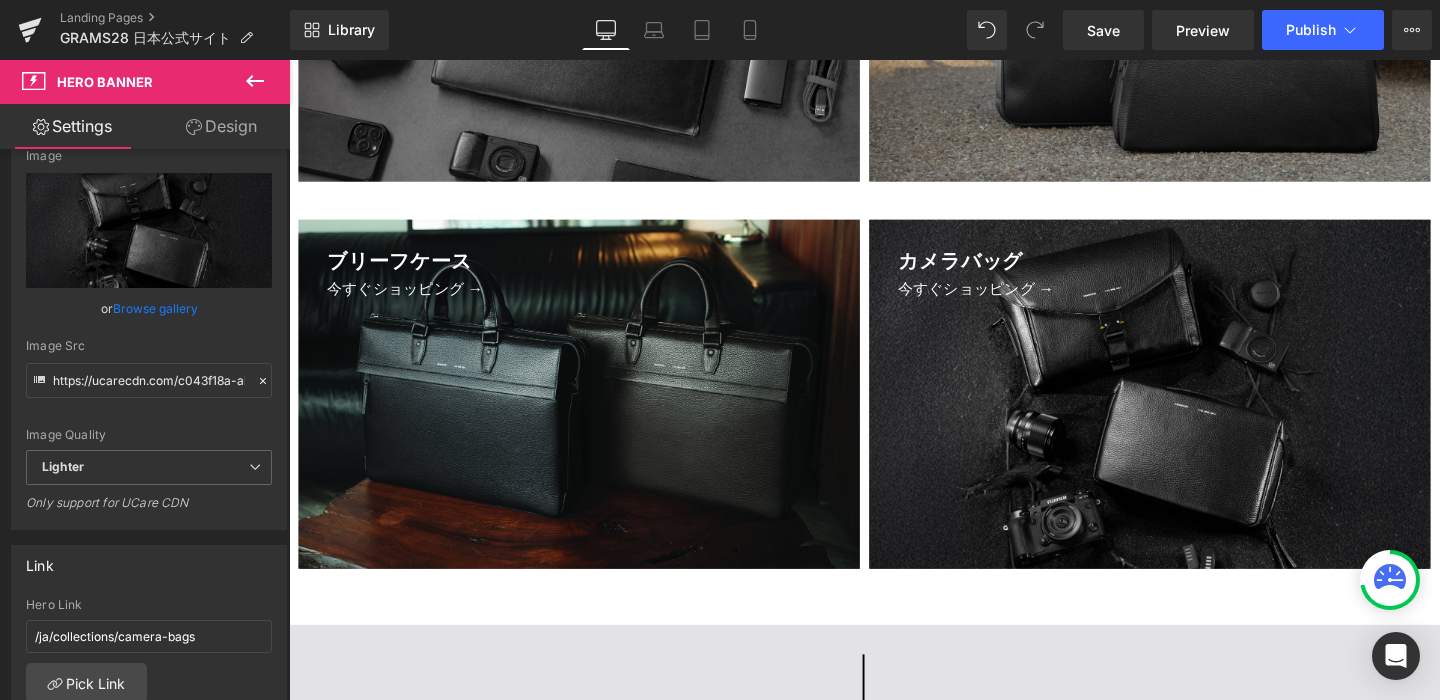 click on "Library Desktop Desktop Laptop Tablet Mobile Save Preview Publish Scheduled View Live Page View with current Template Save Template to Library Schedule Publish  Optimize  Publish Settings Shortcuts  Your page can’t be published   You've reached the maximum number of published pages on your plan  (0/0).  You need to upgrade your plan or unpublish all your pages to get 1 publish slot.   Unpublish pages   Upgrade plan" at bounding box center (865, 30) 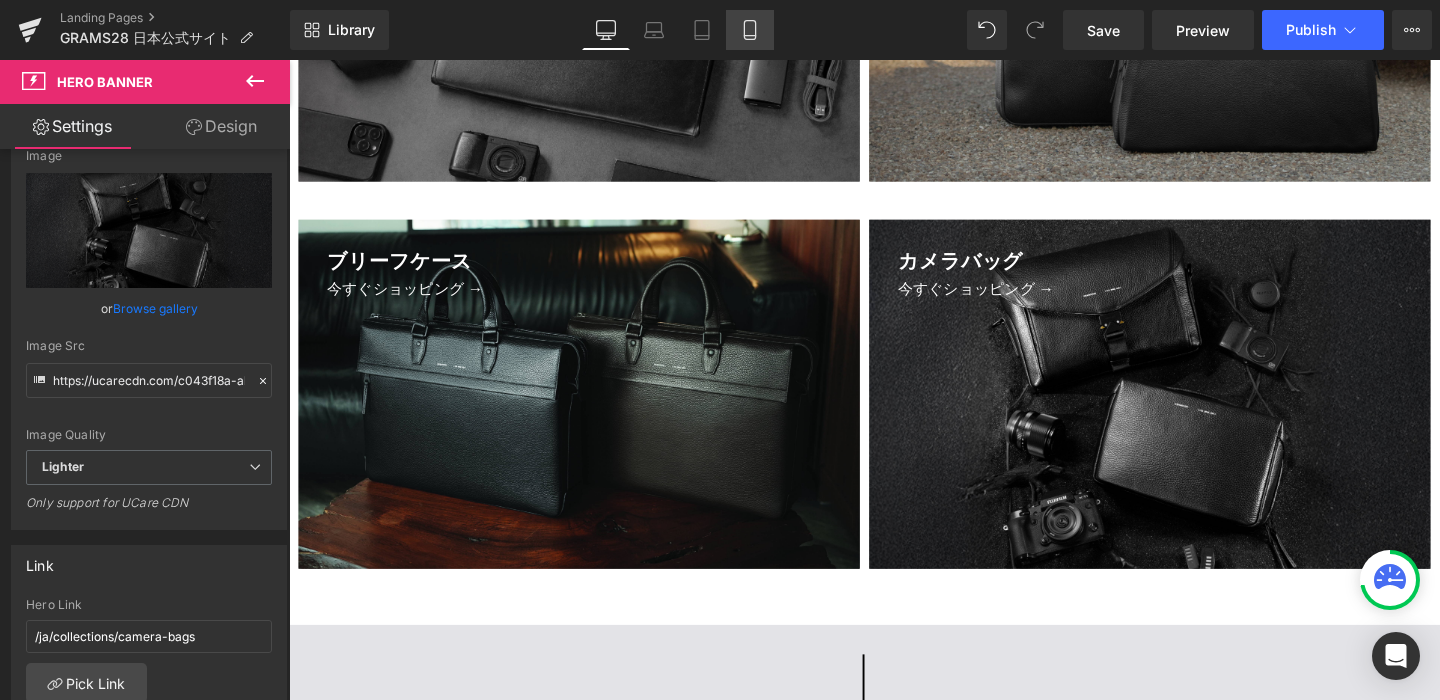 click 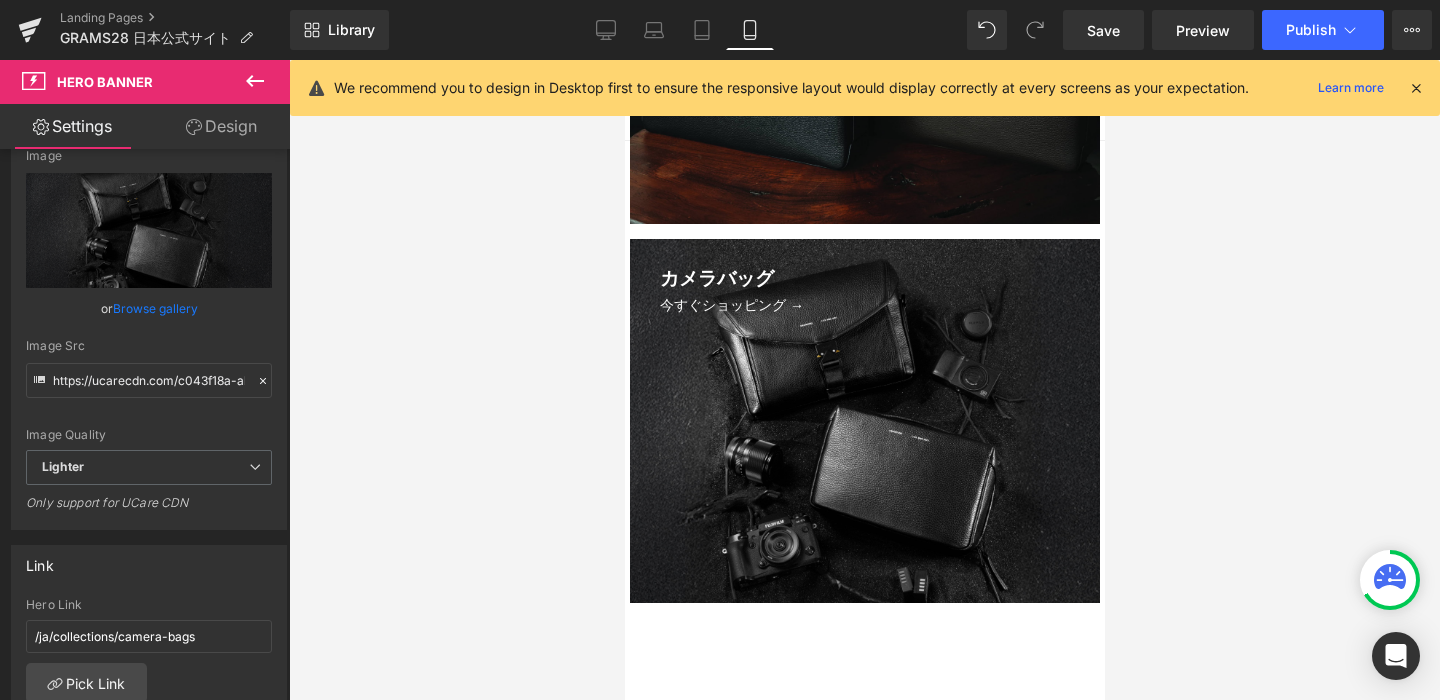 scroll, scrollTop: 5255, scrollLeft: 0, axis: vertical 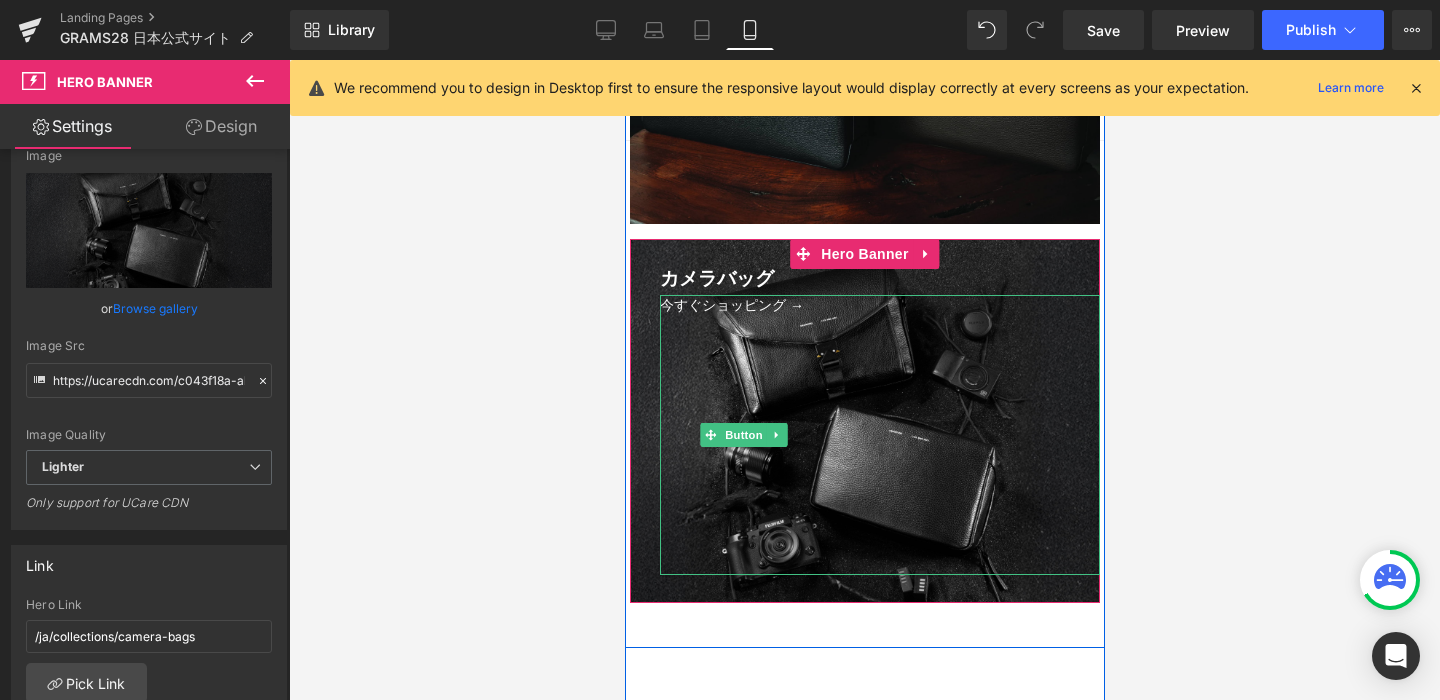 click on "今すぐショッピング →" at bounding box center [743, 435] 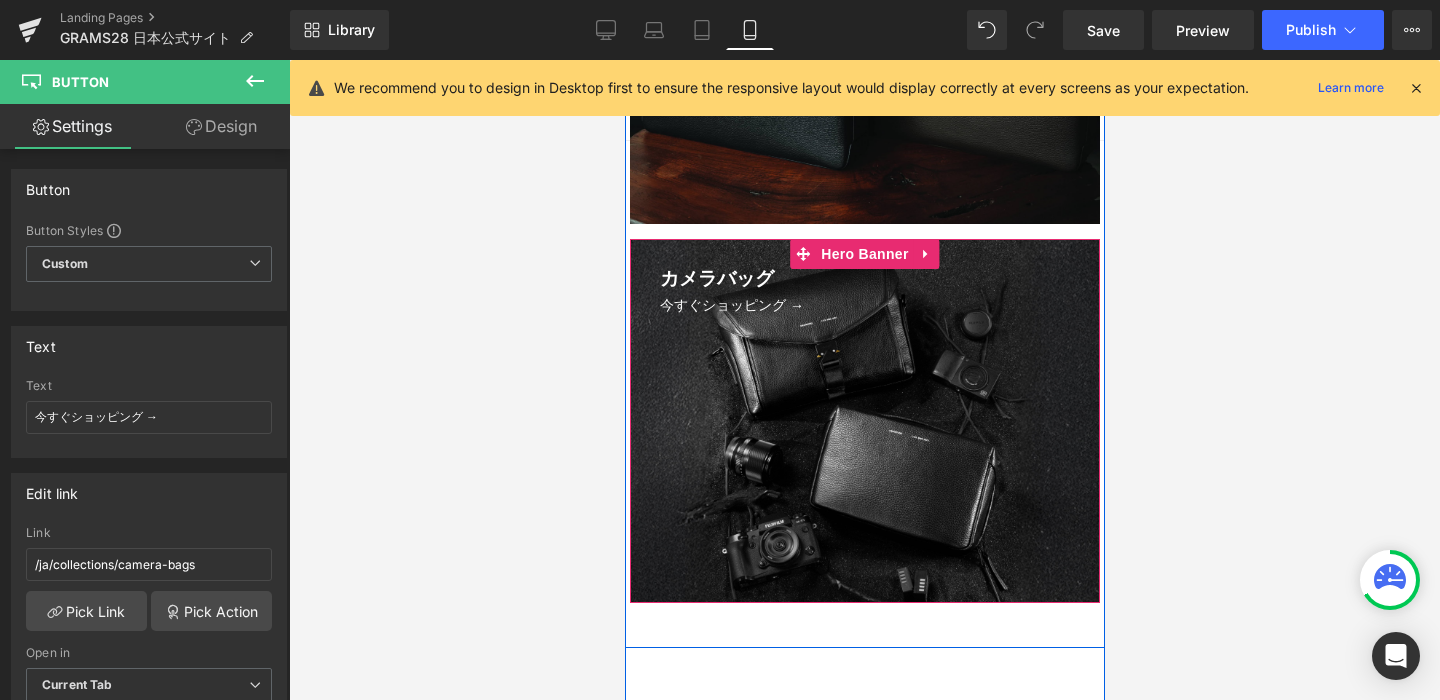 click on "カメラバッグ
Text Block         今すぐショッピング → Button" at bounding box center (864, 421) 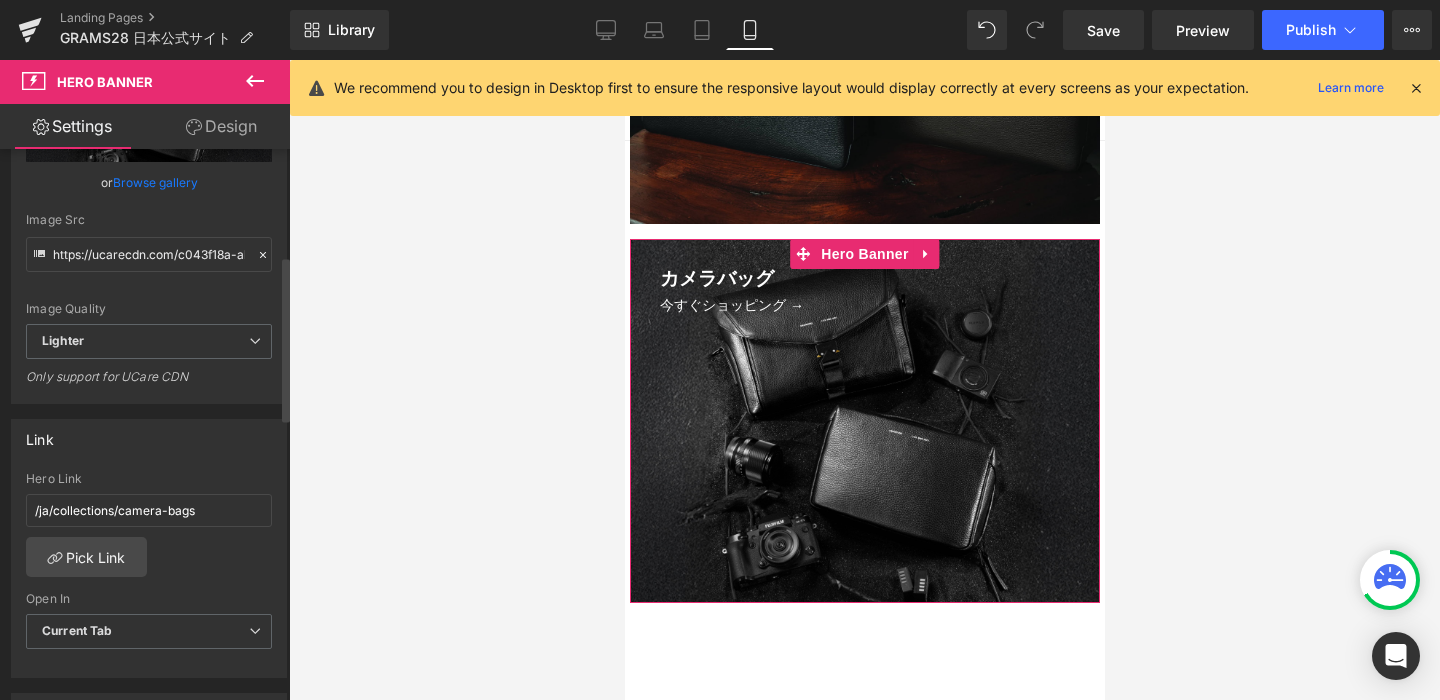 scroll, scrollTop: 377, scrollLeft: 0, axis: vertical 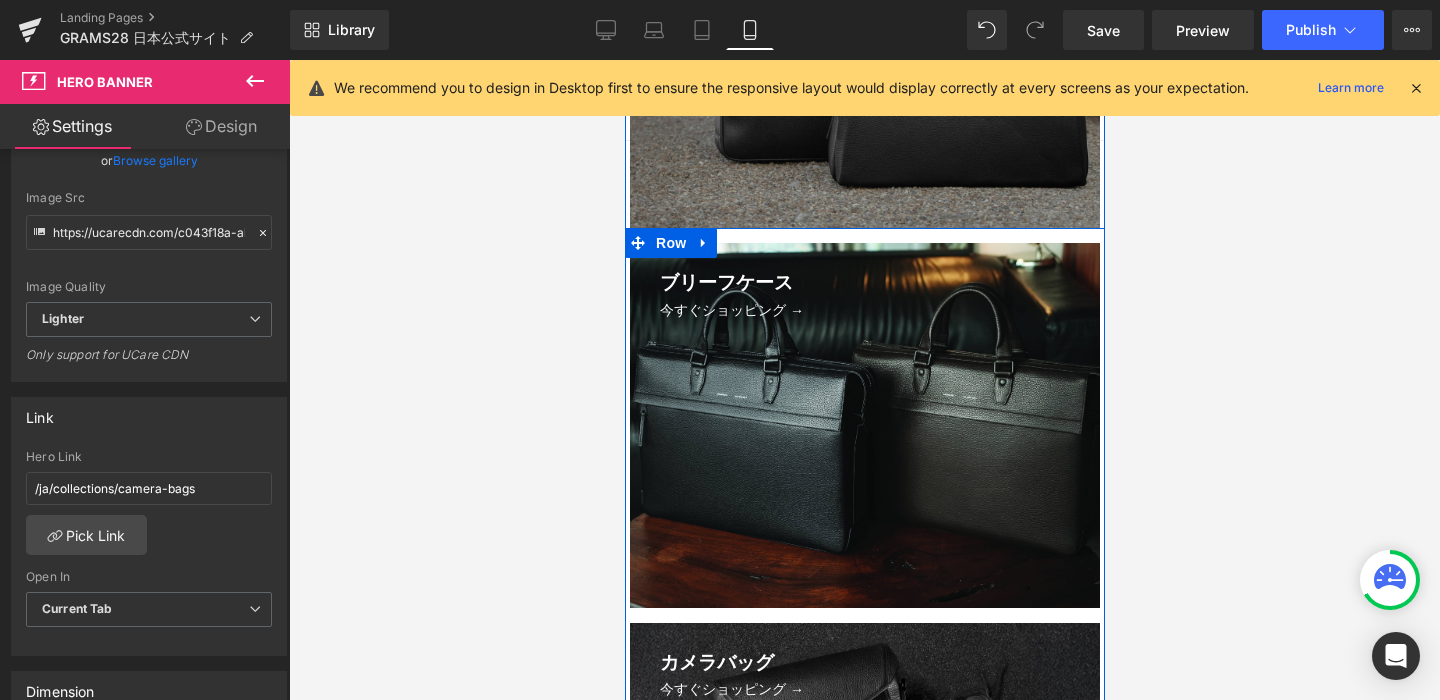 click on "今すぐショッピング →" at bounding box center [743, 440] 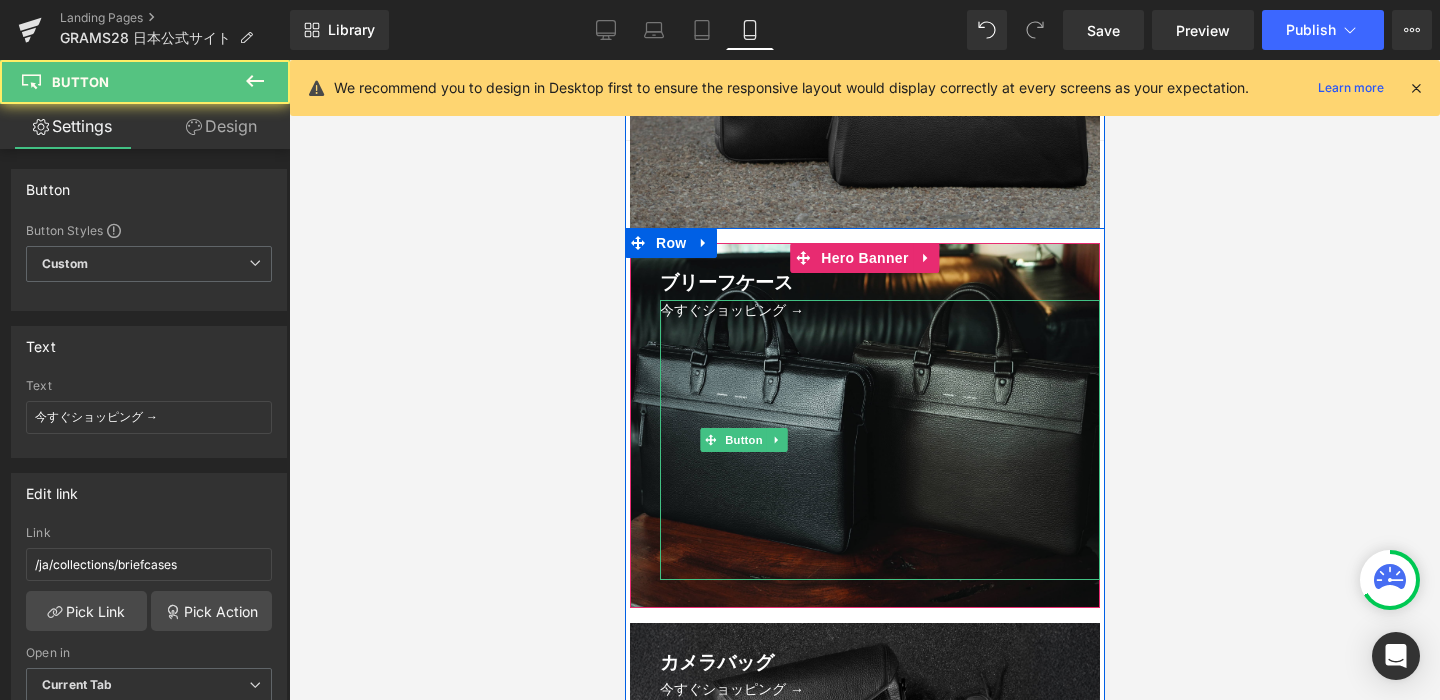 click on "今すぐショッピング →" at bounding box center [743, 440] 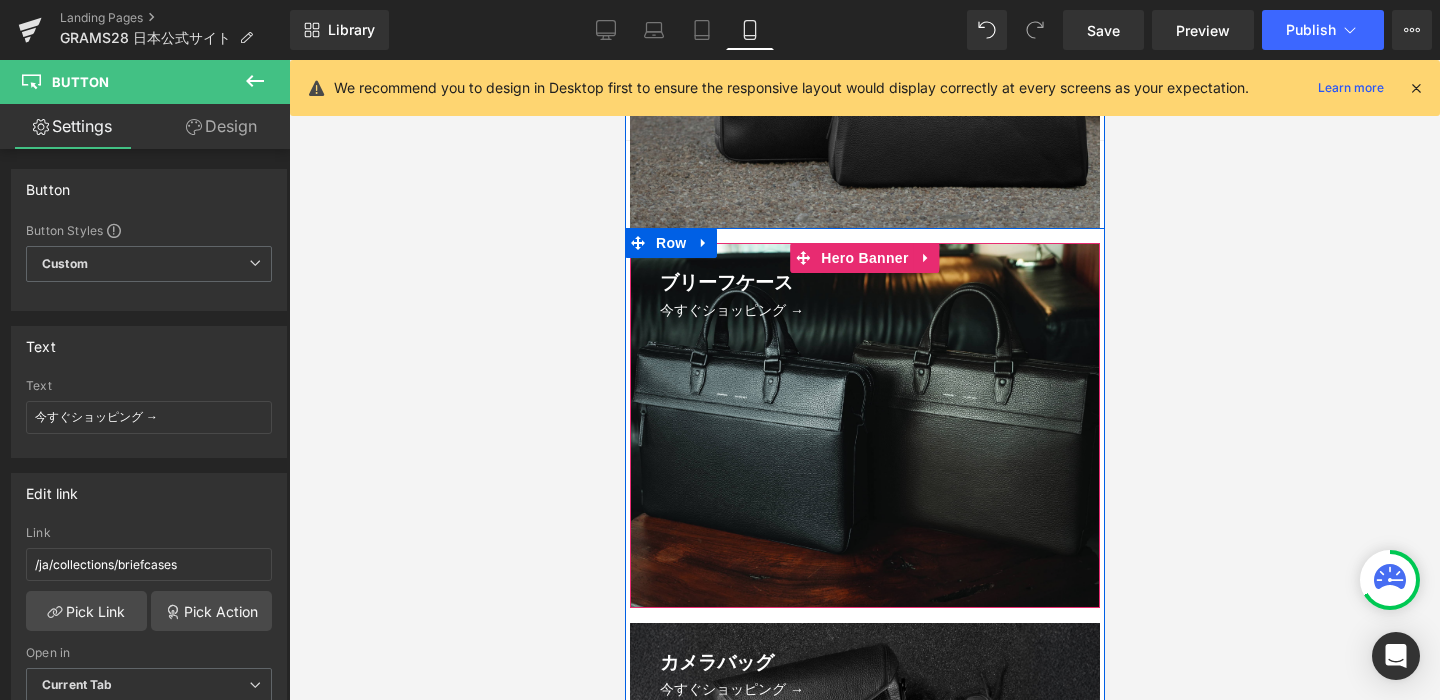 click on "ブリーフケース
Text Block         今すぐショッピング → Button" at bounding box center (864, 425) 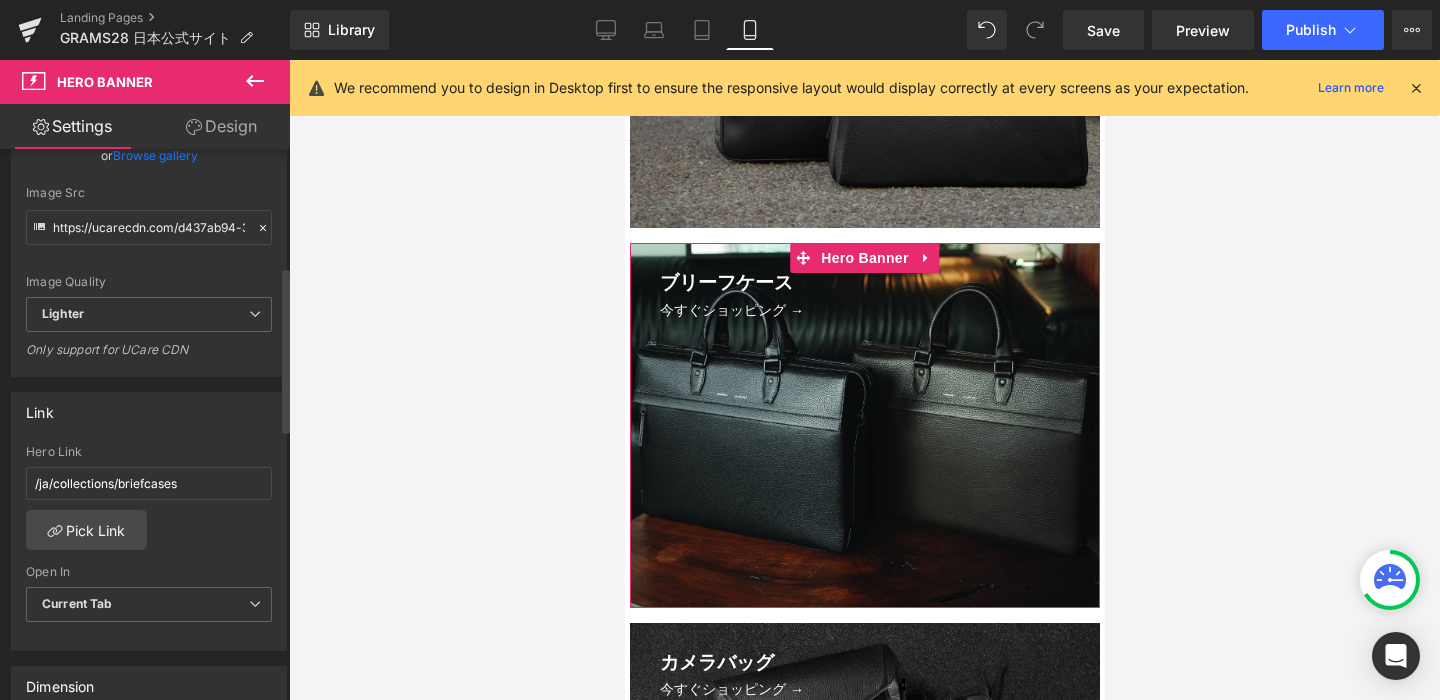 scroll, scrollTop: 392, scrollLeft: 0, axis: vertical 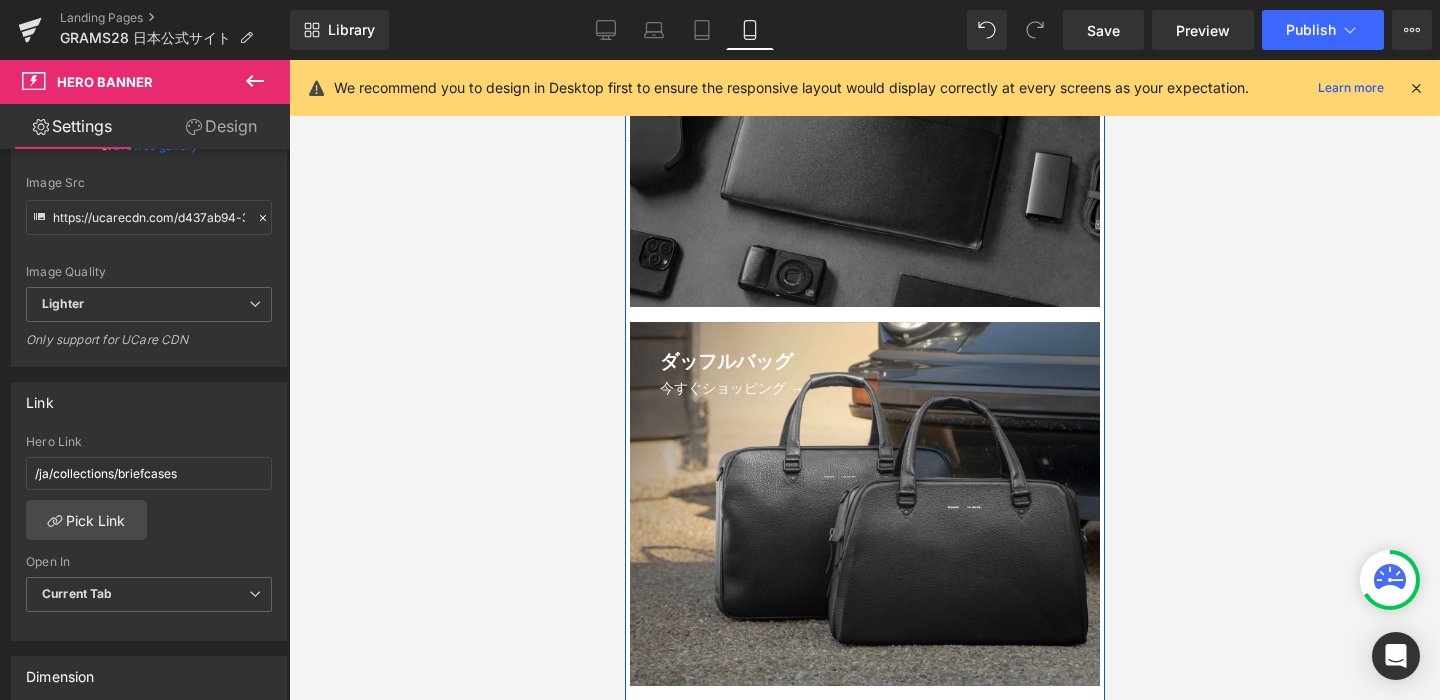 click on "今すぐショッピング →" at bounding box center [743, 518] 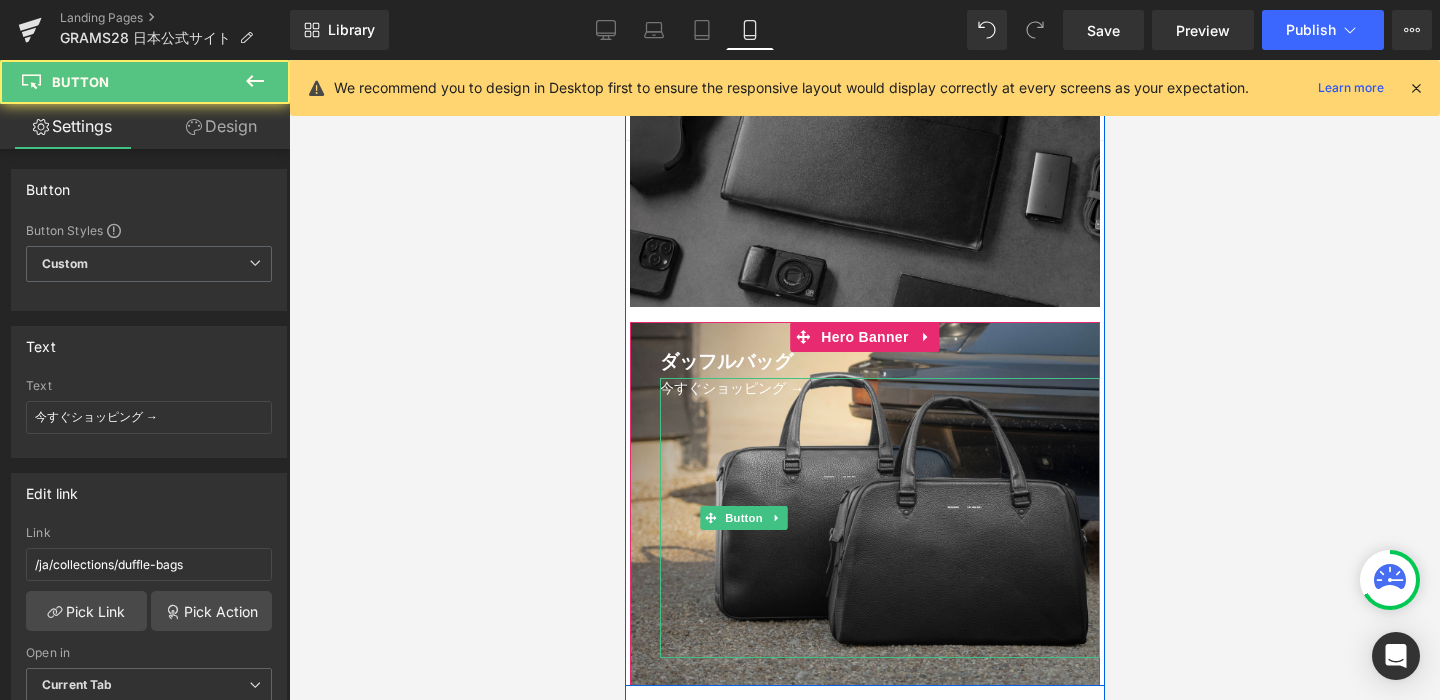 click on "今すぐショッピング →" at bounding box center [743, 518] 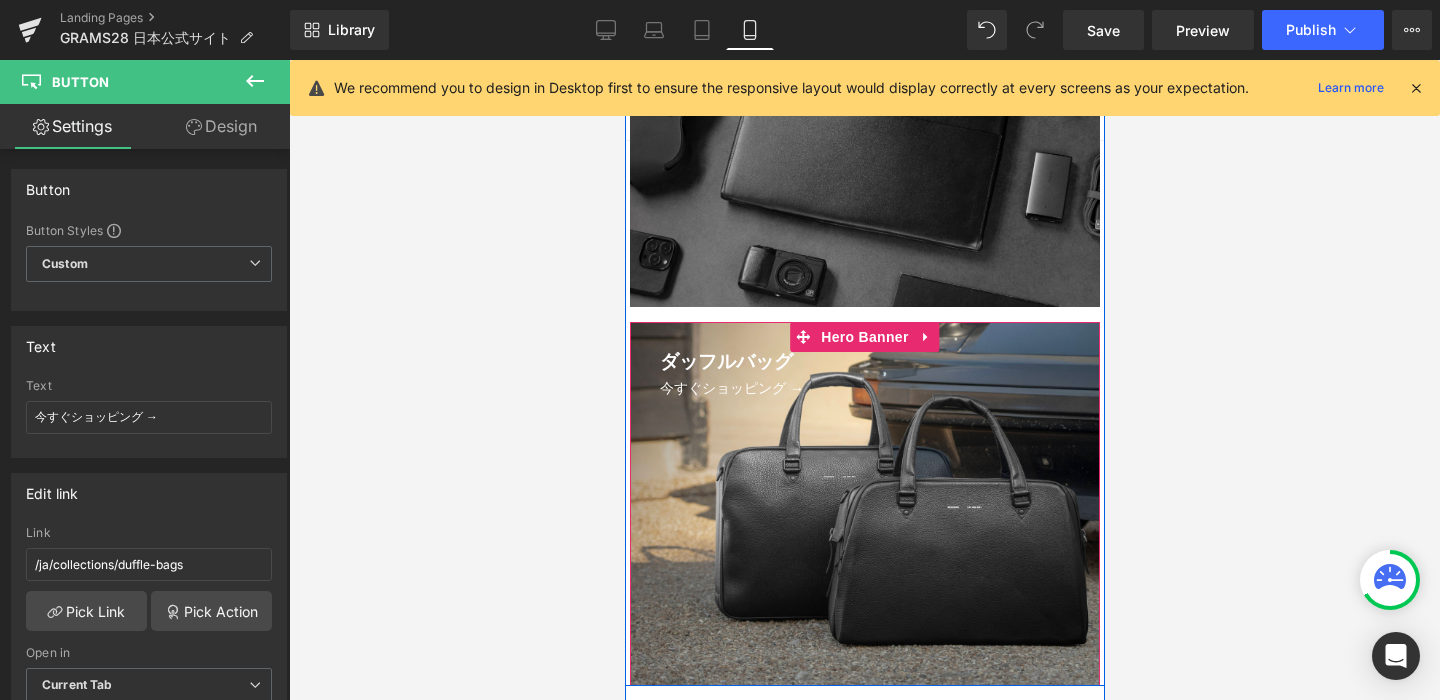 click on "ダッフルバッグ
Text Block         今すぐショッピング → Button" at bounding box center [864, 504] 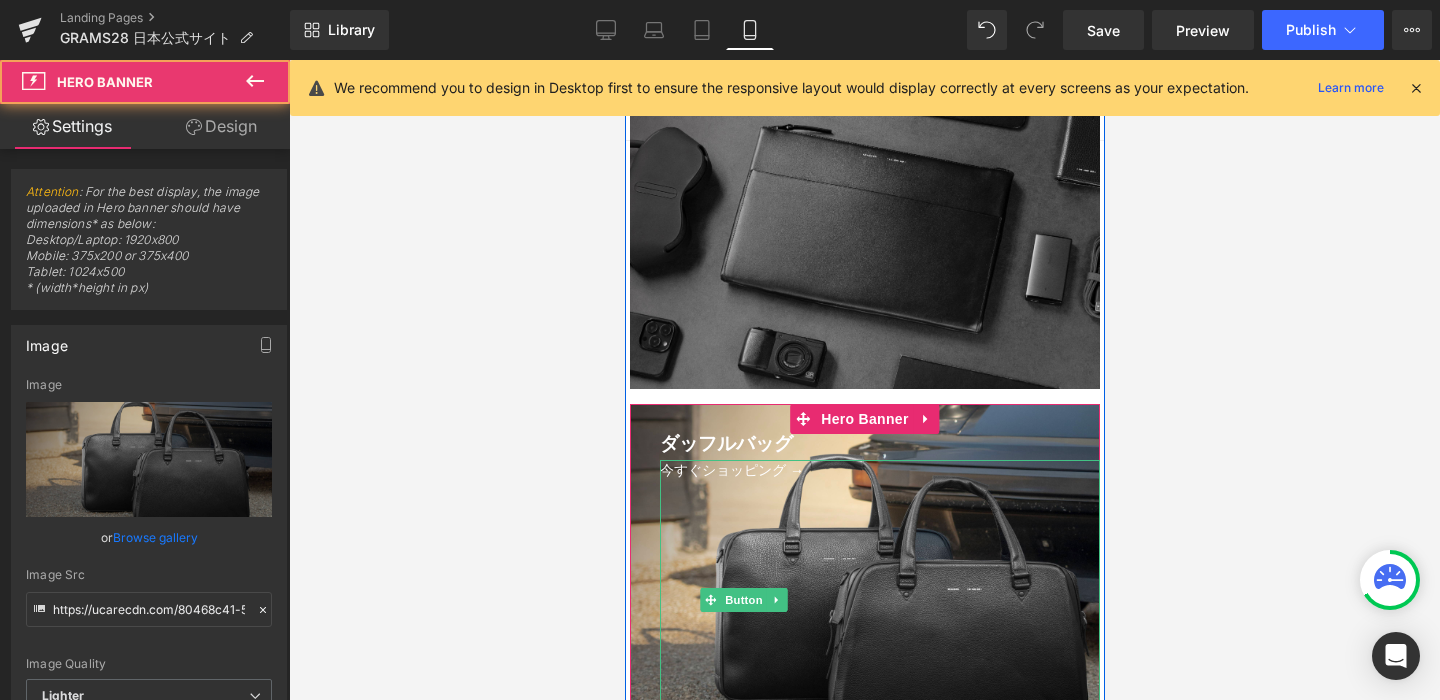 scroll, scrollTop: 4324, scrollLeft: 0, axis: vertical 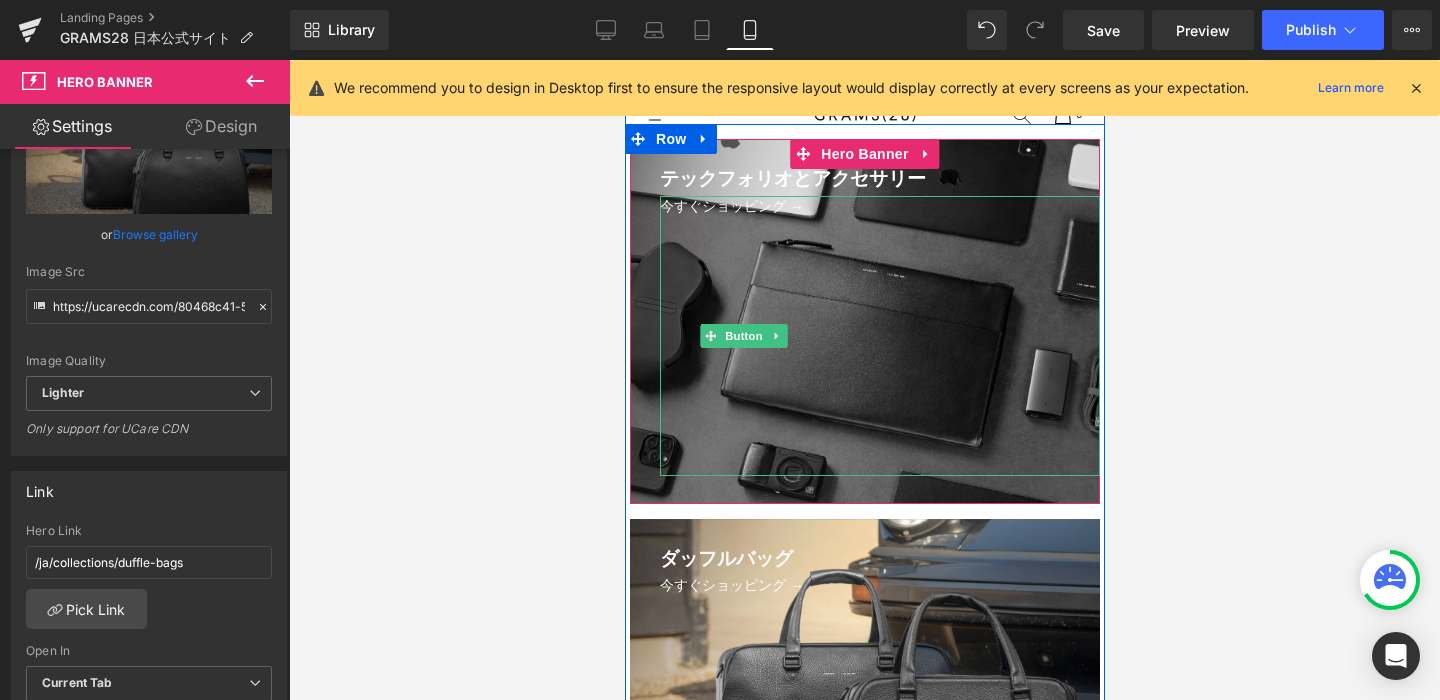 click on "今すぐショッピング →" at bounding box center [743, 336] 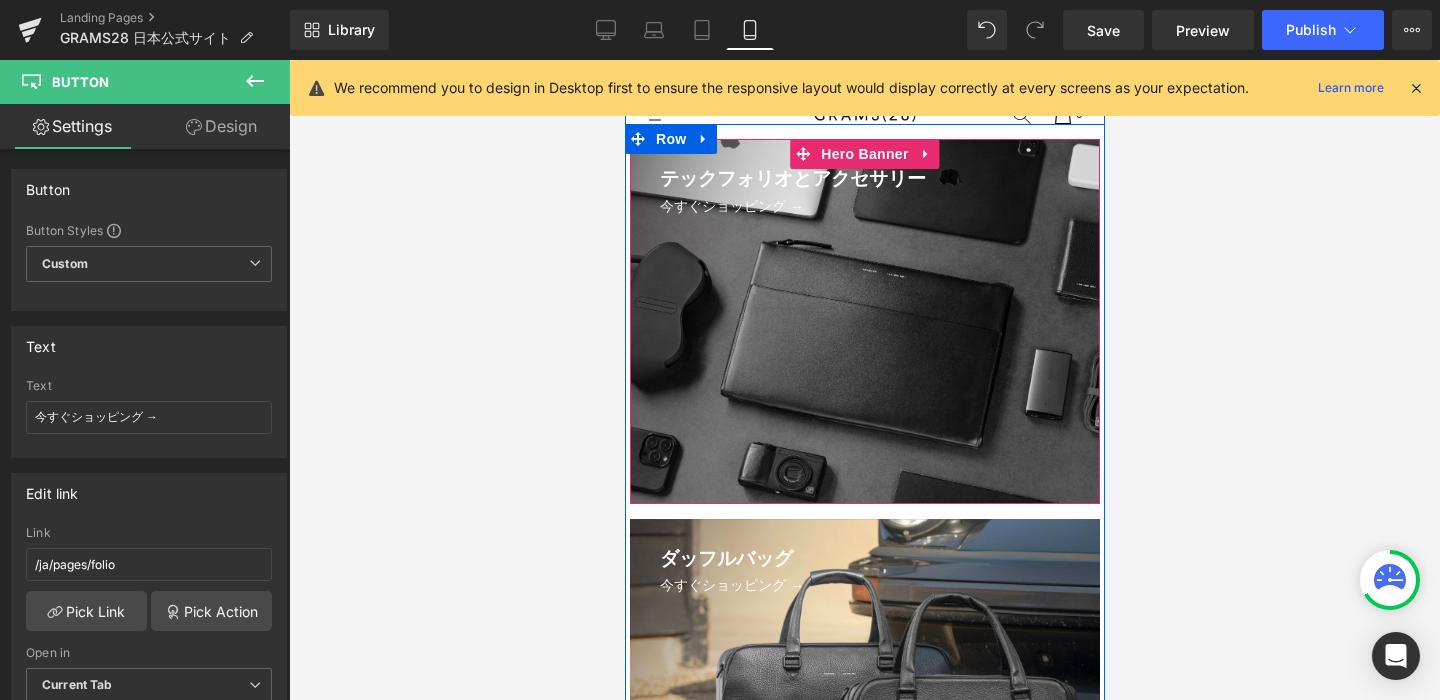 click on "テックフォリオとアクセサリー
Text Block         今すぐショッピング → Button" at bounding box center (864, 321) 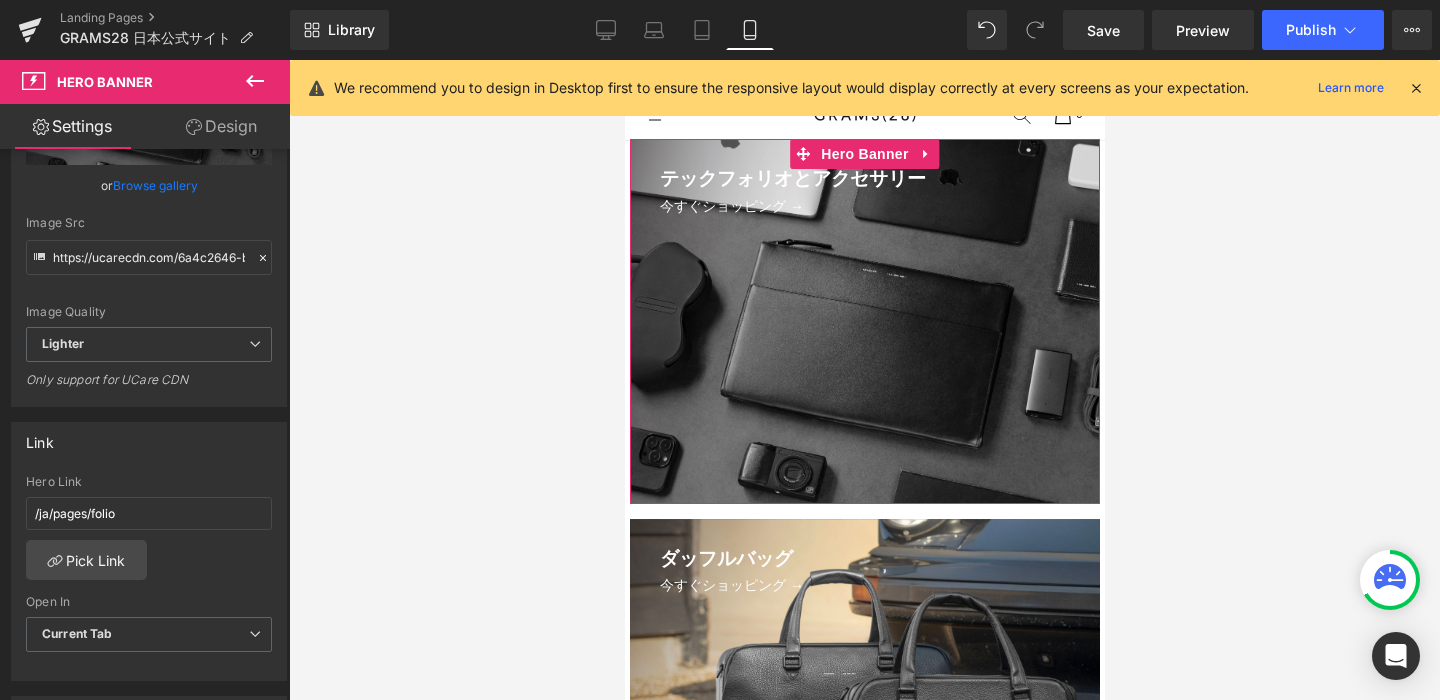 scroll, scrollTop: 356, scrollLeft: 0, axis: vertical 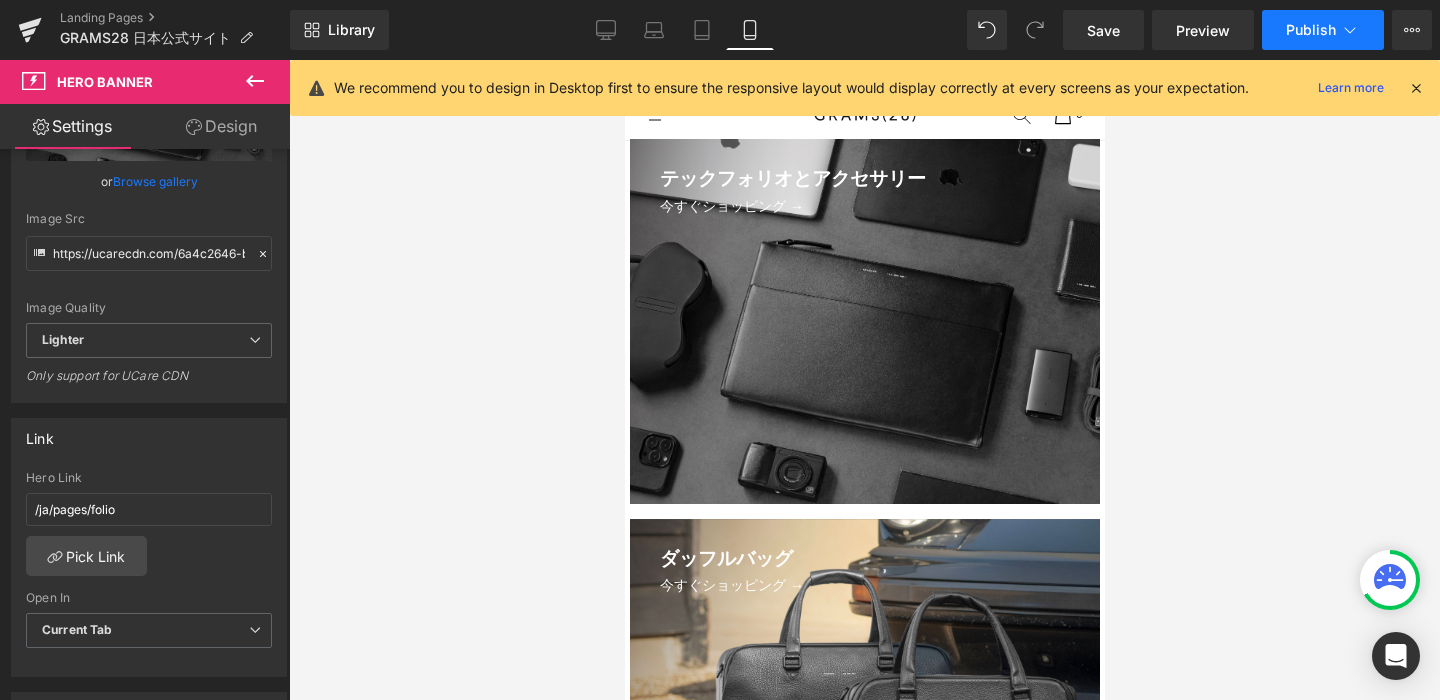 click on "Publish" at bounding box center [1323, 30] 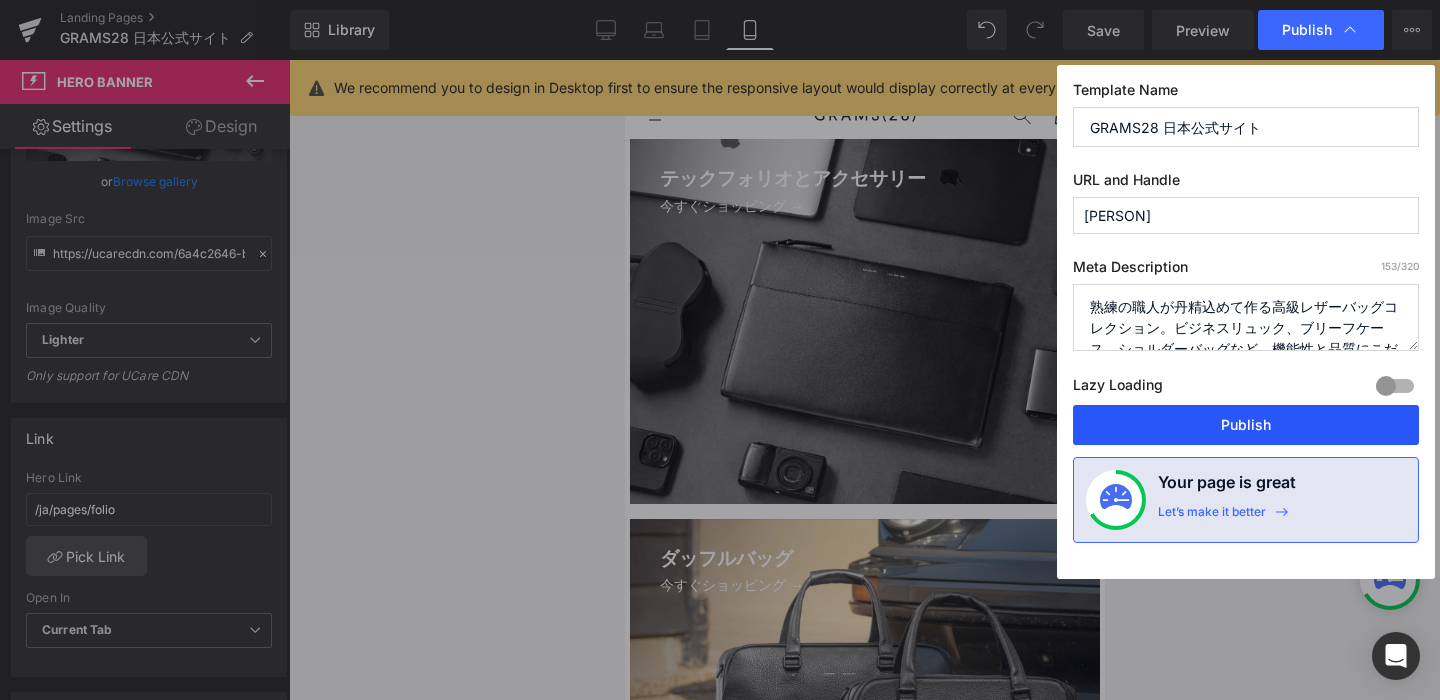 click on "Publish" at bounding box center (1246, 425) 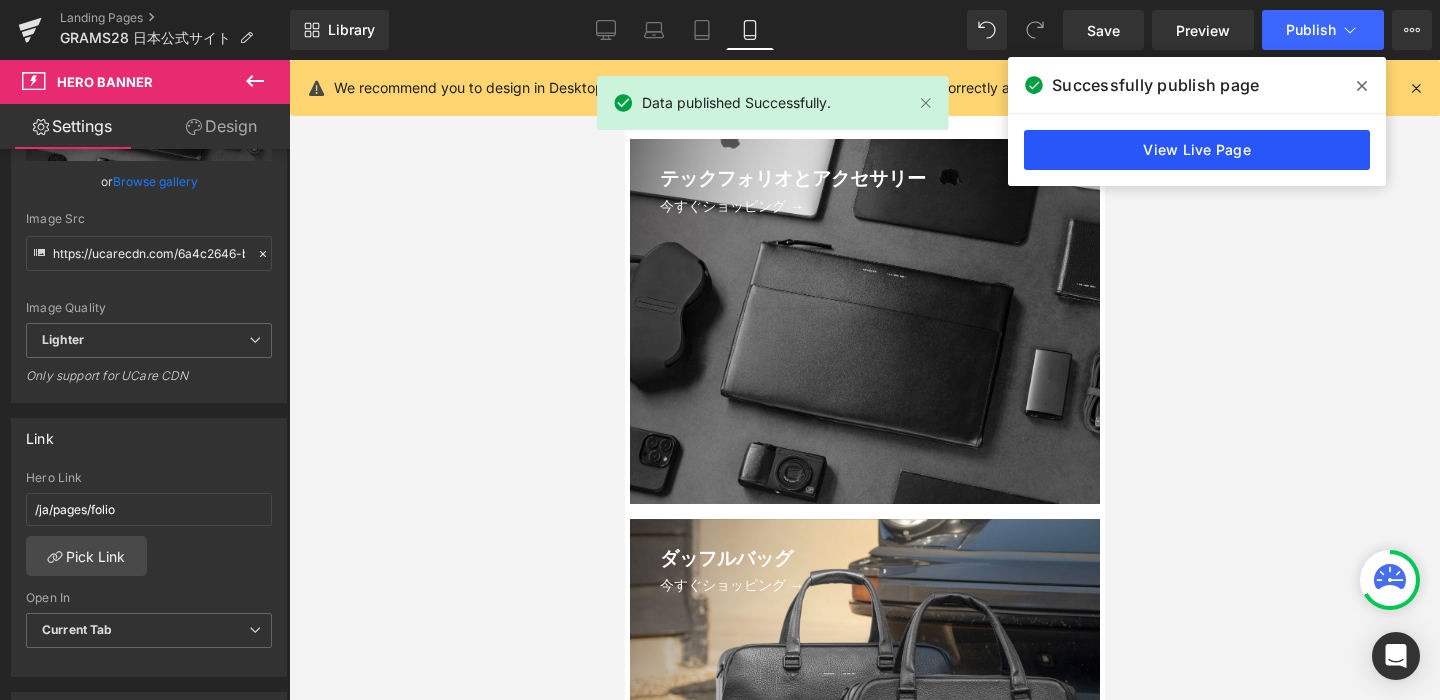 click on "View Live Page" at bounding box center (1197, 150) 